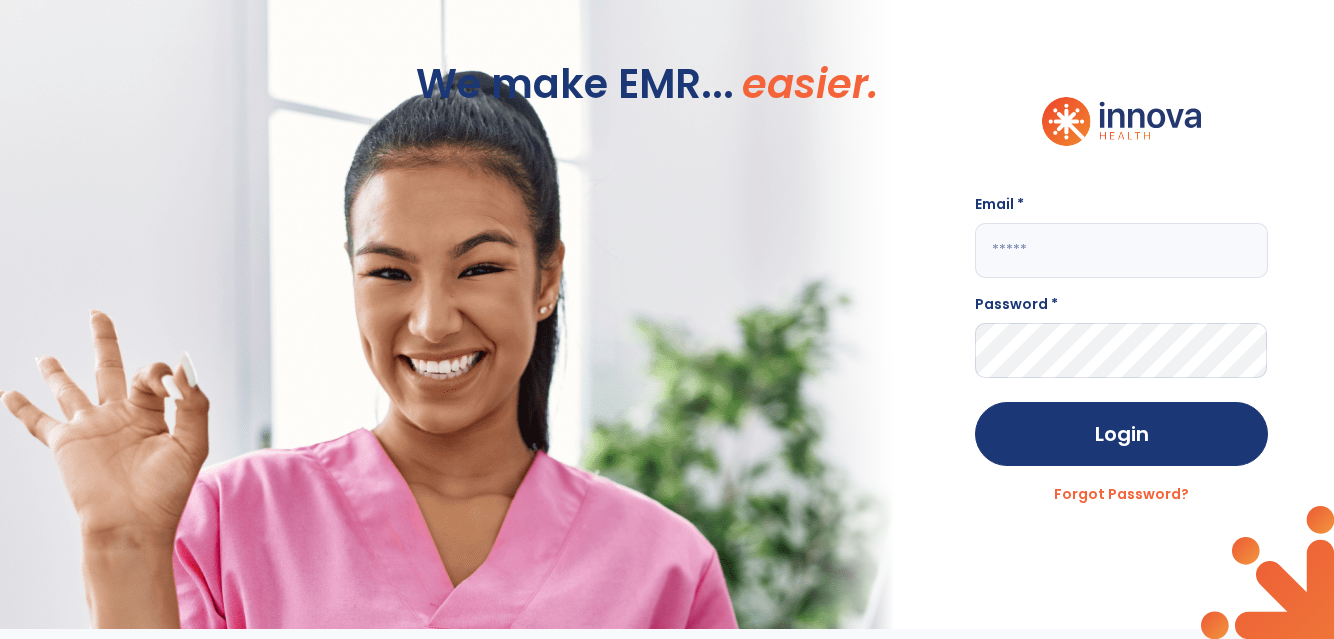 scroll, scrollTop: 0, scrollLeft: 0, axis: both 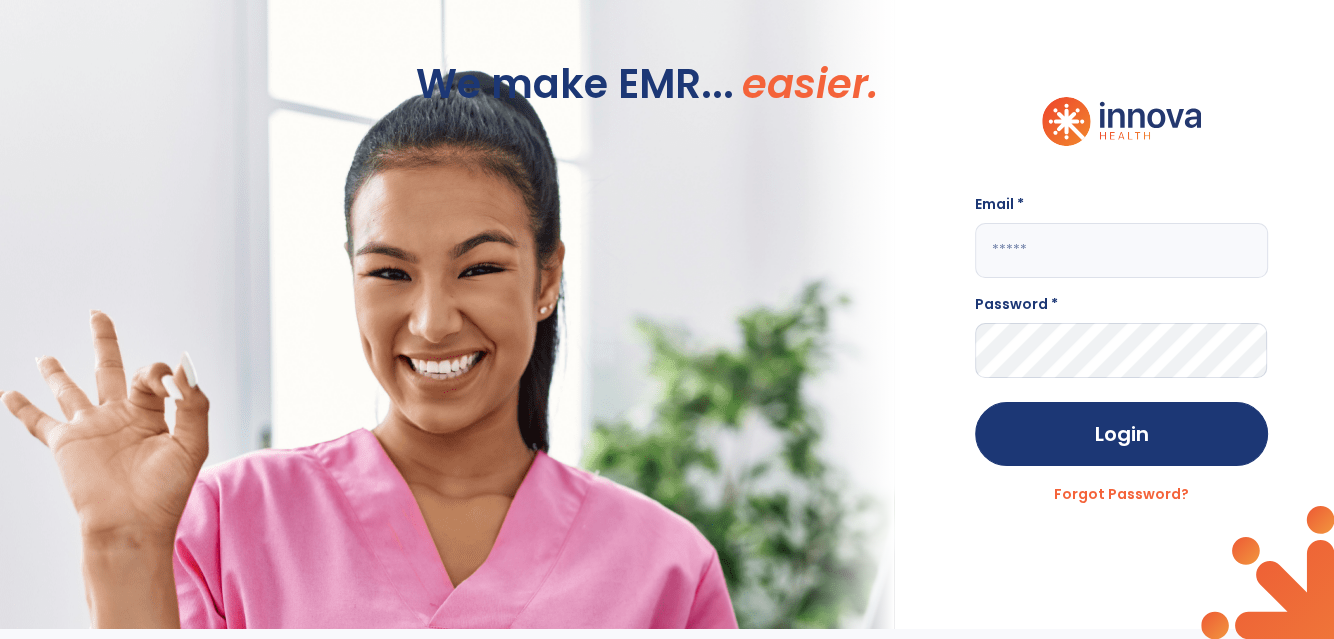 click 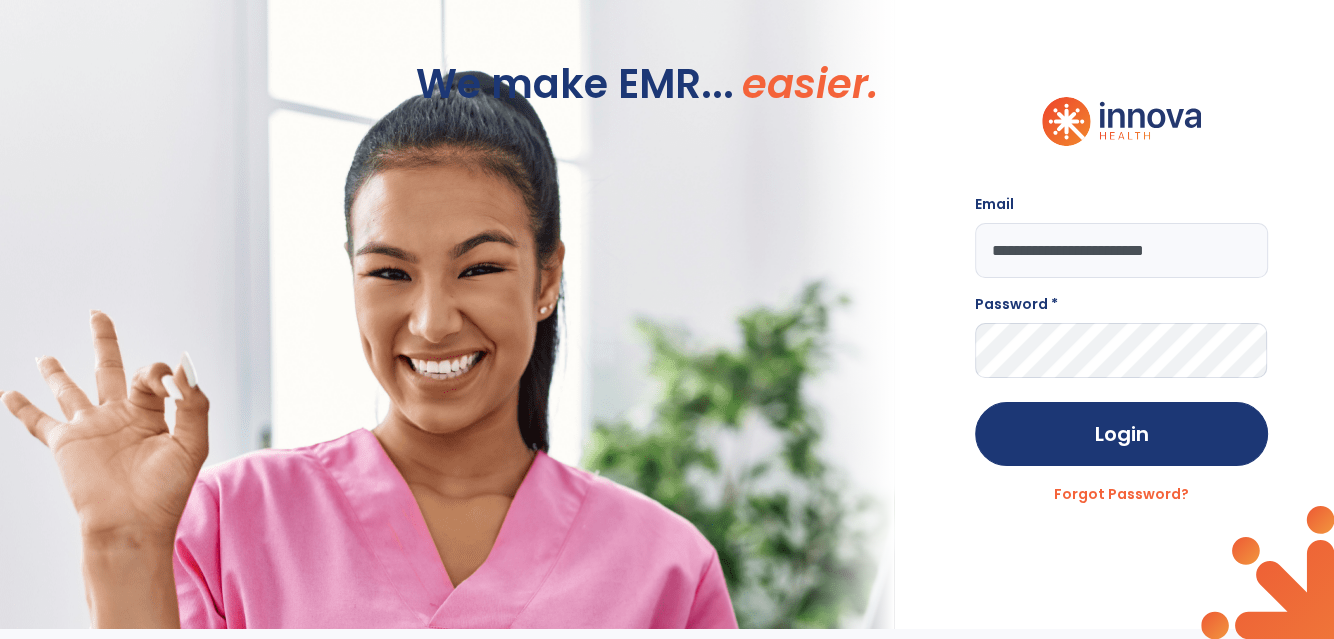 type on "**********" 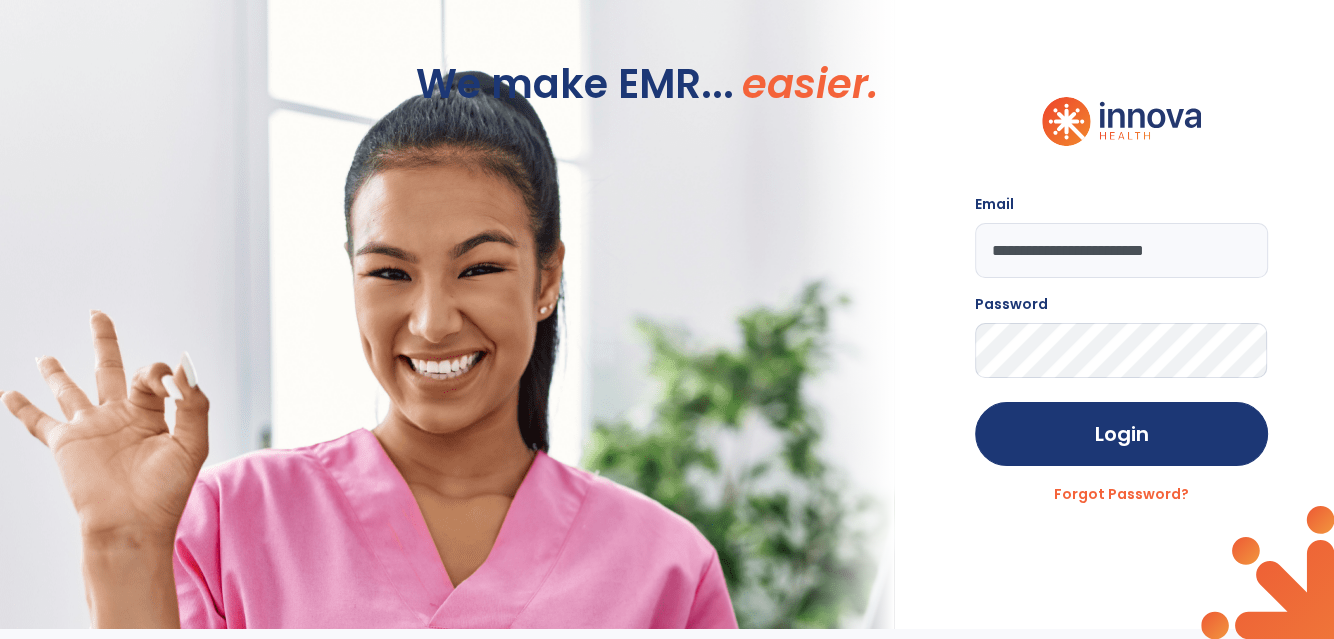 click on "Login" 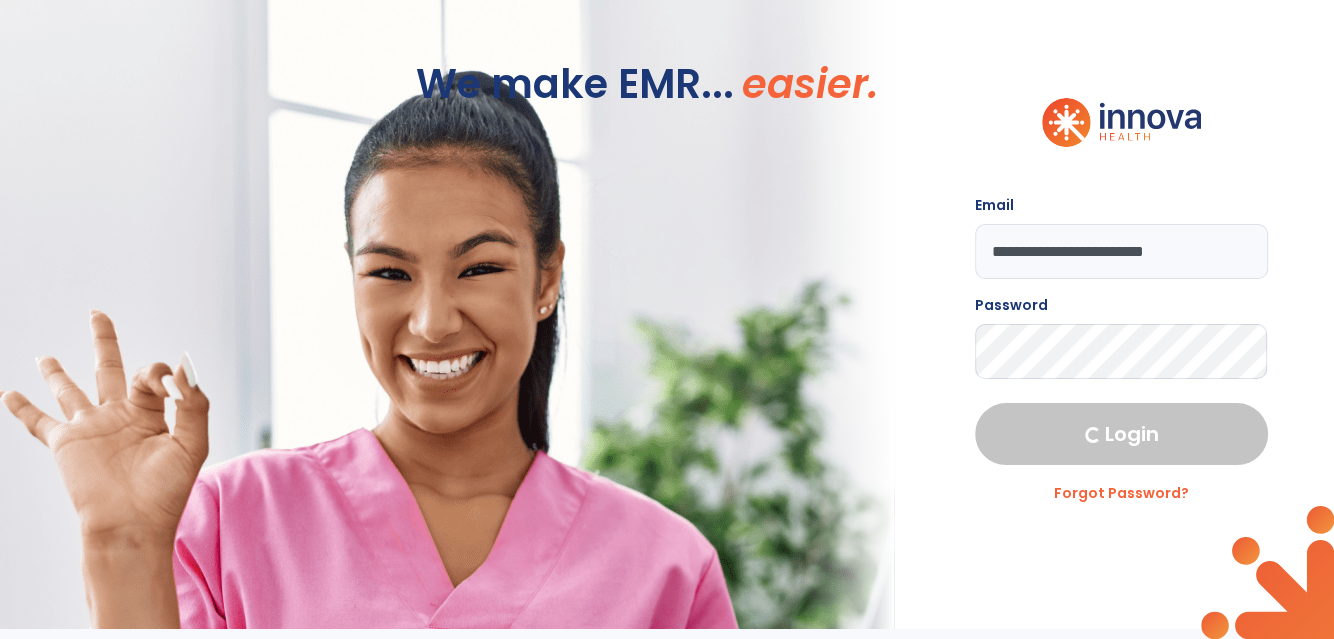 select on "****" 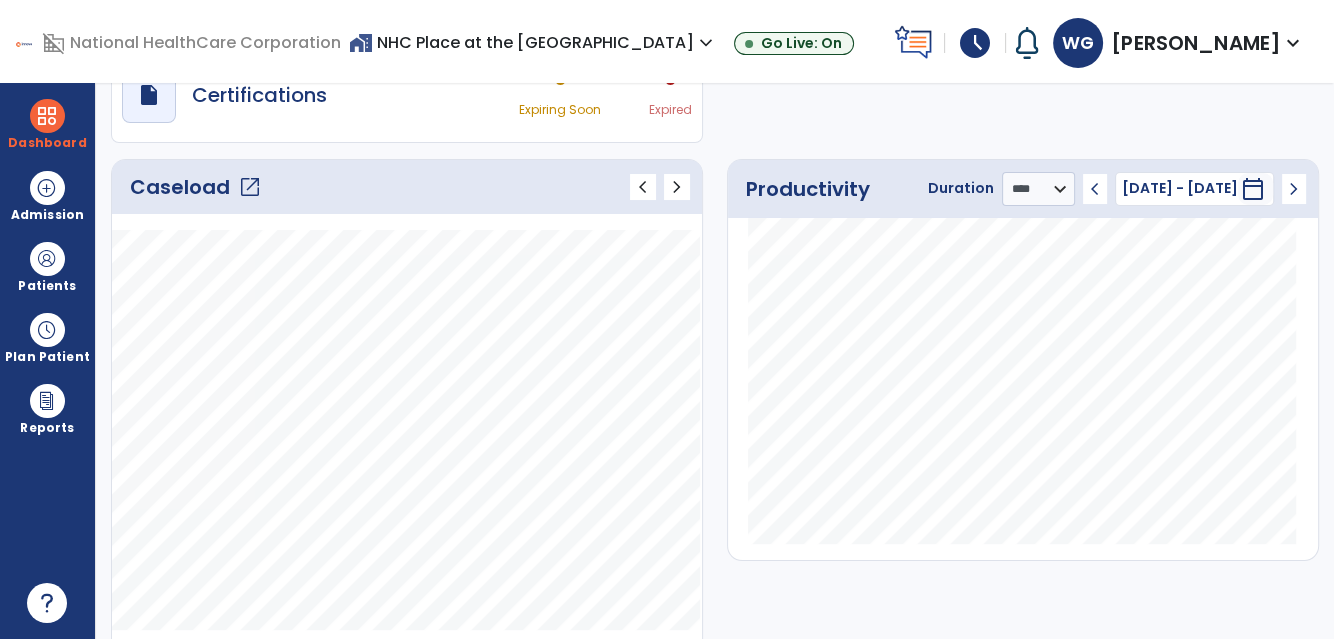 scroll, scrollTop: 181, scrollLeft: 0, axis: vertical 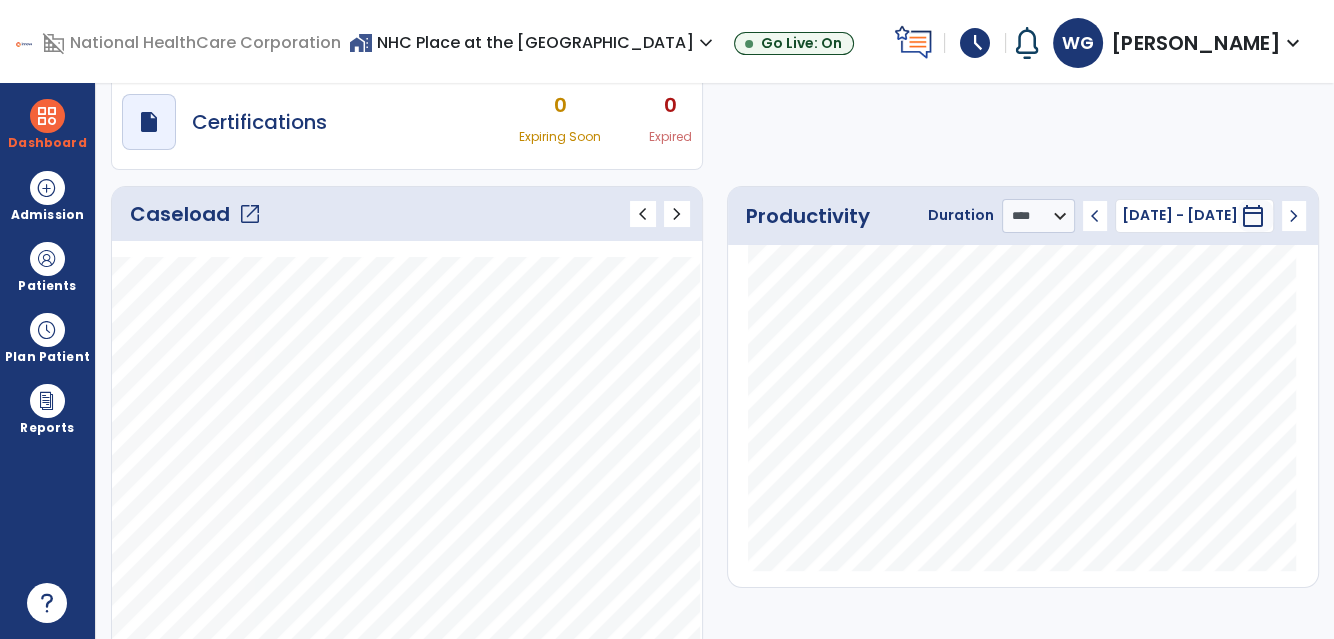 click on "open_in_new" 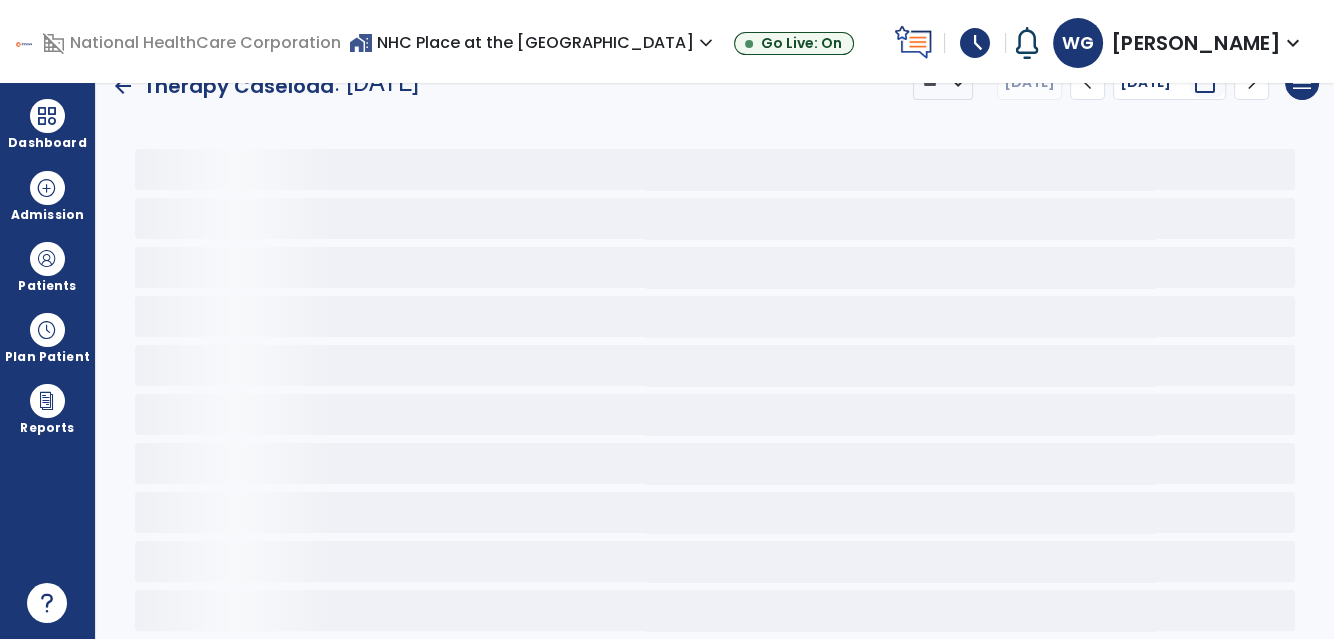 scroll, scrollTop: 25, scrollLeft: 0, axis: vertical 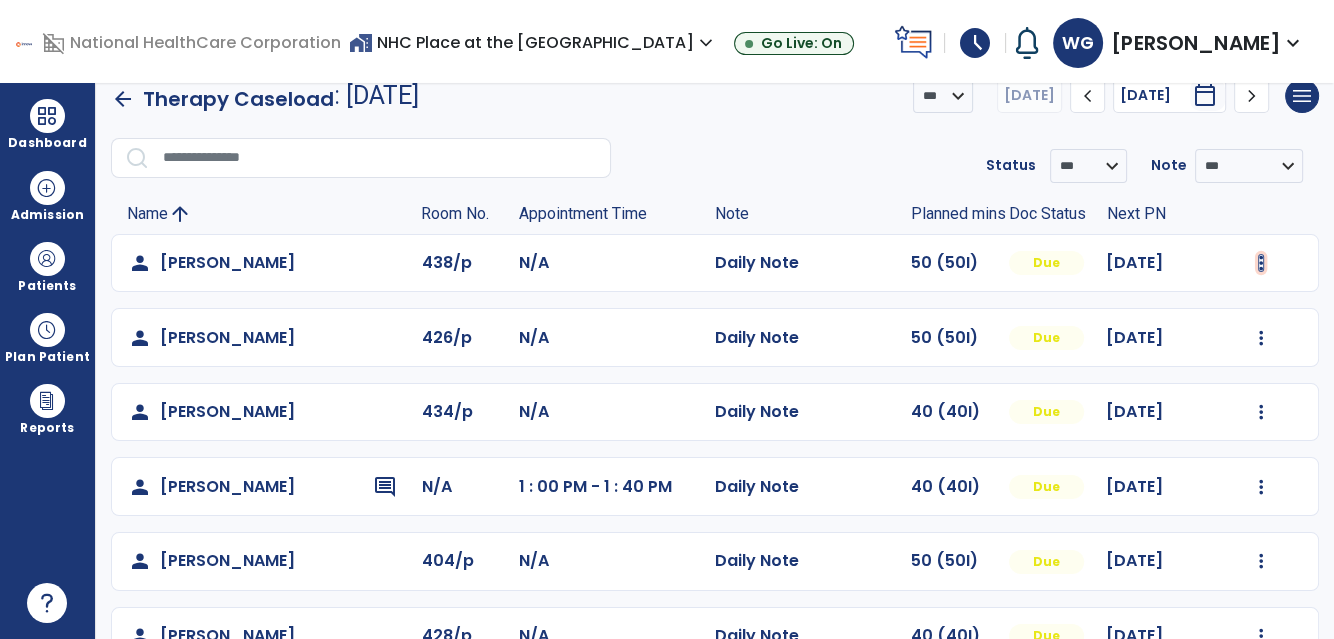 click at bounding box center [1261, 263] 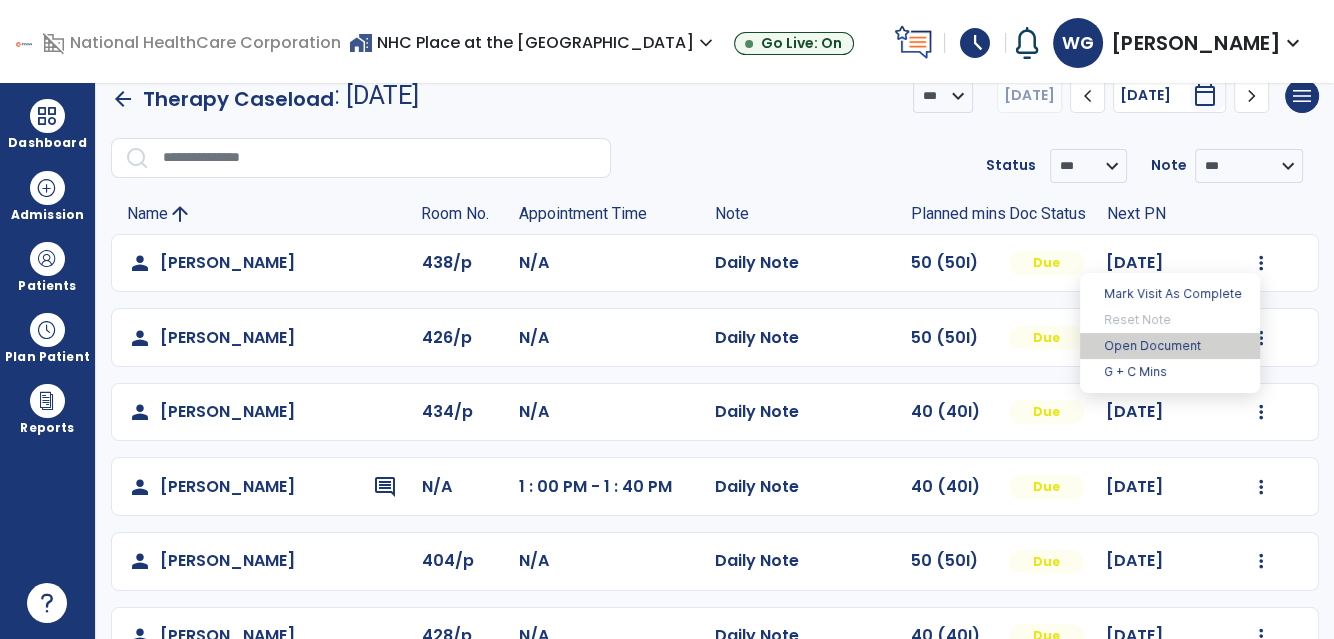 click on "Open Document" at bounding box center [1170, 346] 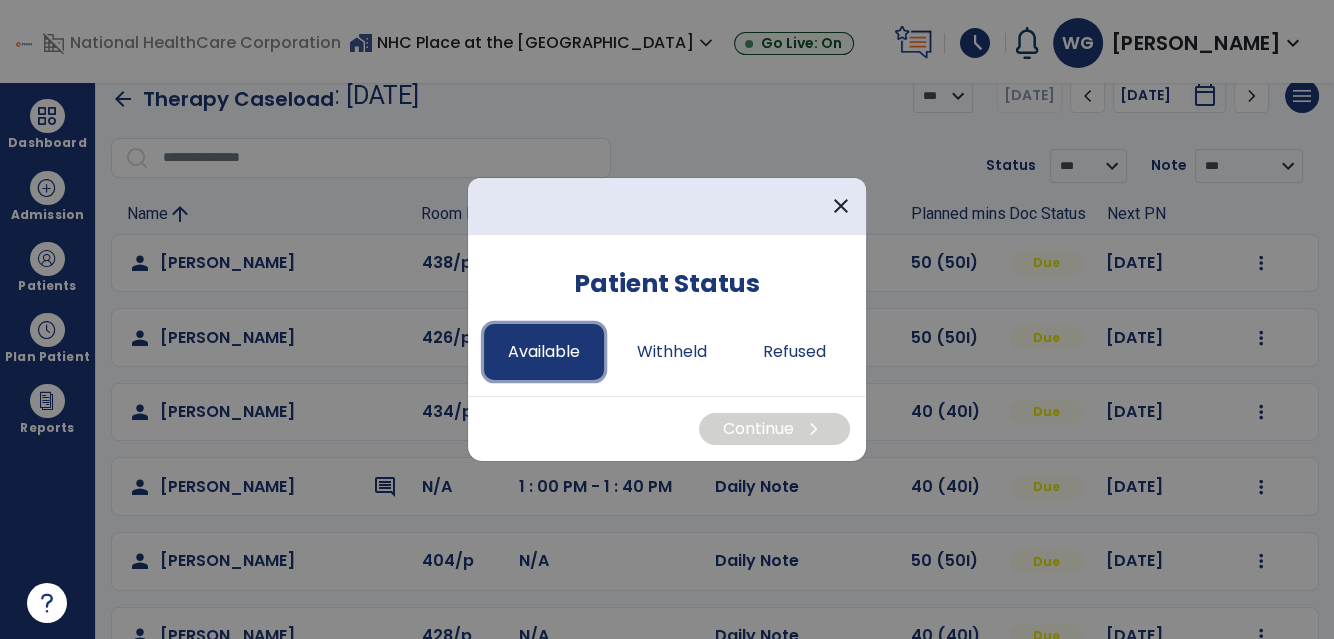 click on "Available" at bounding box center (544, 352) 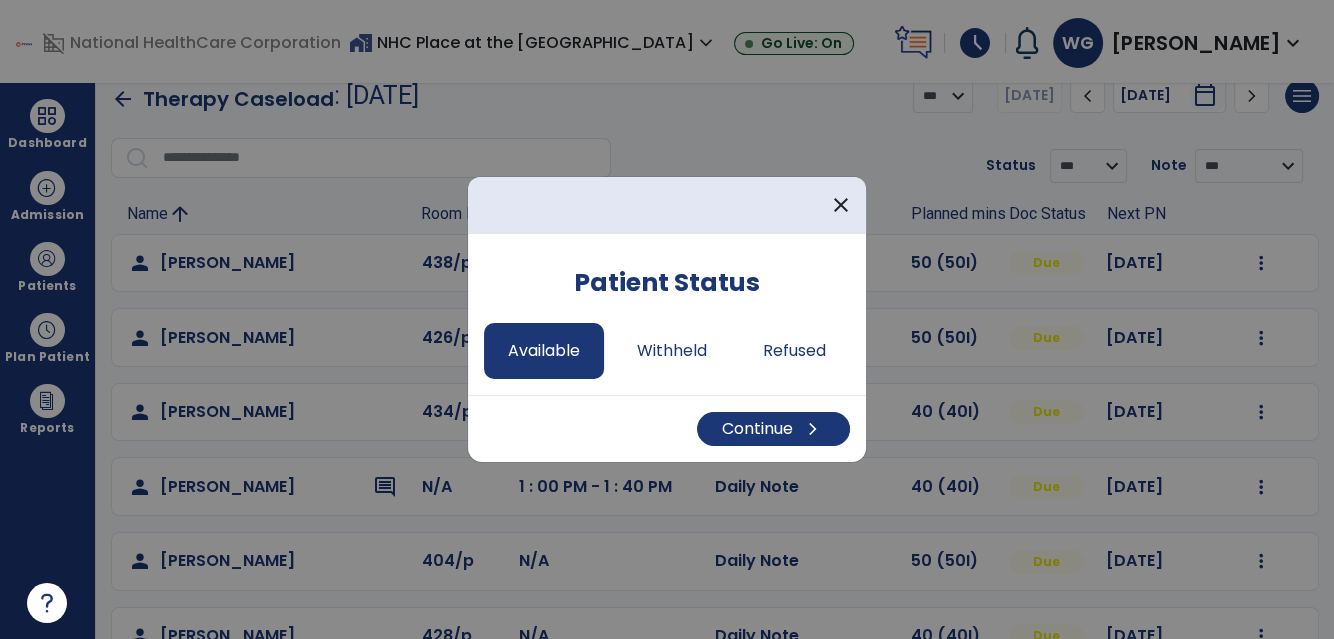 click on "Continue   chevron_right" at bounding box center [667, 428] 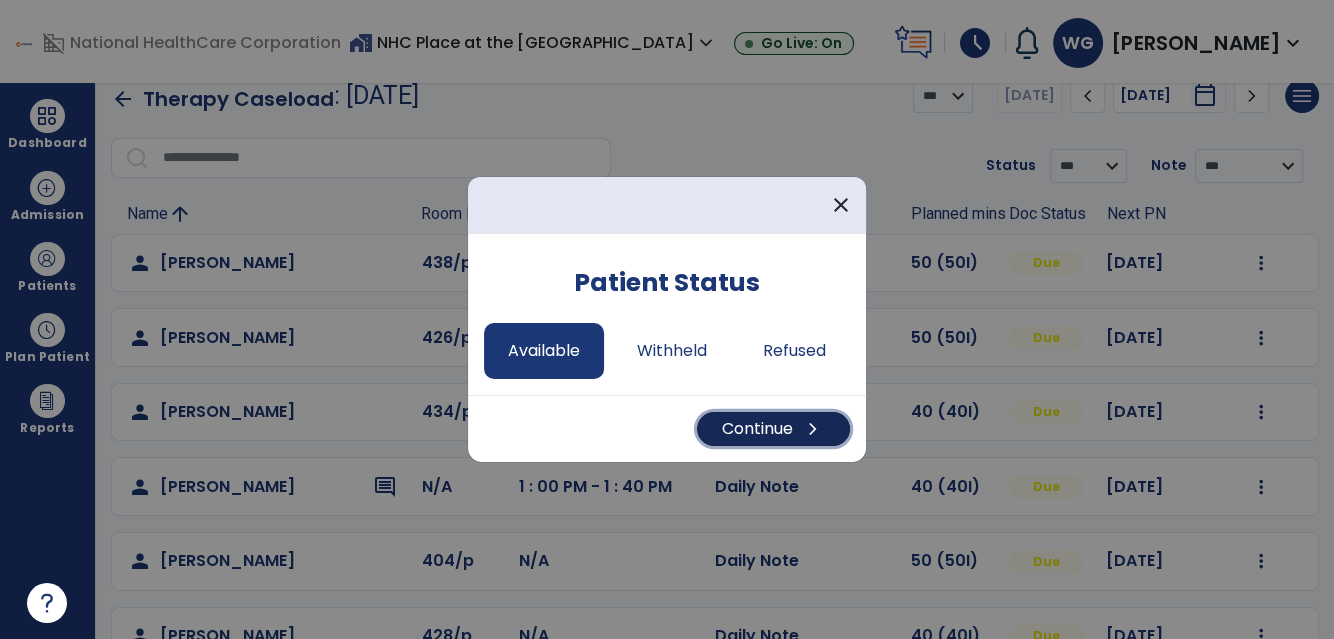 click on "Continue   chevron_right" at bounding box center (773, 429) 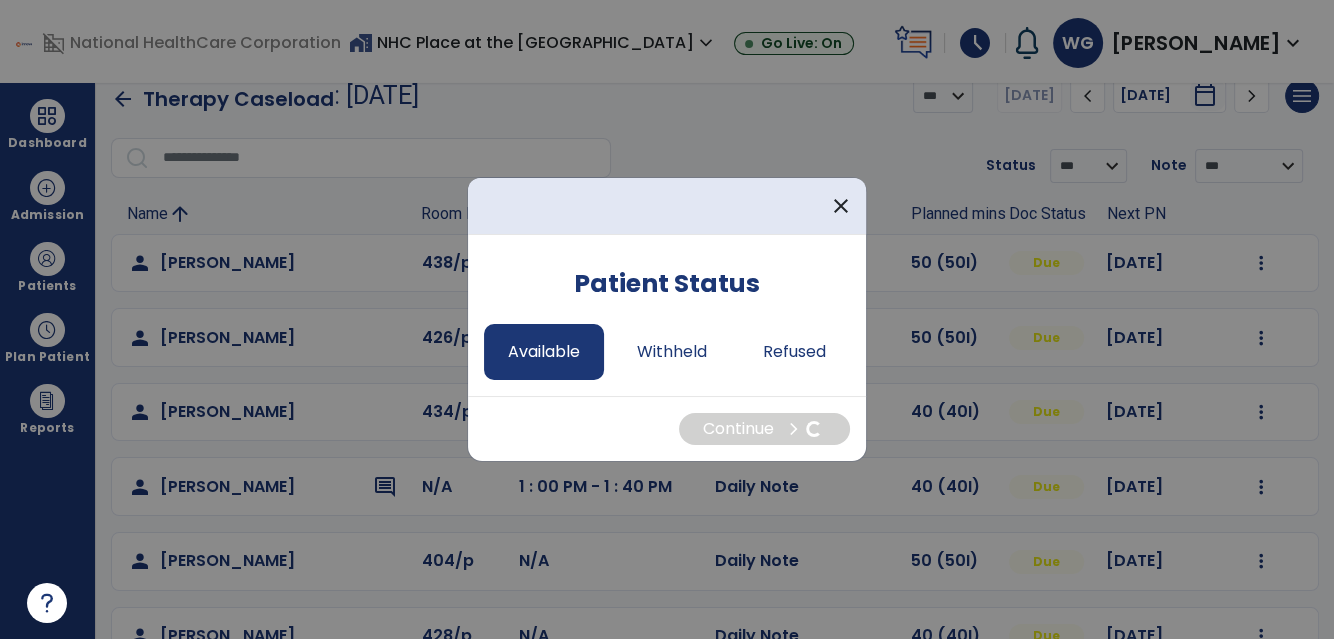 select on "*" 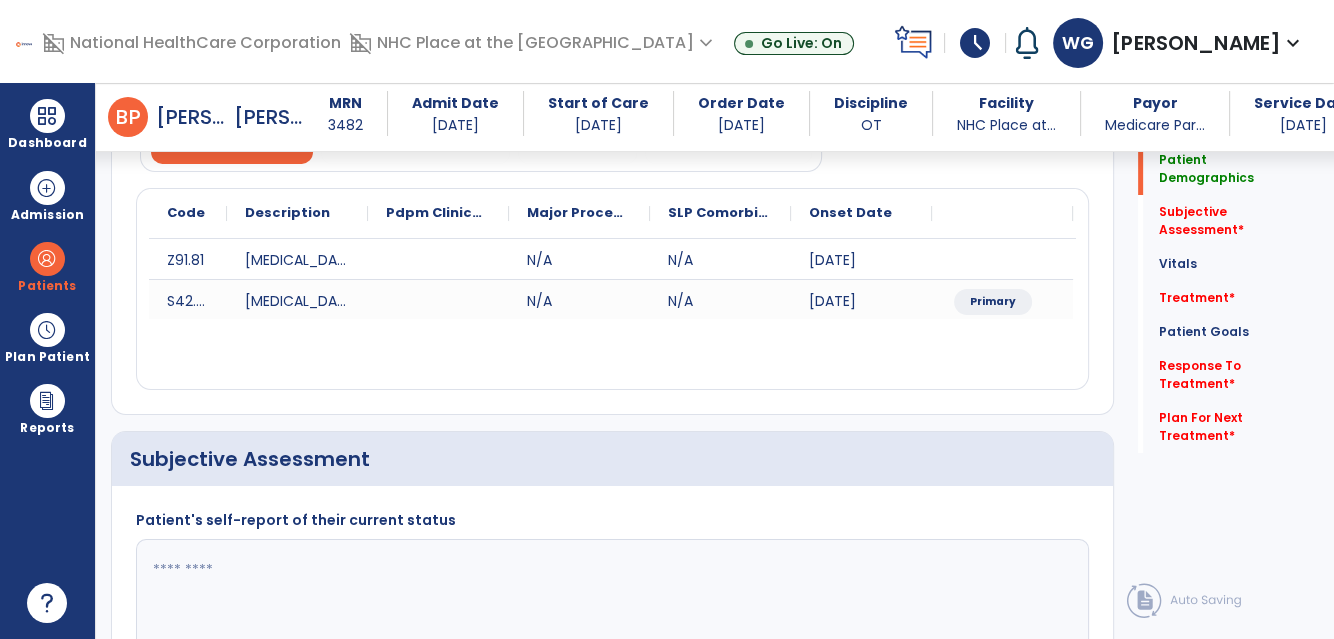 scroll, scrollTop: 298, scrollLeft: 0, axis: vertical 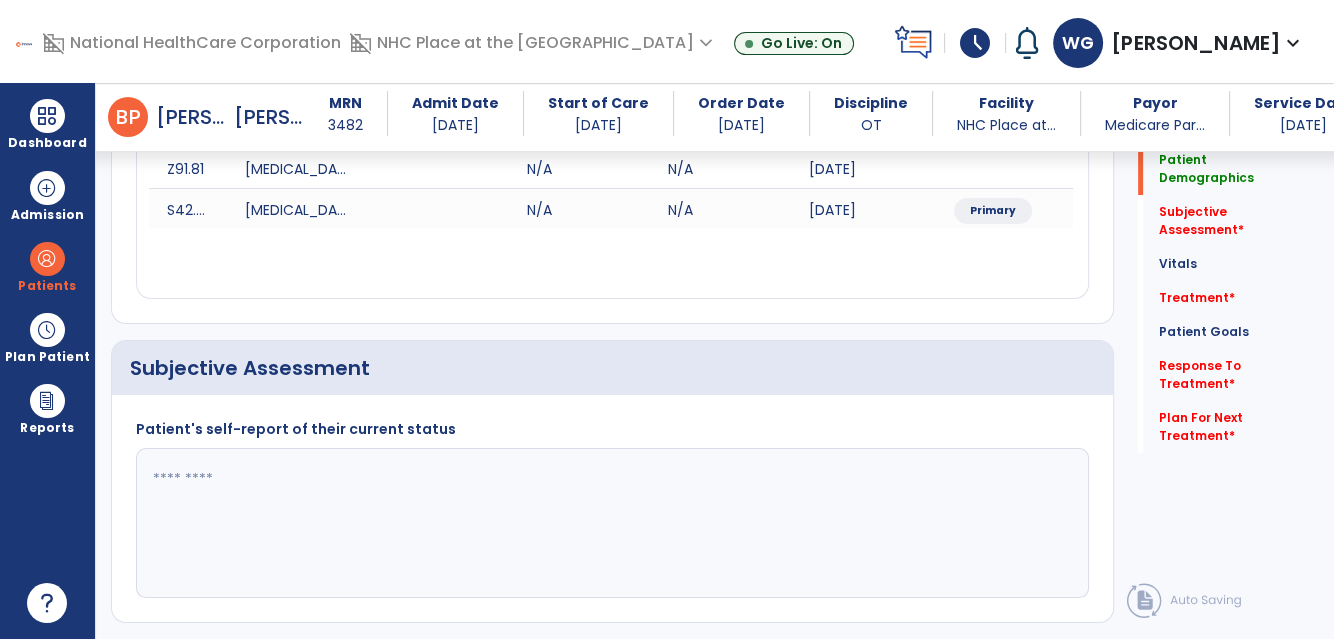 drag, startPoint x: 677, startPoint y: 479, endPoint x: 690, endPoint y: 467, distance: 17.691807 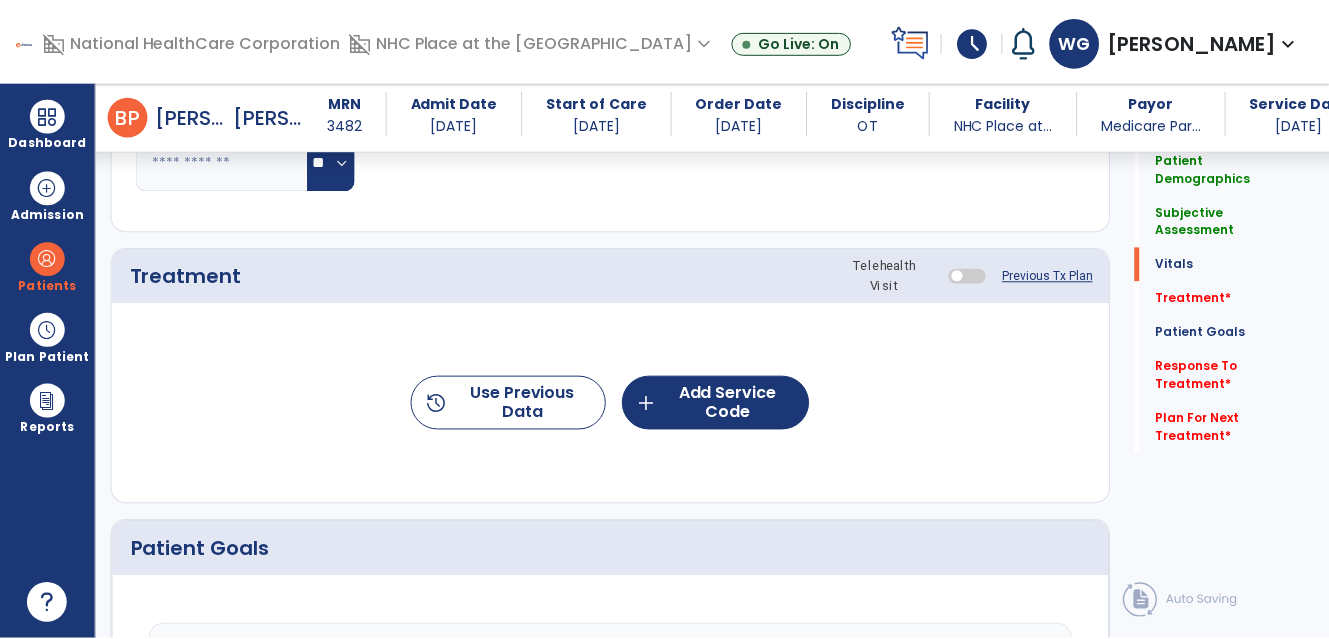 scroll, scrollTop: 1116, scrollLeft: 0, axis: vertical 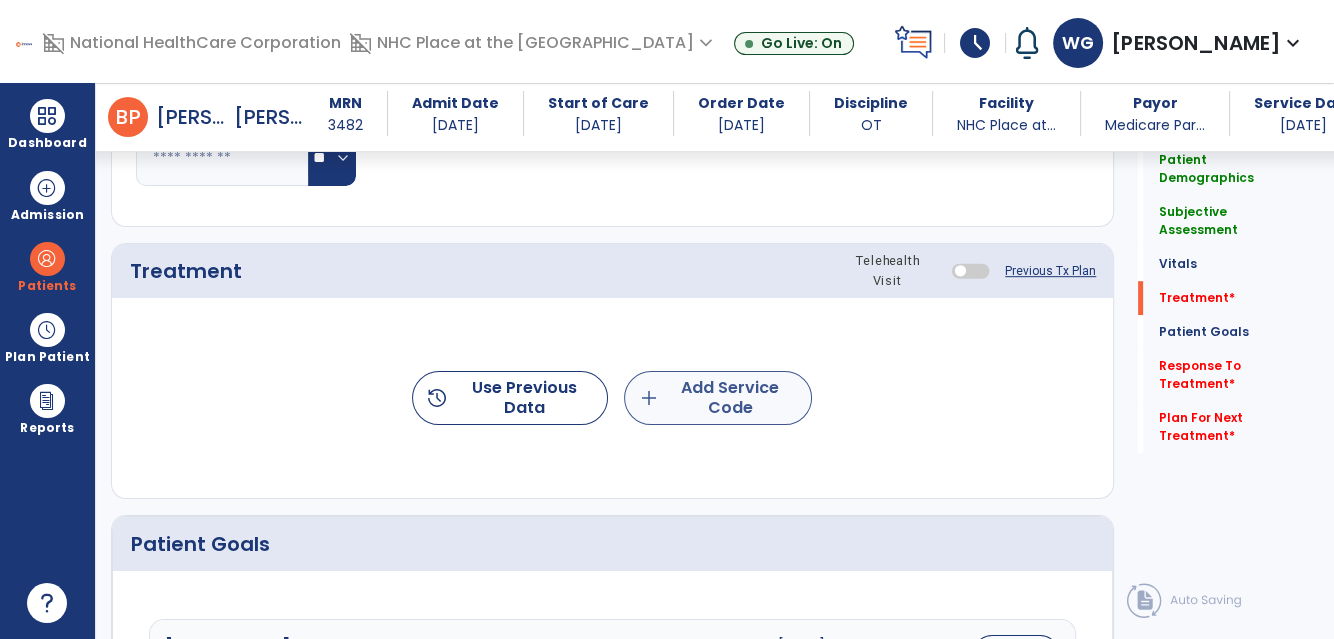 type on "**********" 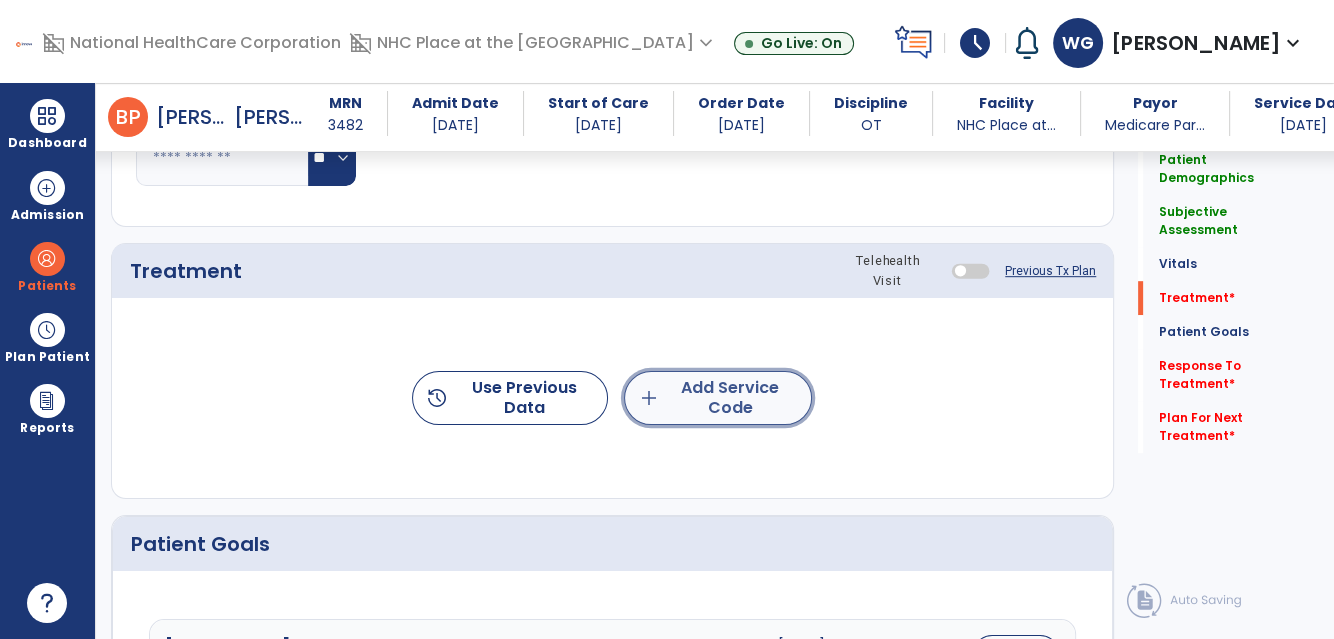 click on "add  Add Service Code" 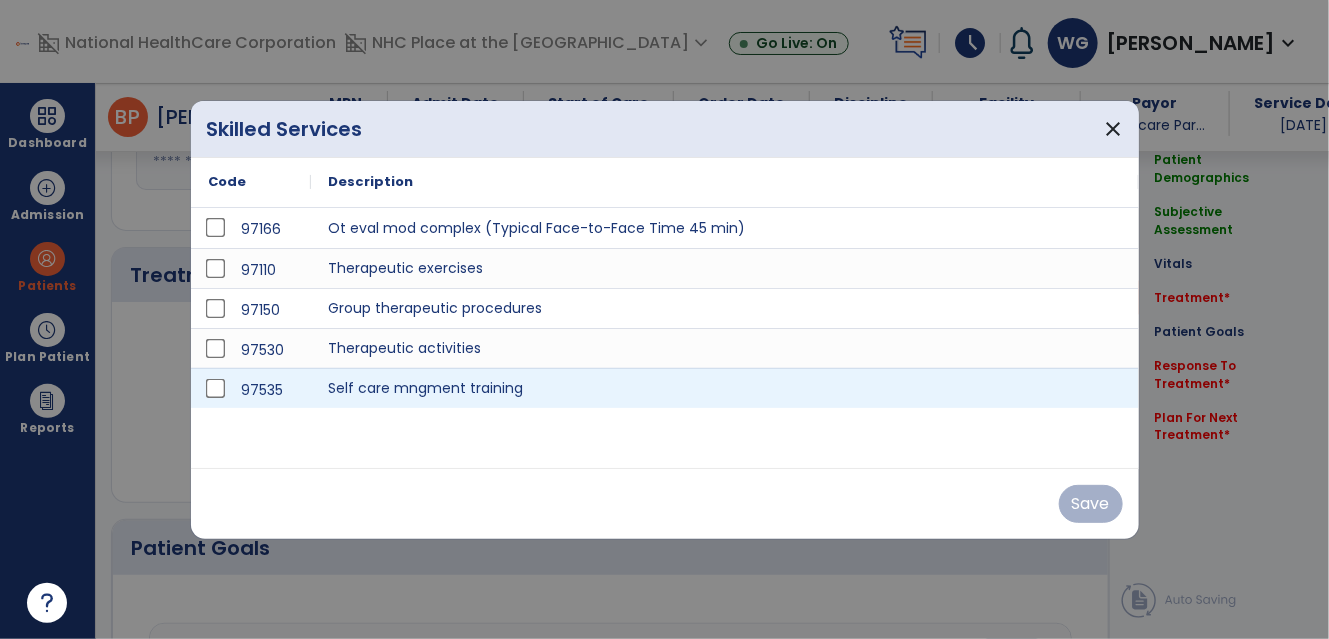 scroll, scrollTop: 1116, scrollLeft: 0, axis: vertical 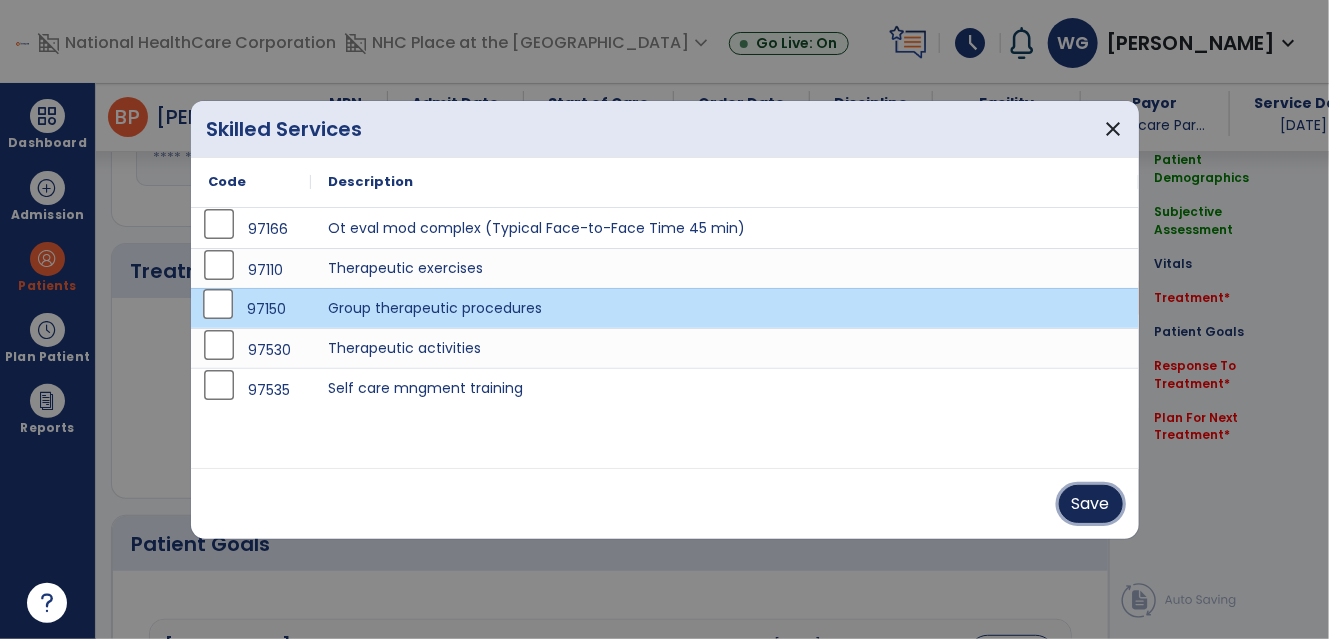 drag, startPoint x: 1081, startPoint y: 493, endPoint x: 1073, endPoint y: 486, distance: 10.630146 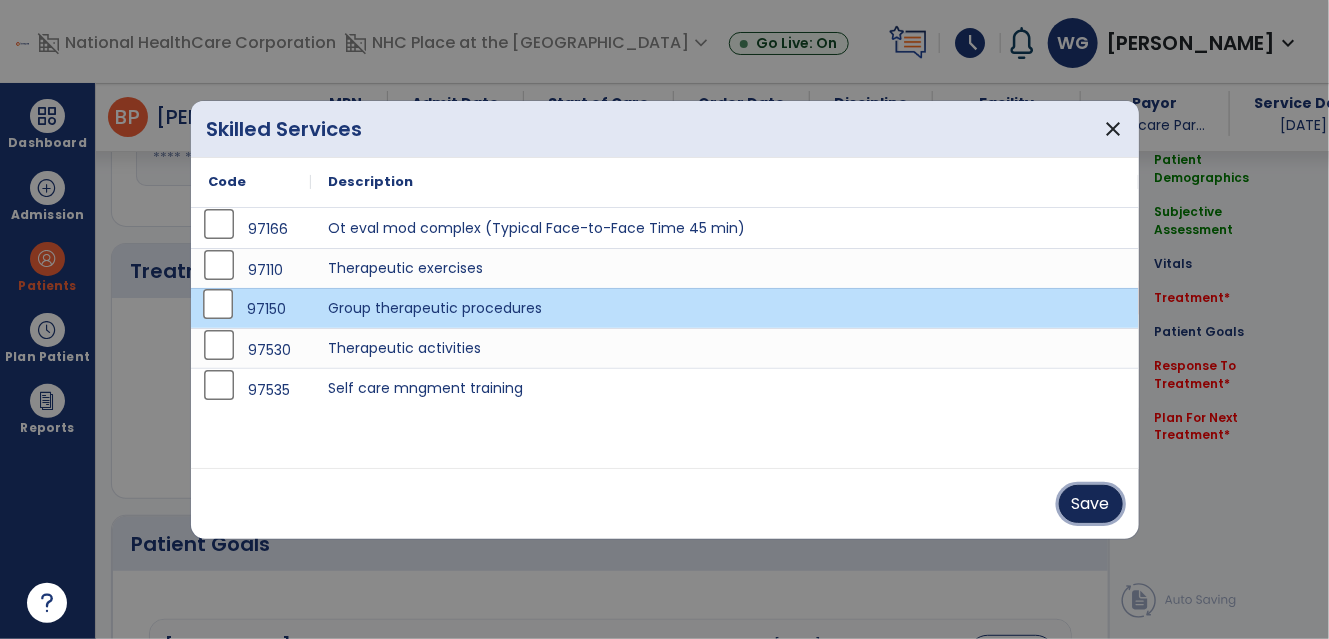 click on "Save" at bounding box center [1091, 504] 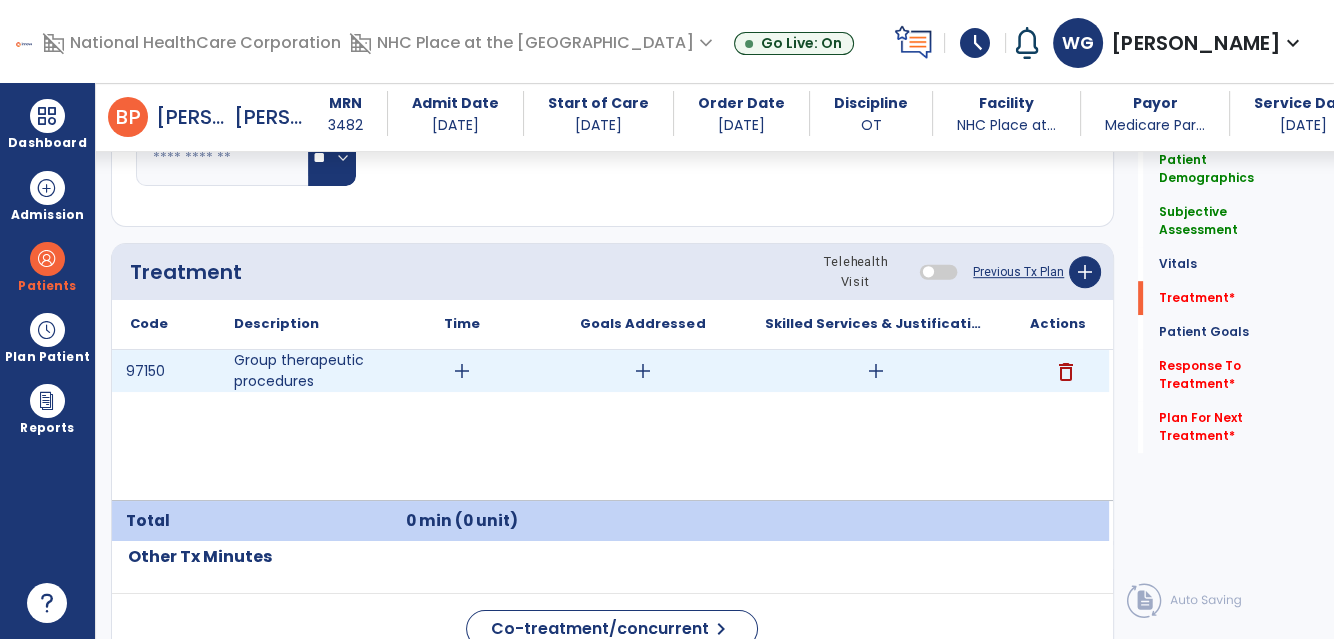 click on "add" at bounding box center [462, 371] 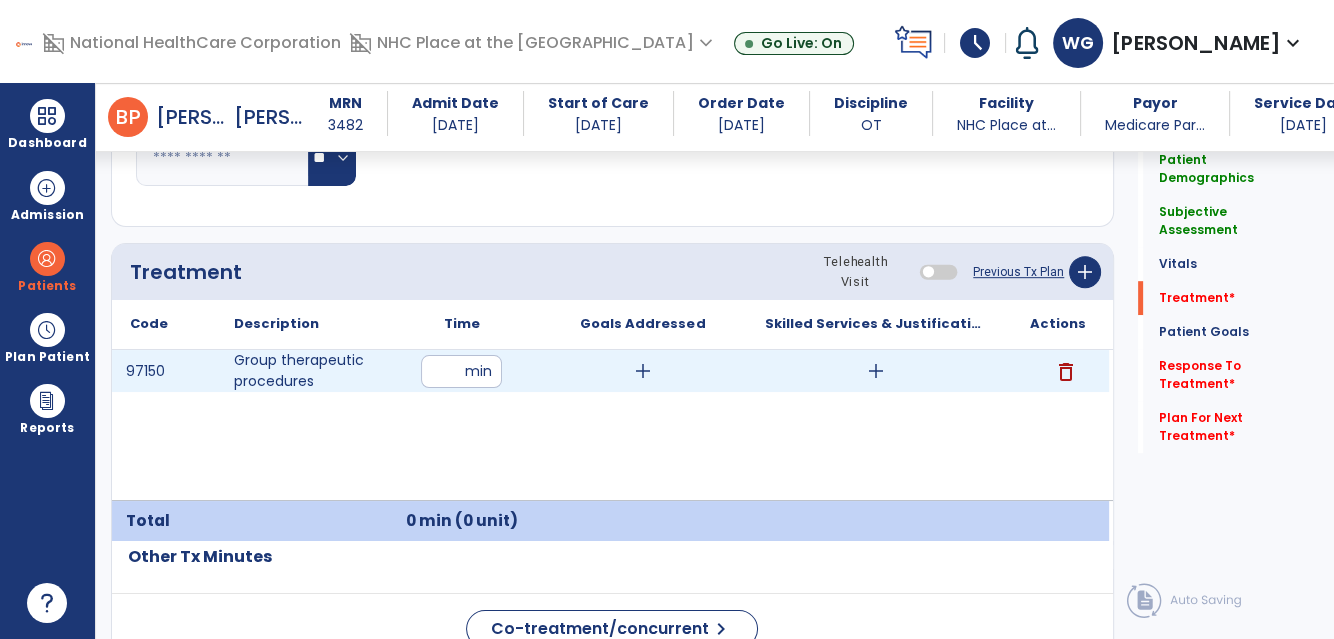 type on "**" 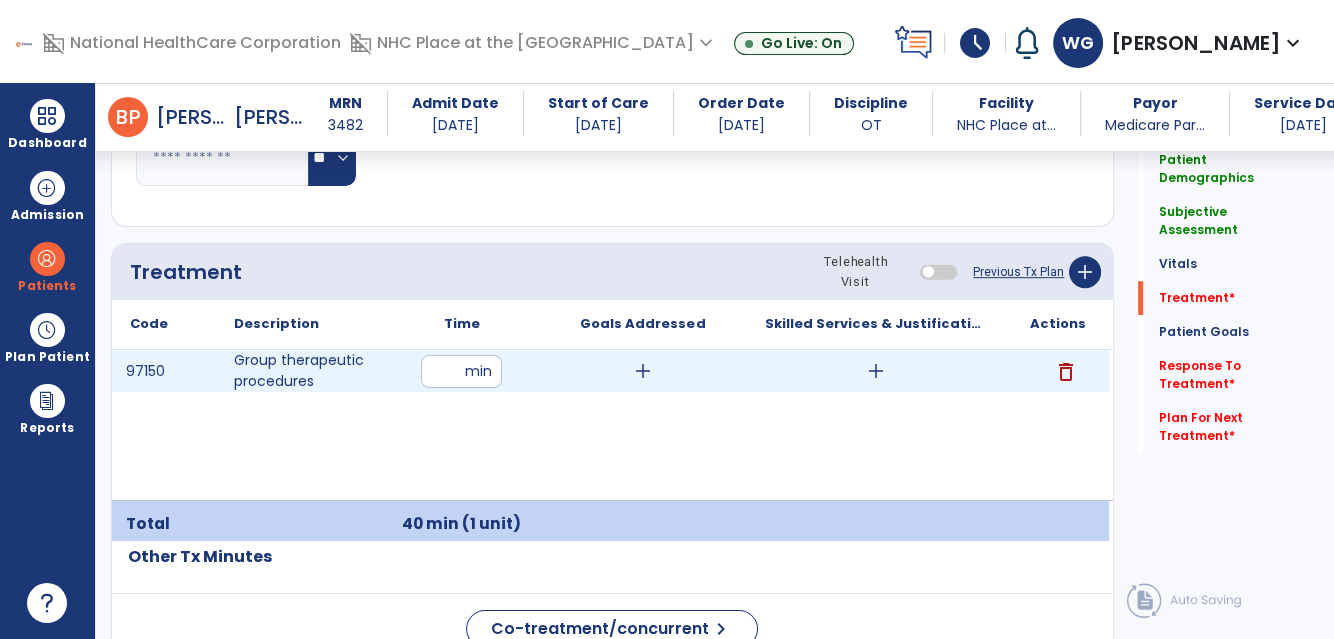 click on "add" at bounding box center [643, 371] 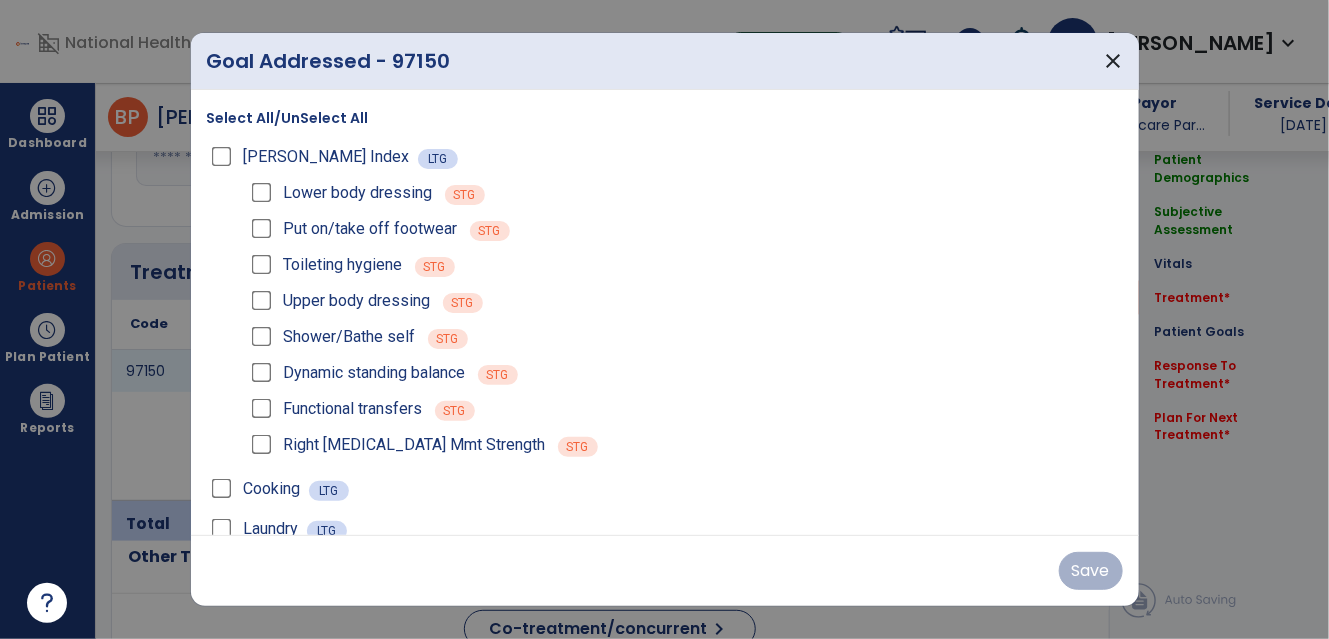 scroll, scrollTop: 1116, scrollLeft: 0, axis: vertical 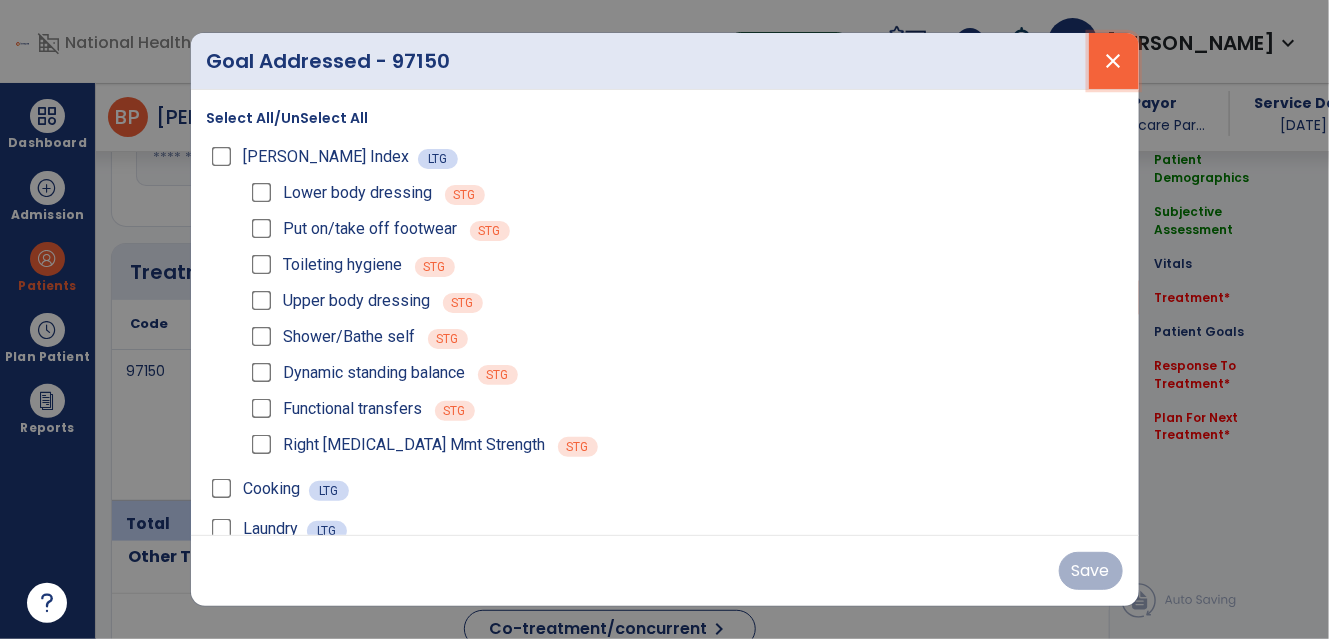 click on "close" at bounding box center (1114, 61) 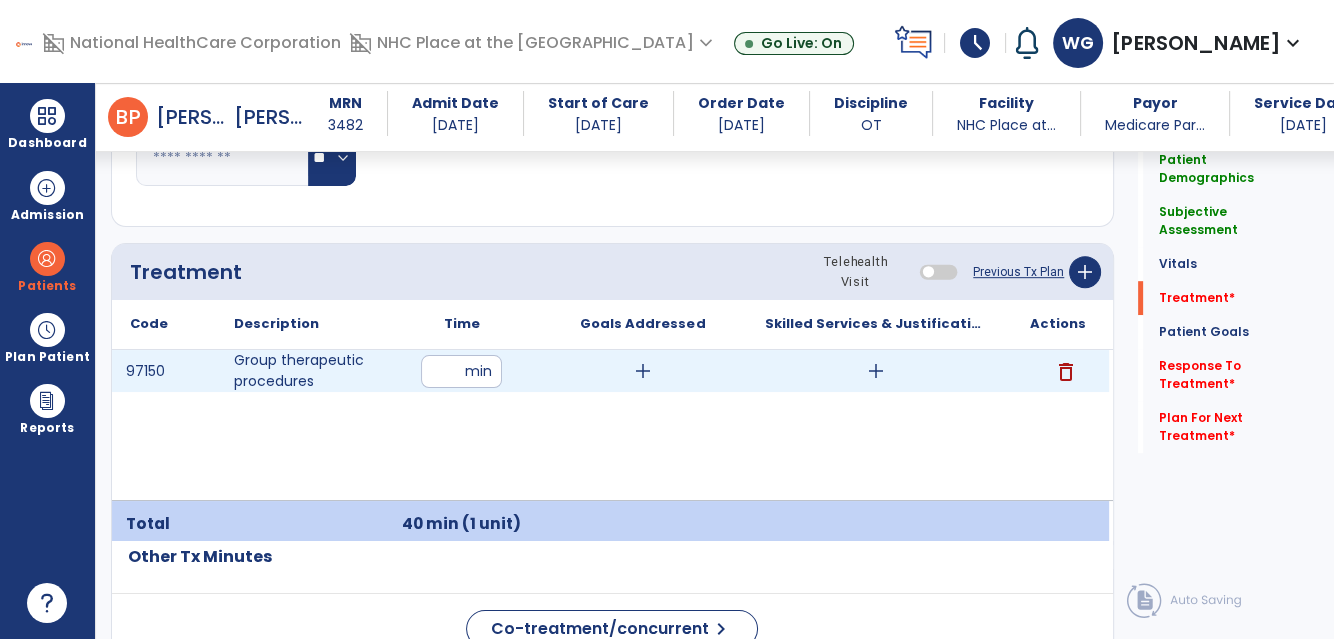 click on "**" at bounding box center [461, 371] 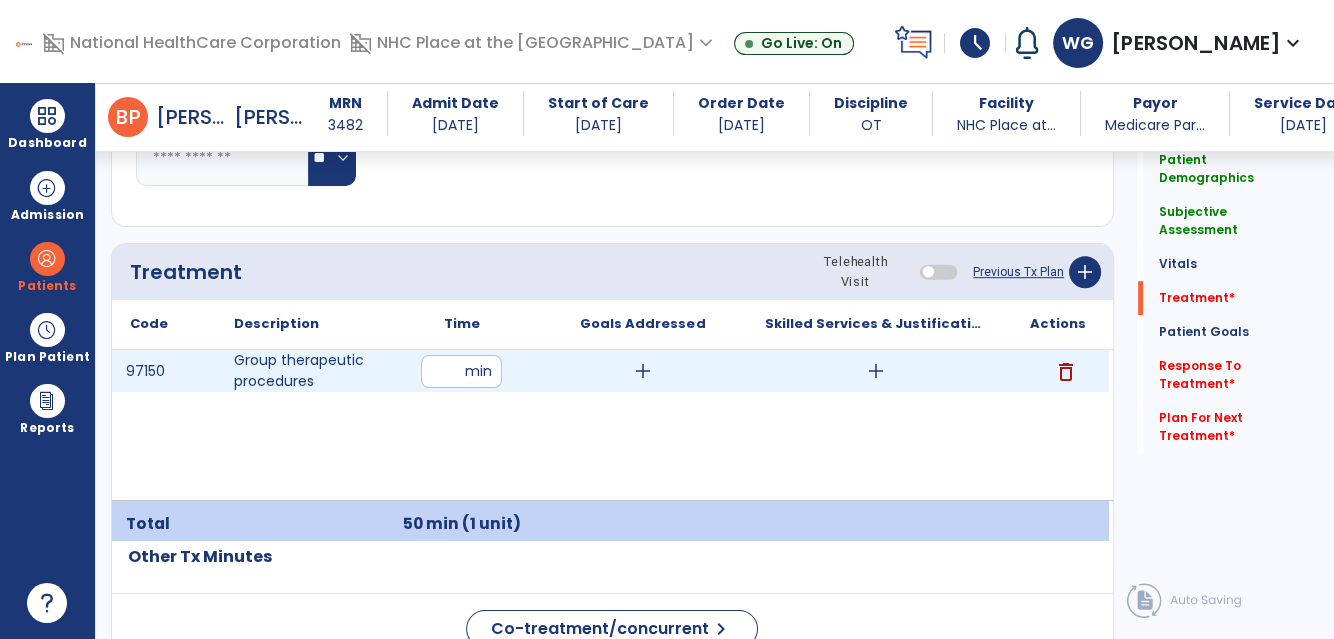 click on "add" at bounding box center (643, 371) 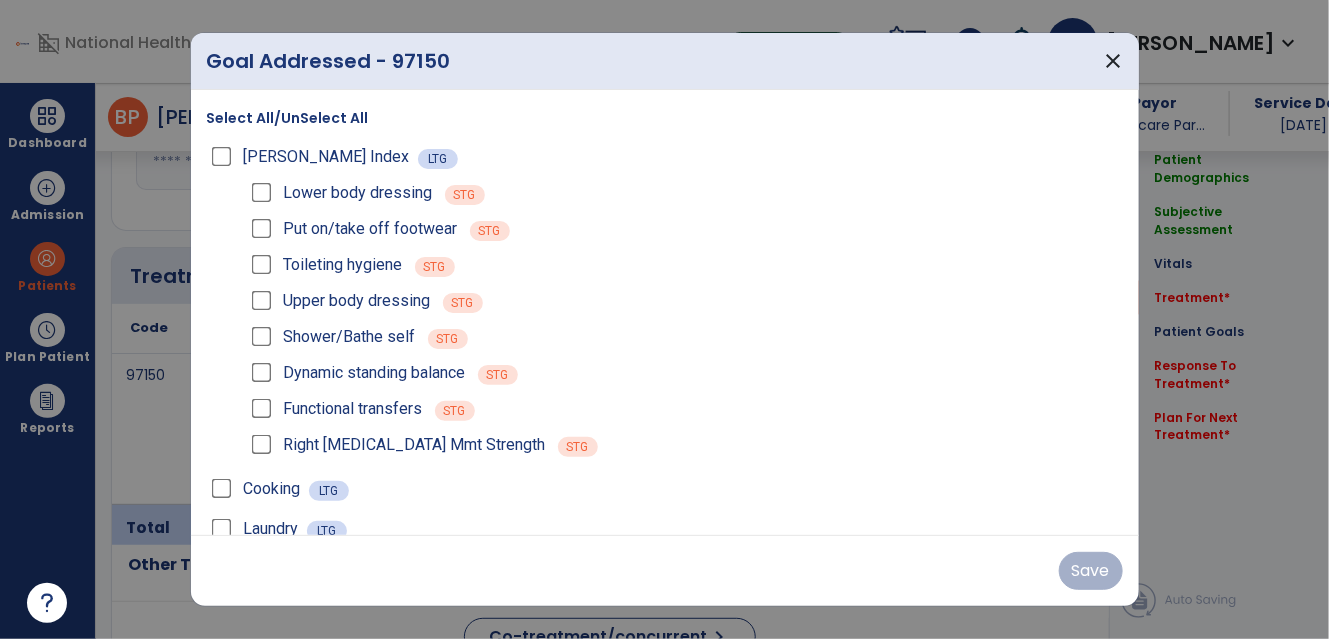 scroll, scrollTop: 1116, scrollLeft: 0, axis: vertical 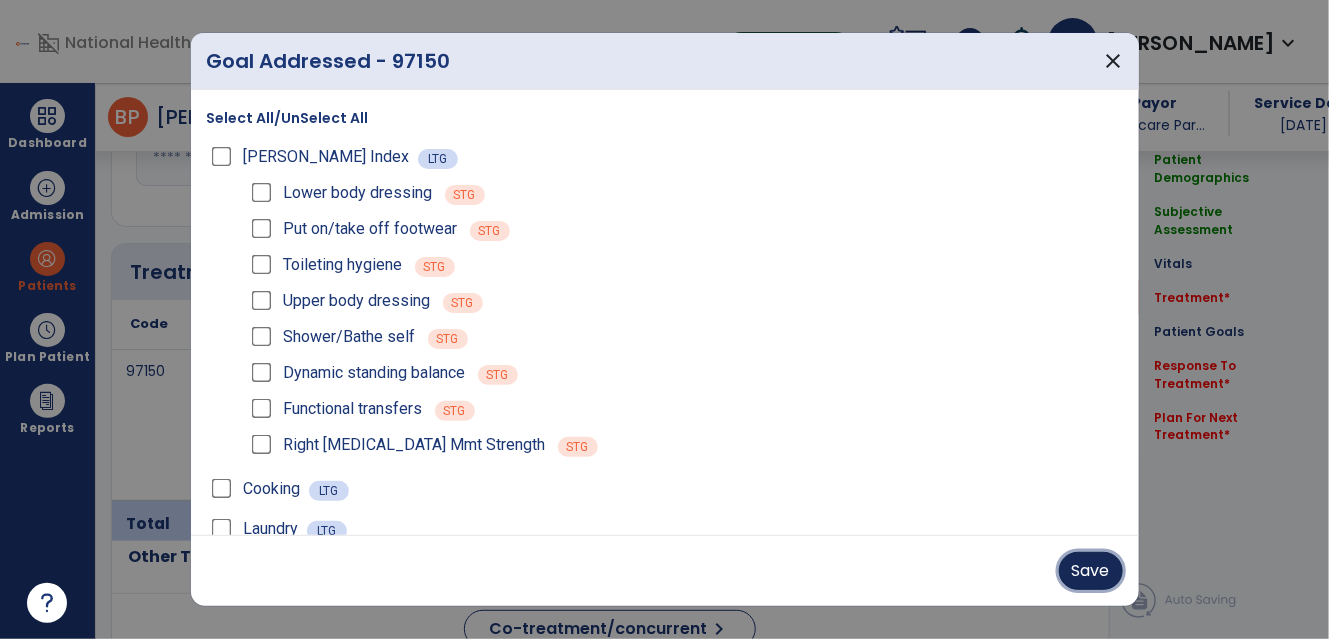click on "Save" at bounding box center (1091, 571) 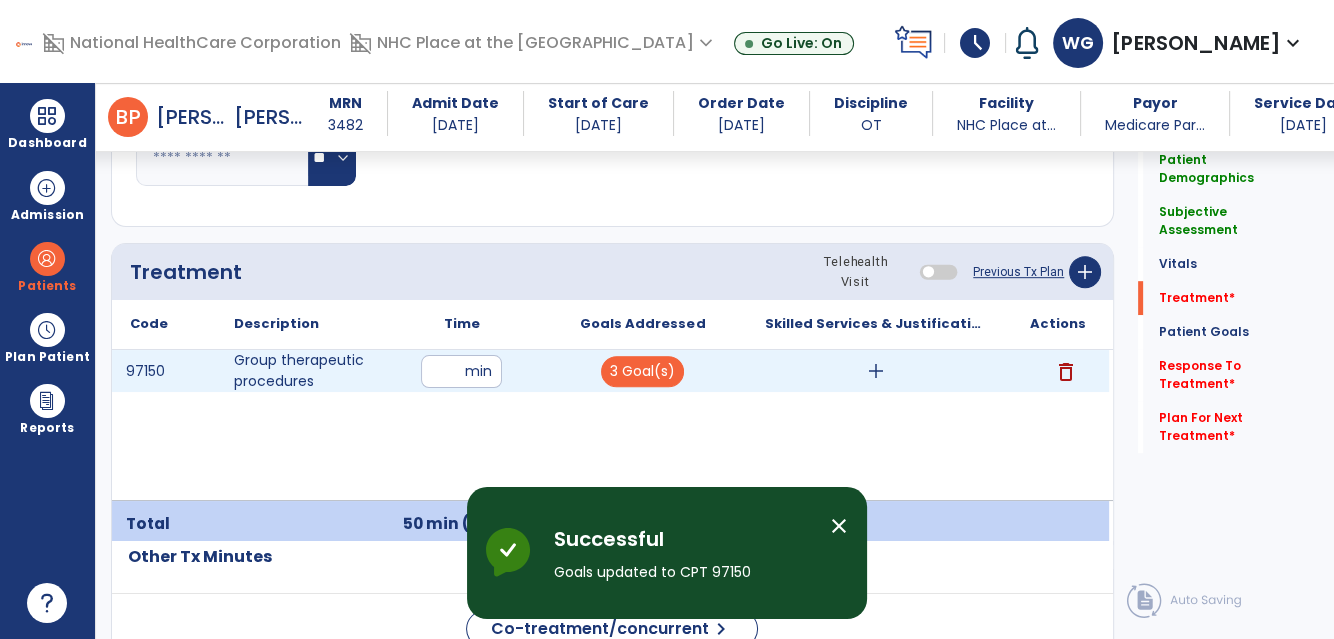 click on "add" at bounding box center [876, 371] 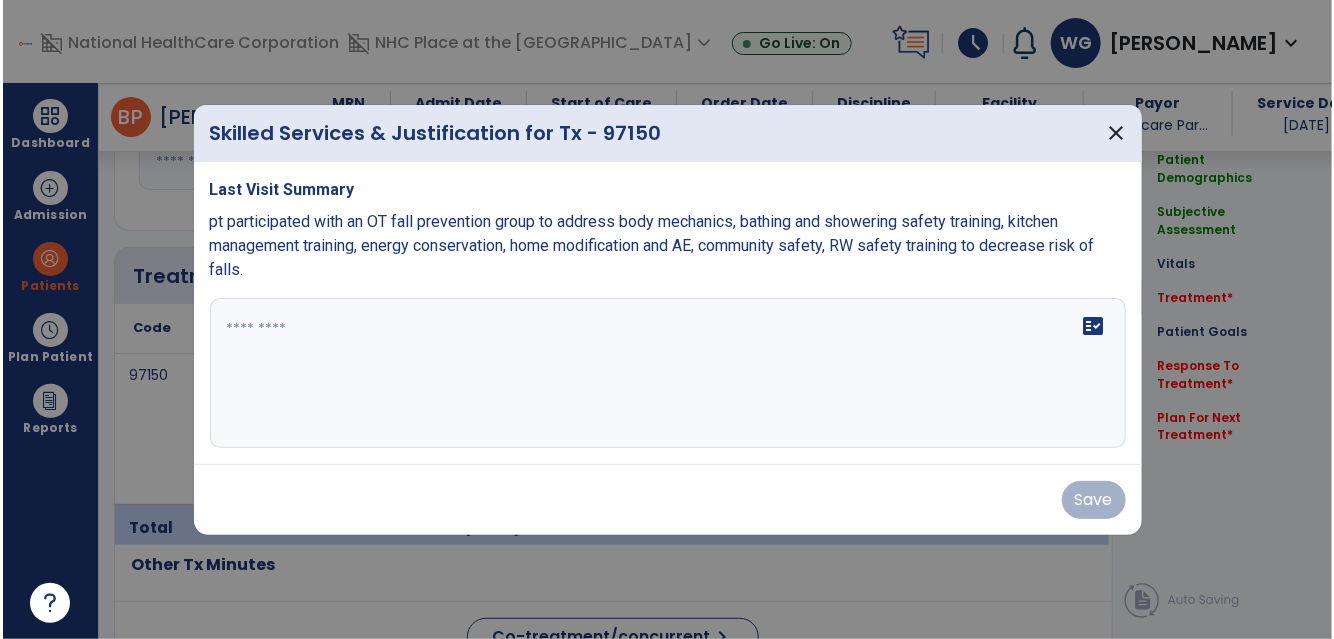 scroll, scrollTop: 1116, scrollLeft: 0, axis: vertical 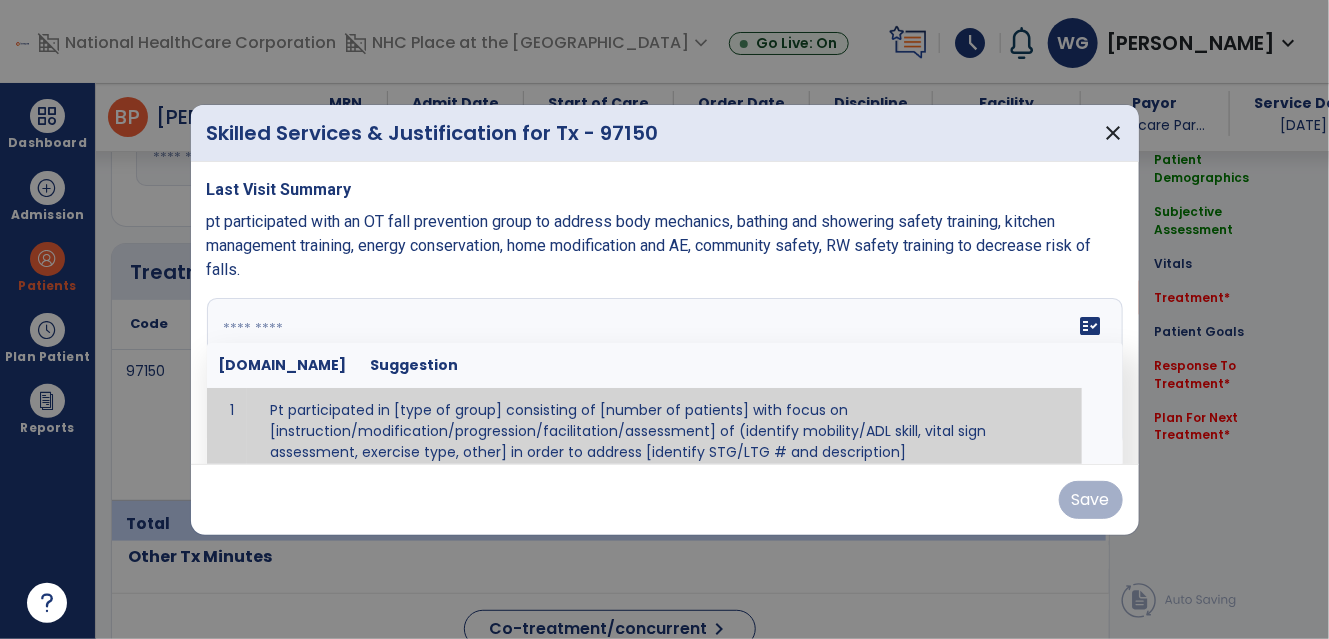click on "fact_check  [DOMAIN_NAME] Suggestion 1 Pt participated in [type of group] consisting of [number of patients] with focus on [instruction/modification/progression/facilitation/assessment] of (identify mobility/ADL skill, vital sign assessment, exercise type, other] in order to address [identify STG/LTG # and description]" at bounding box center (665, 373) 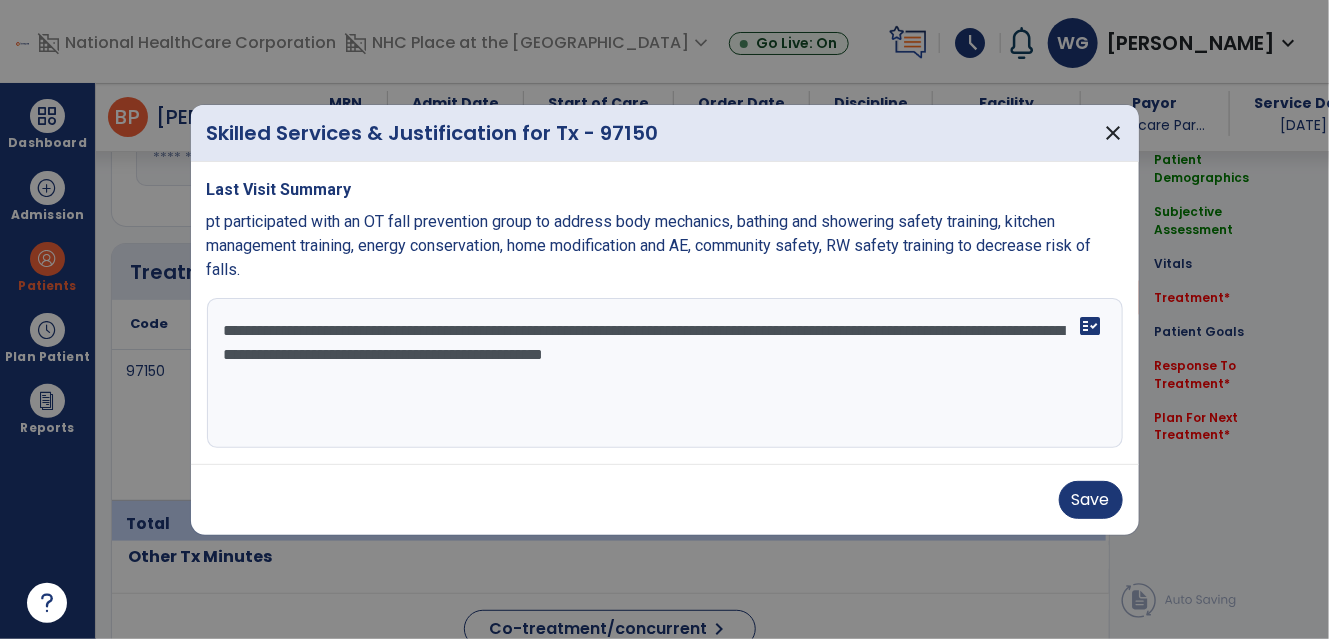 drag, startPoint x: 224, startPoint y: 328, endPoint x: 971, endPoint y: 432, distance: 754.2049 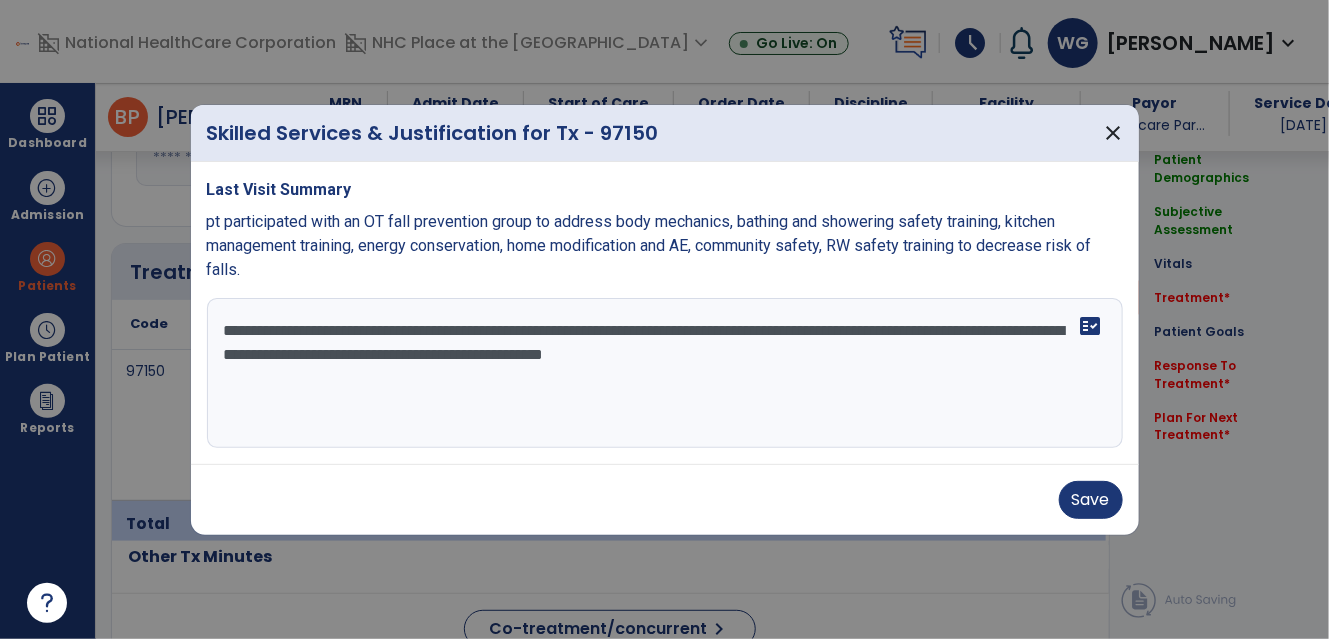 click on "**********" at bounding box center (665, 373) 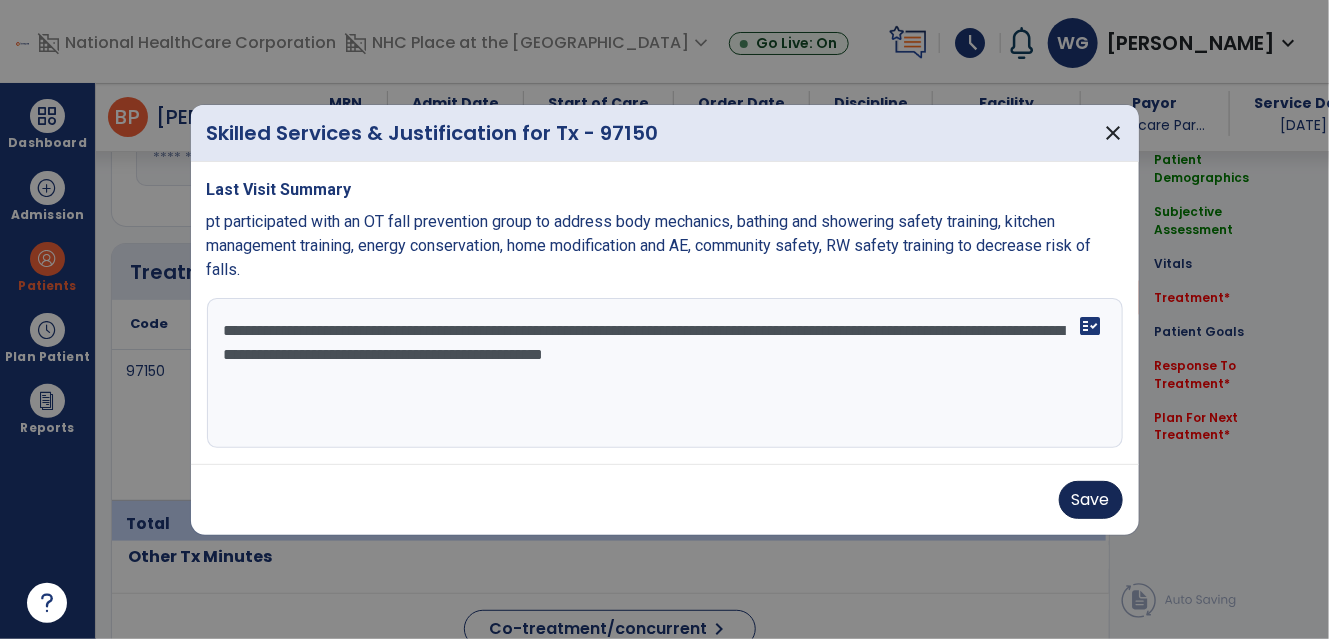 type on "**********" 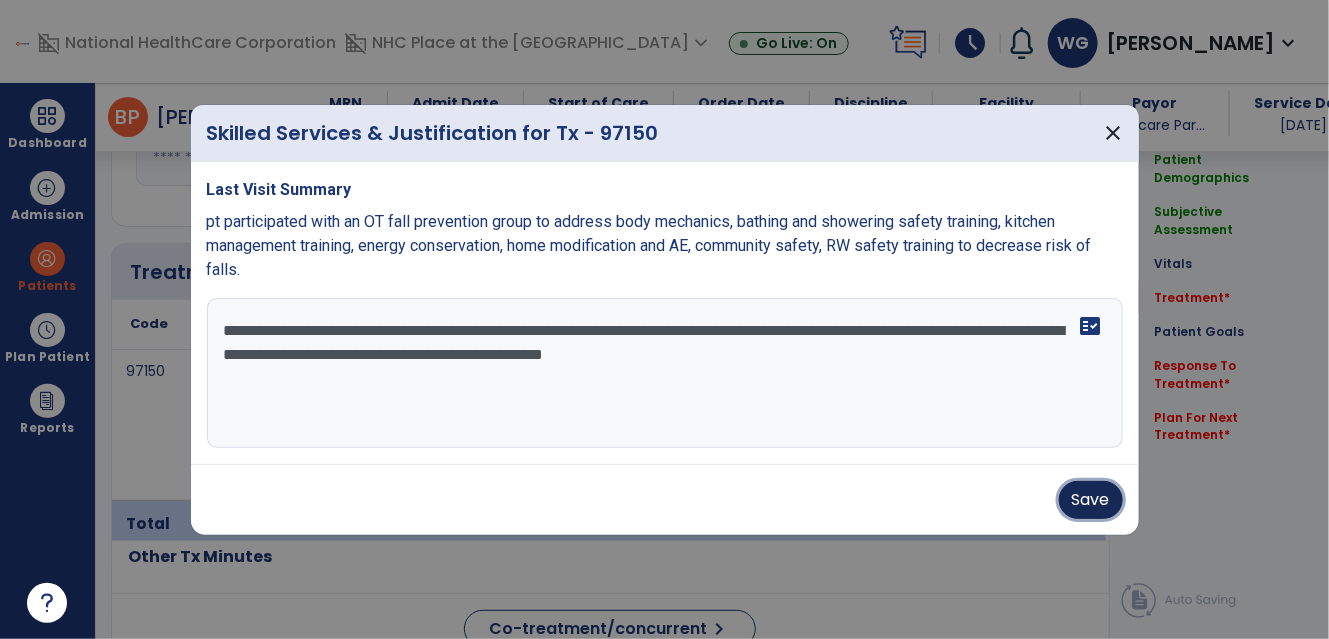 click on "Save" at bounding box center [1091, 500] 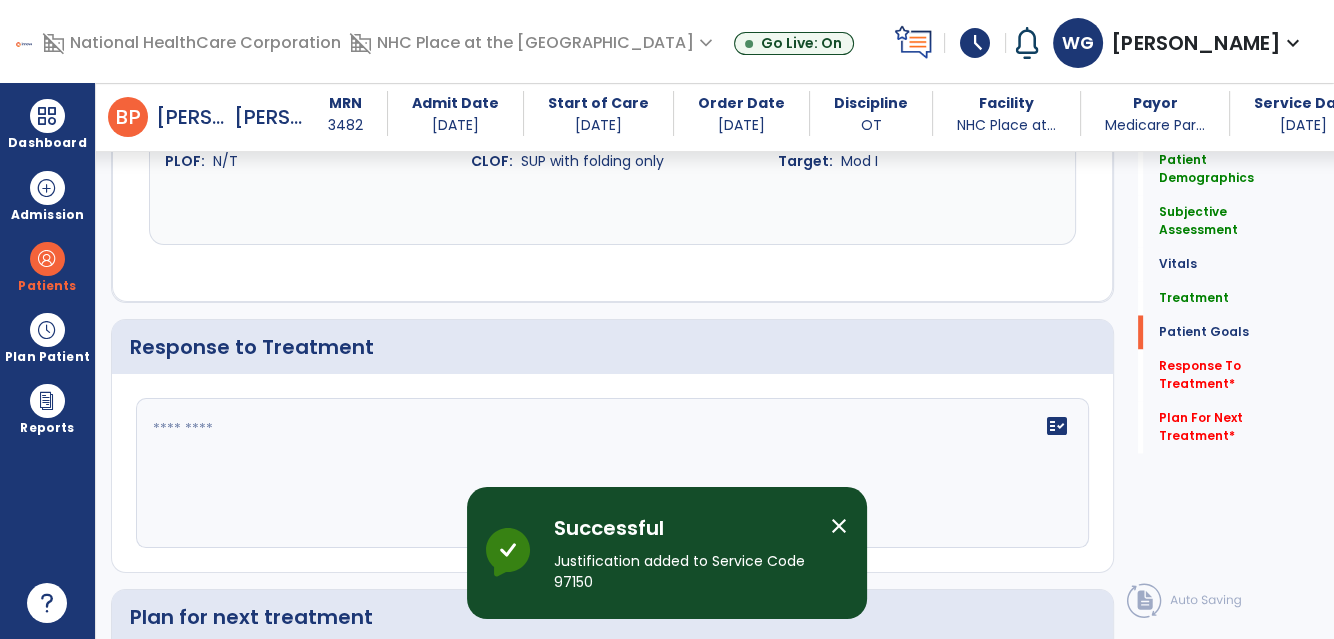 scroll, scrollTop: 3298, scrollLeft: 0, axis: vertical 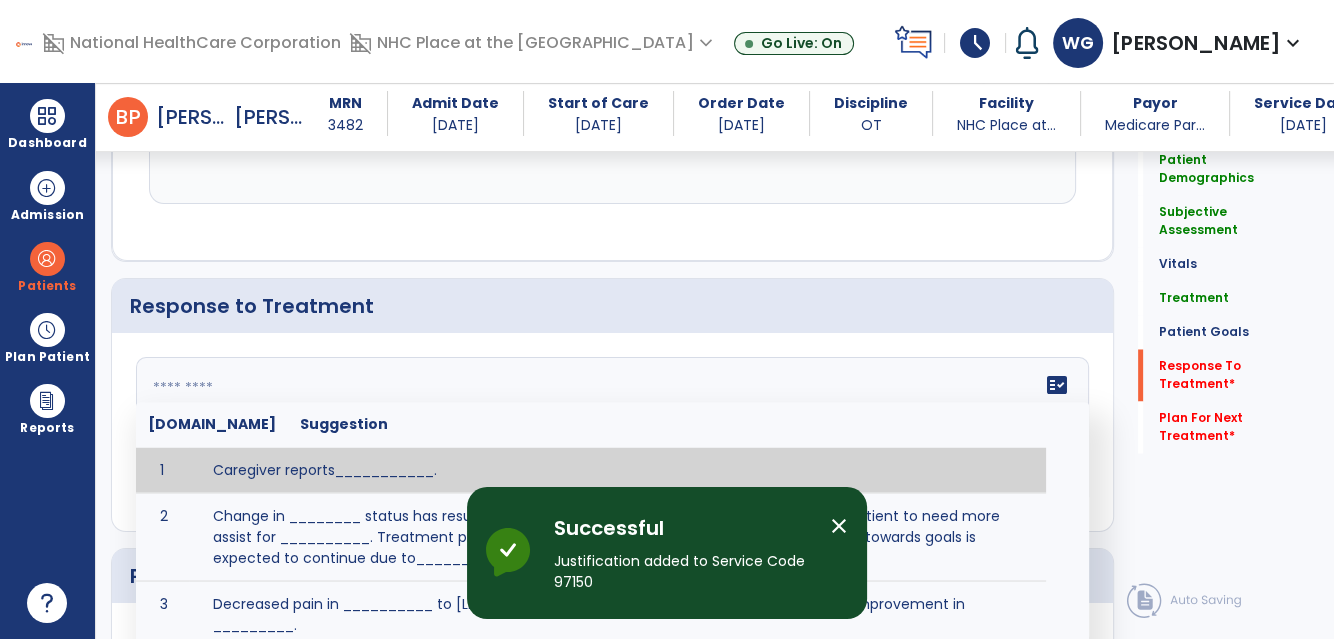 click on "fact_check  [DOMAIN_NAME] Suggestion 1 Caregiver reports___________. 2 Change in ________ status has resulted in setback in_______due to ________, requiring patient to need more assist for __________.   Treatment plan adjustments to be made include________.  Progress towards goals is expected to continue due to_________. 3 Decreased pain in __________ to [LEVEL] in response to [MODALITY/TREATMENT] allows for improvement in _________. 4 Functional gains in _______ have impacted the patient's ability to perform_________ with a reduction in assist levels to_________. 5 Functional progress this week has been significant due to__________. 6 Gains in ________ have improved the patient's ability to perform ______with decreased levels of assist to___________. 7 Improvement in ________allows patient to tolerate higher levels of challenges in_________. 8 Pain in [AREA] has decreased to [LEVEL] in response to [TREATMENT/MODALITY], allowing fore ease in completing__________. 9 10 11 12 13 14 15 16 17 18 19 20 21" 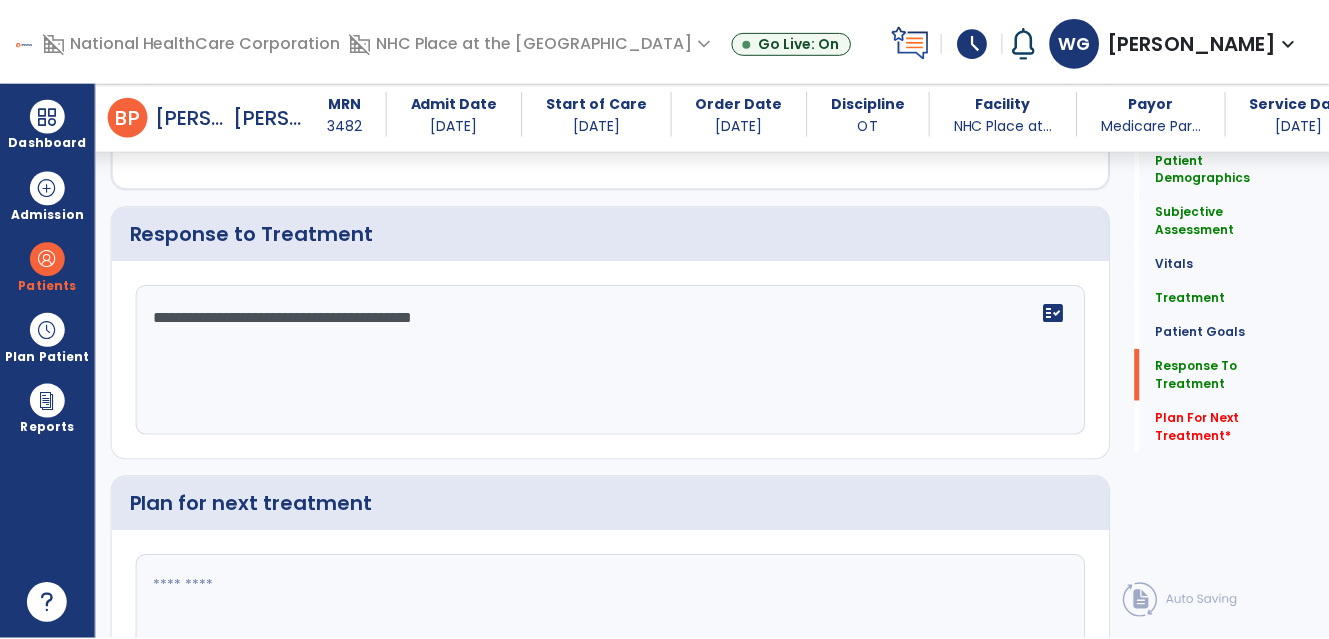 scroll, scrollTop: 3516, scrollLeft: 0, axis: vertical 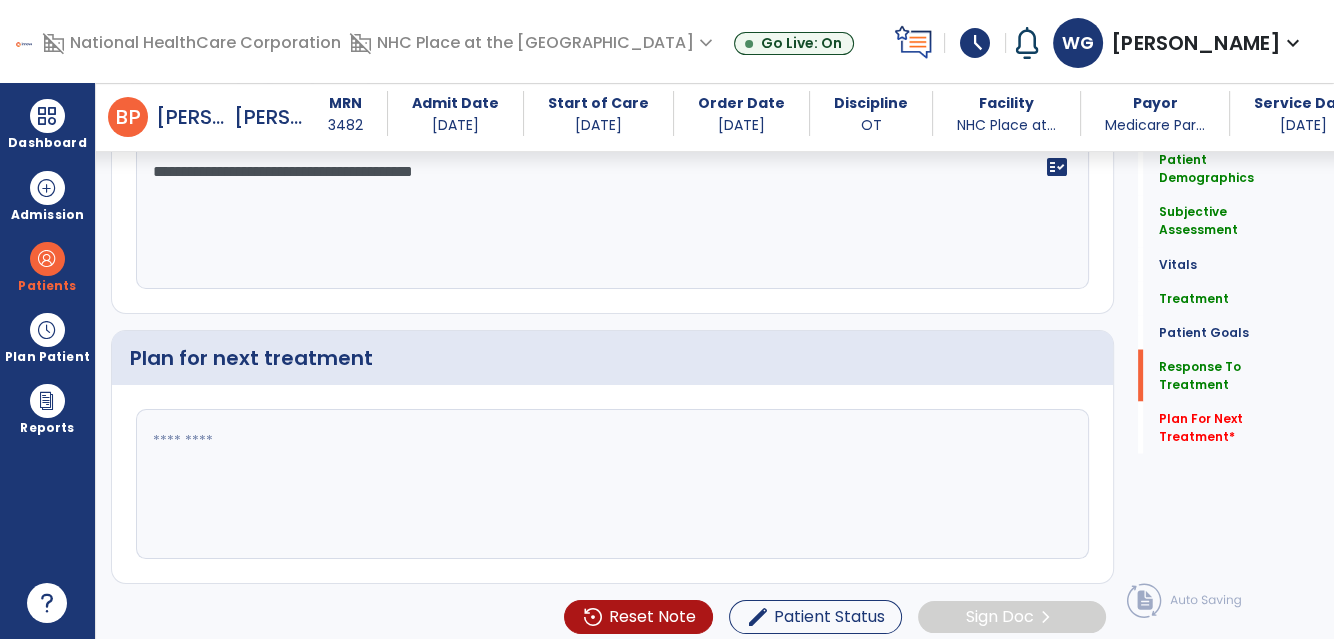 type on "**********" 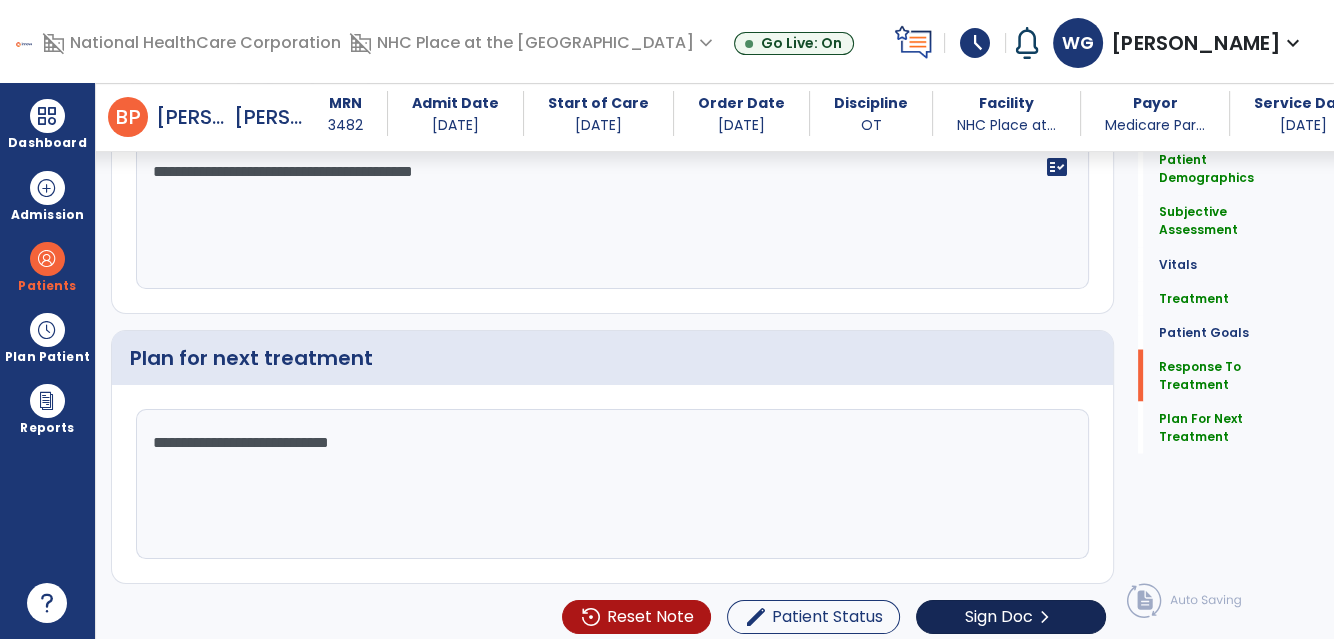 type on "**********" 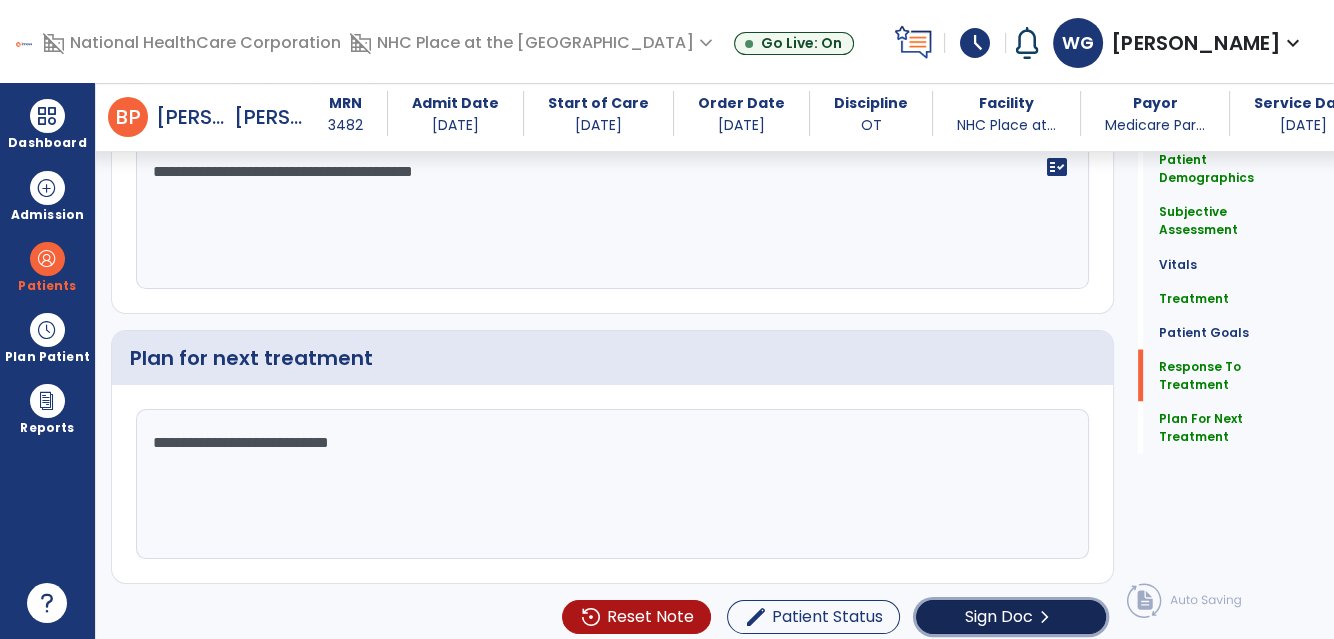 click on "chevron_right" 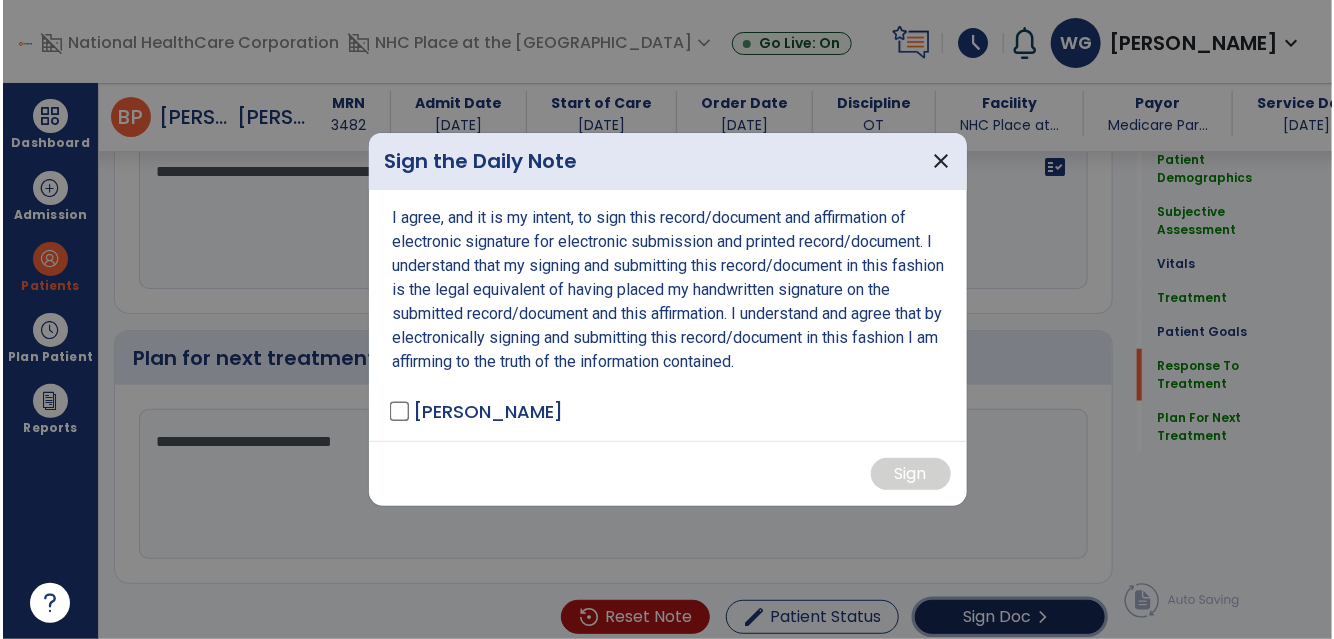 scroll, scrollTop: 3516, scrollLeft: 0, axis: vertical 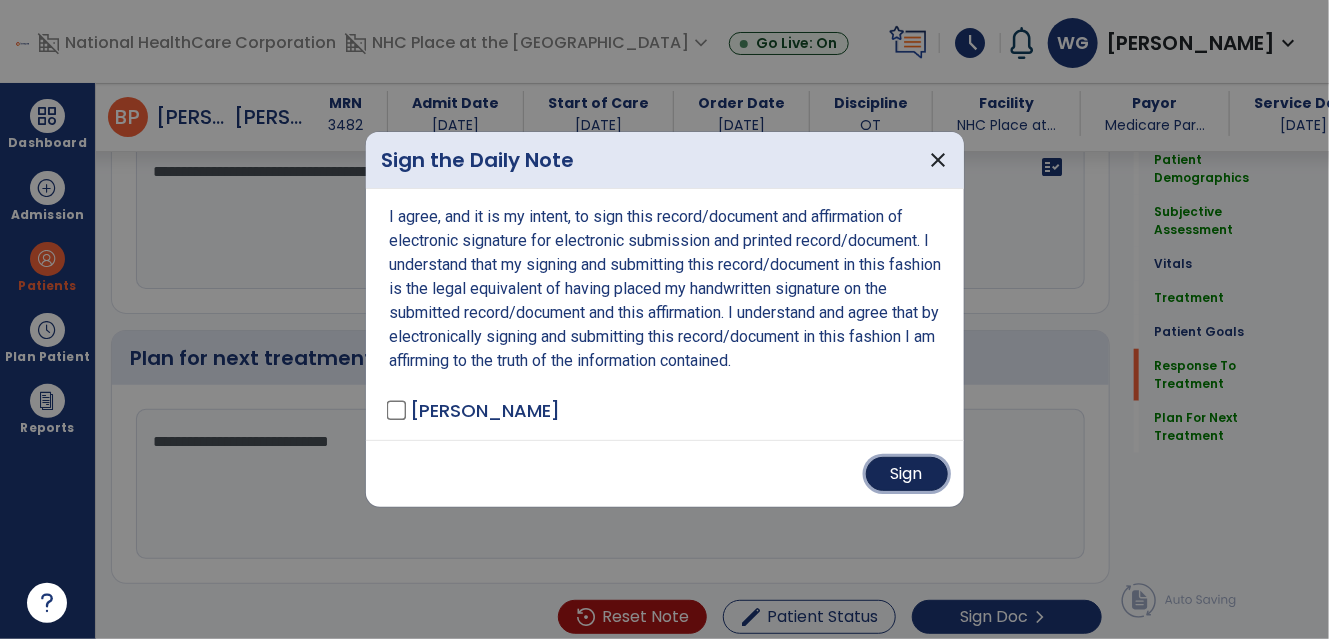 click on "Sign" at bounding box center (907, 474) 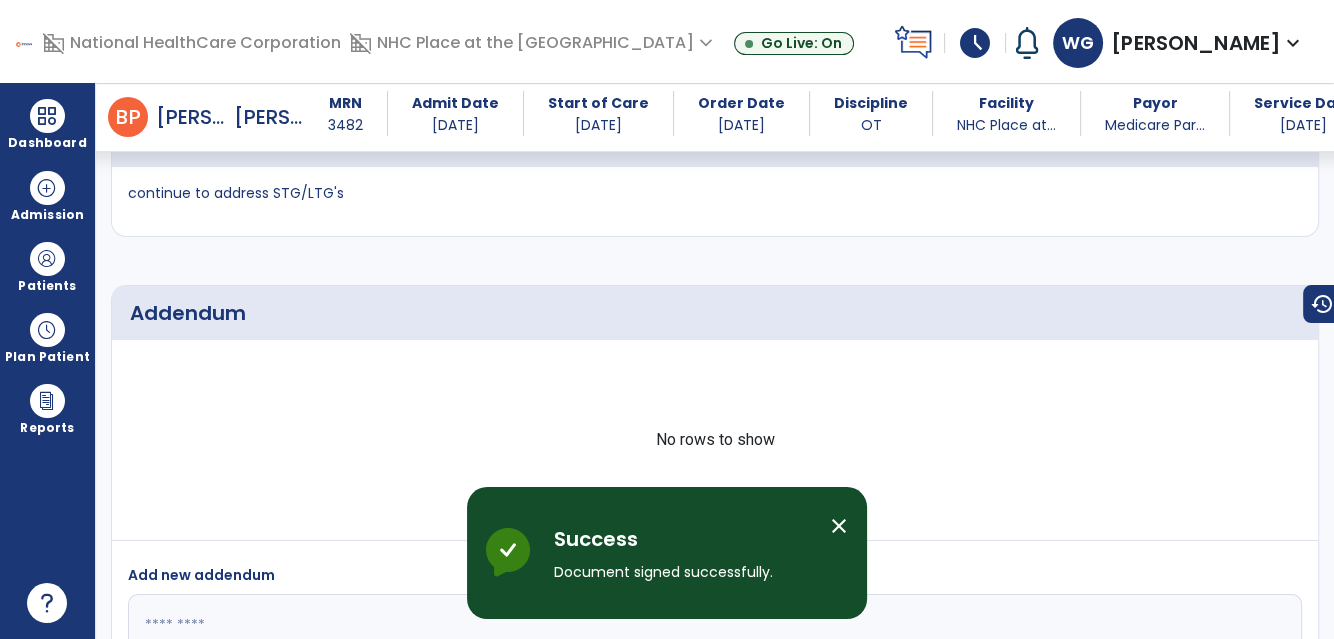 scroll, scrollTop: 4704, scrollLeft: 0, axis: vertical 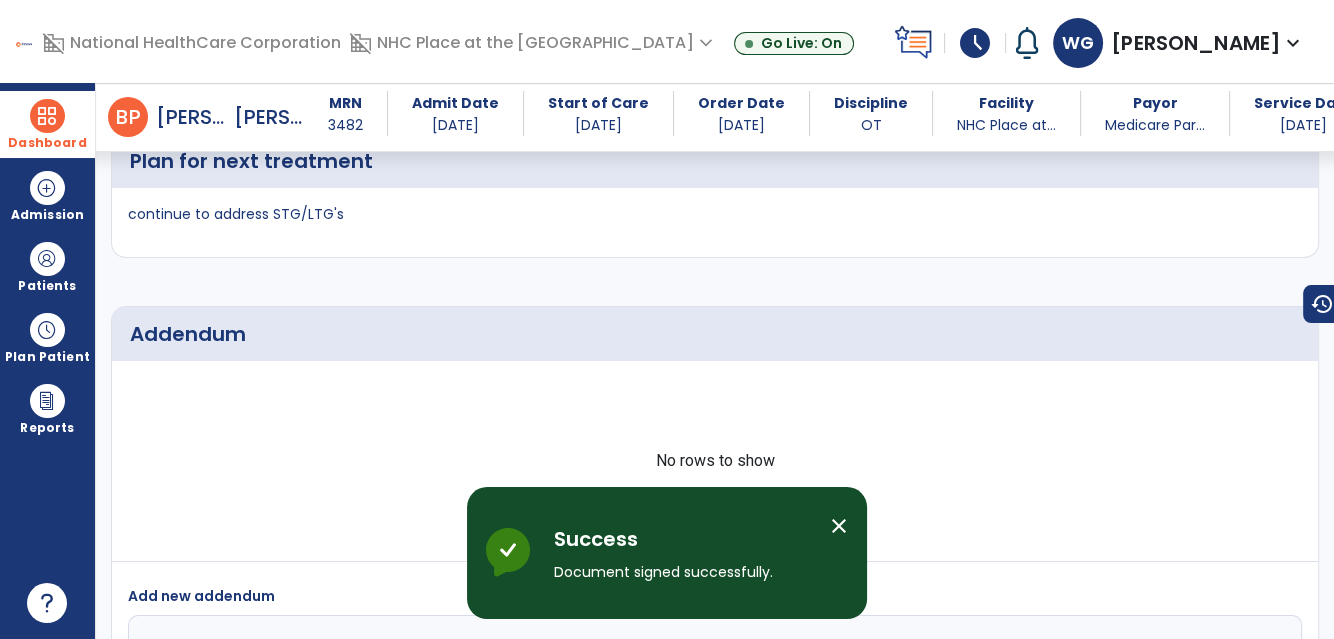 click on "Dashboard" at bounding box center (47, 124) 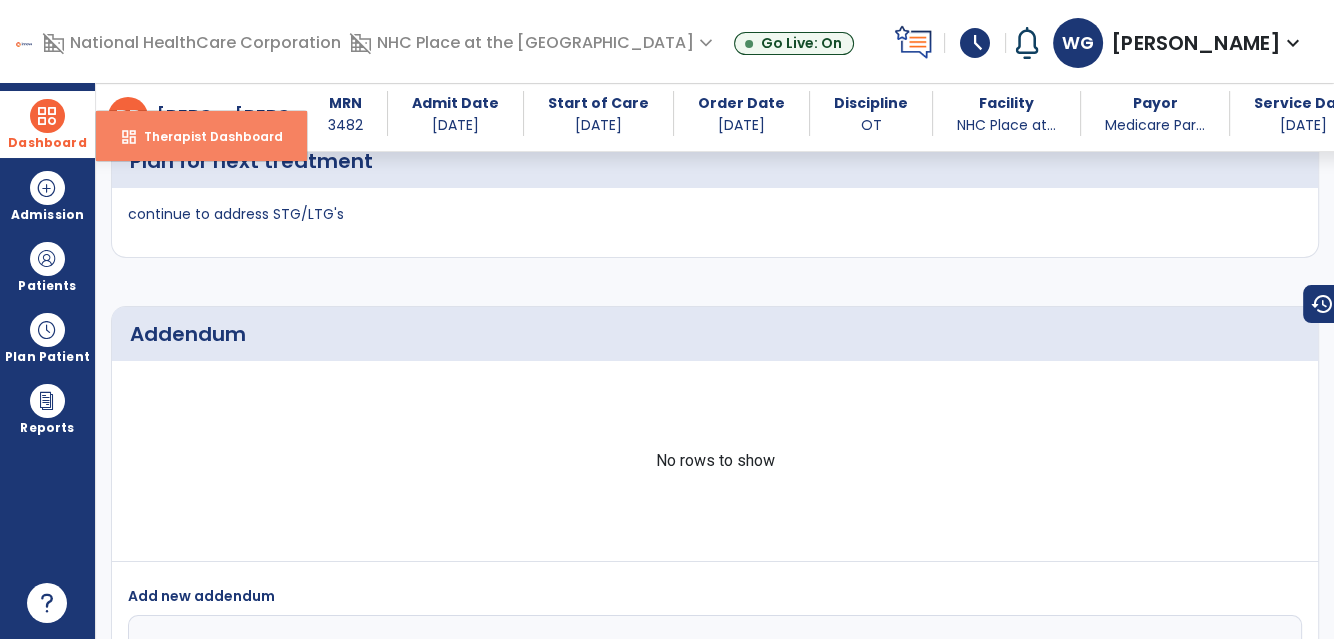 click on "dashboard  Therapist Dashboard" at bounding box center [201, 136] 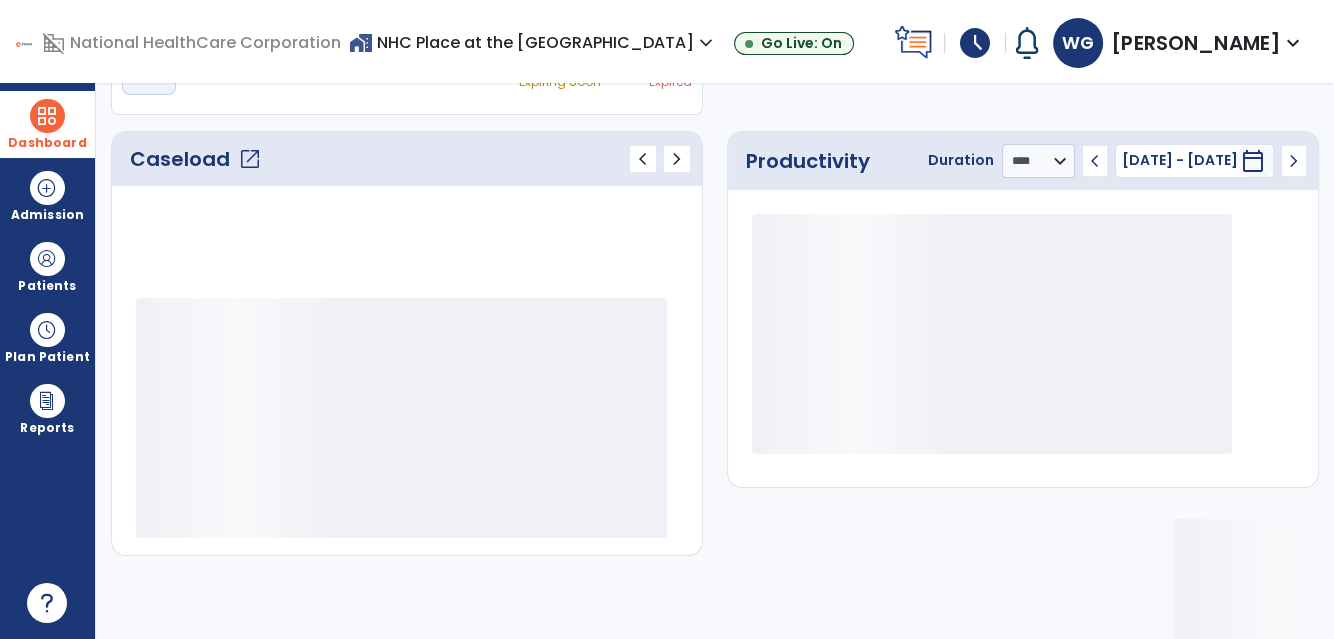 scroll, scrollTop: 233, scrollLeft: 0, axis: vertical 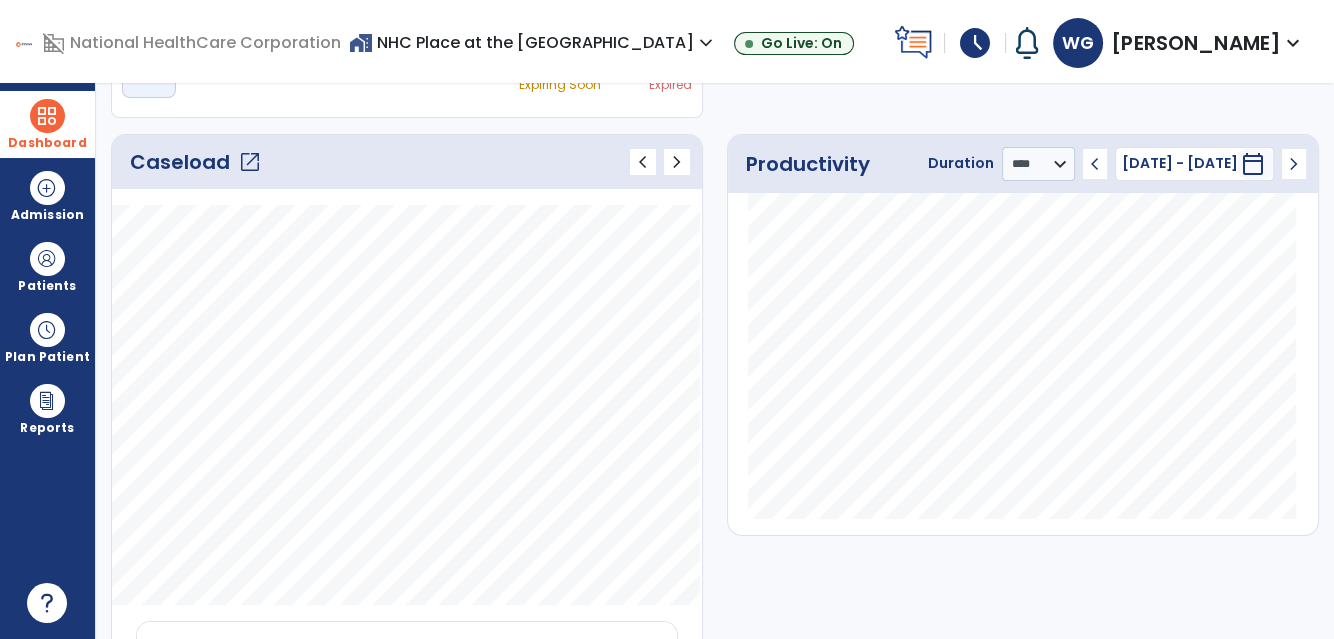 click on "open_in_new" 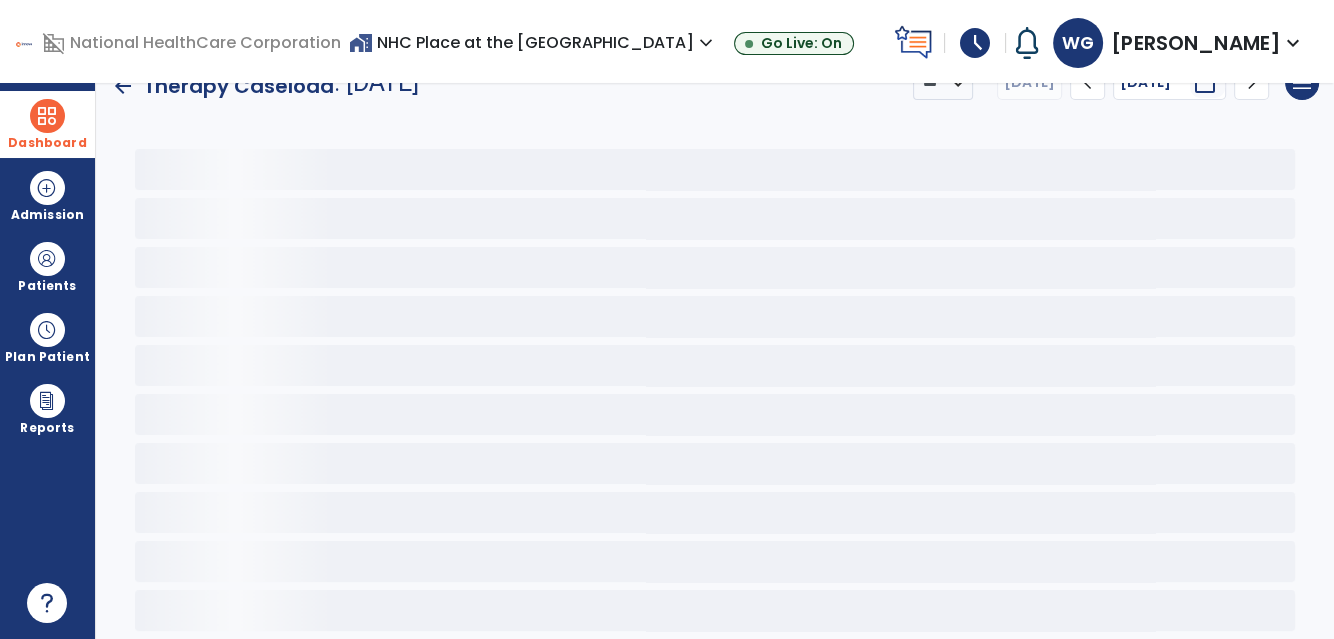 scroll, scrollTop: 25, scrollLeft: 0, axis: vertical 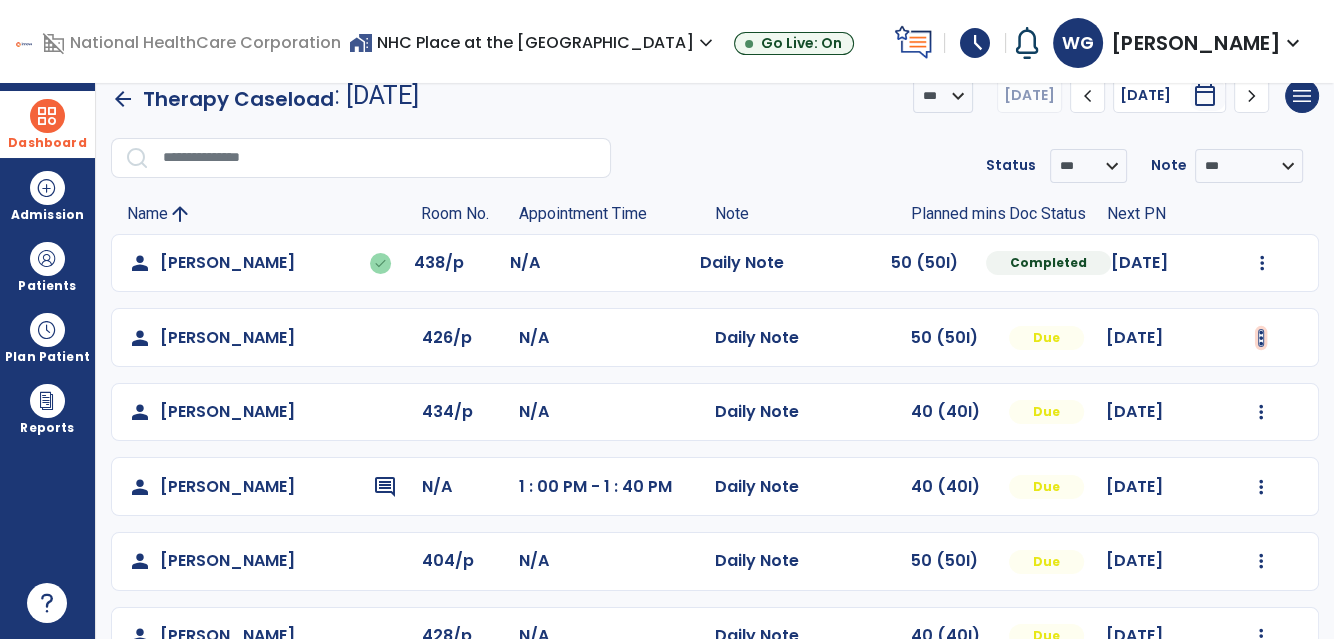click at bounding box center (1262, 263) 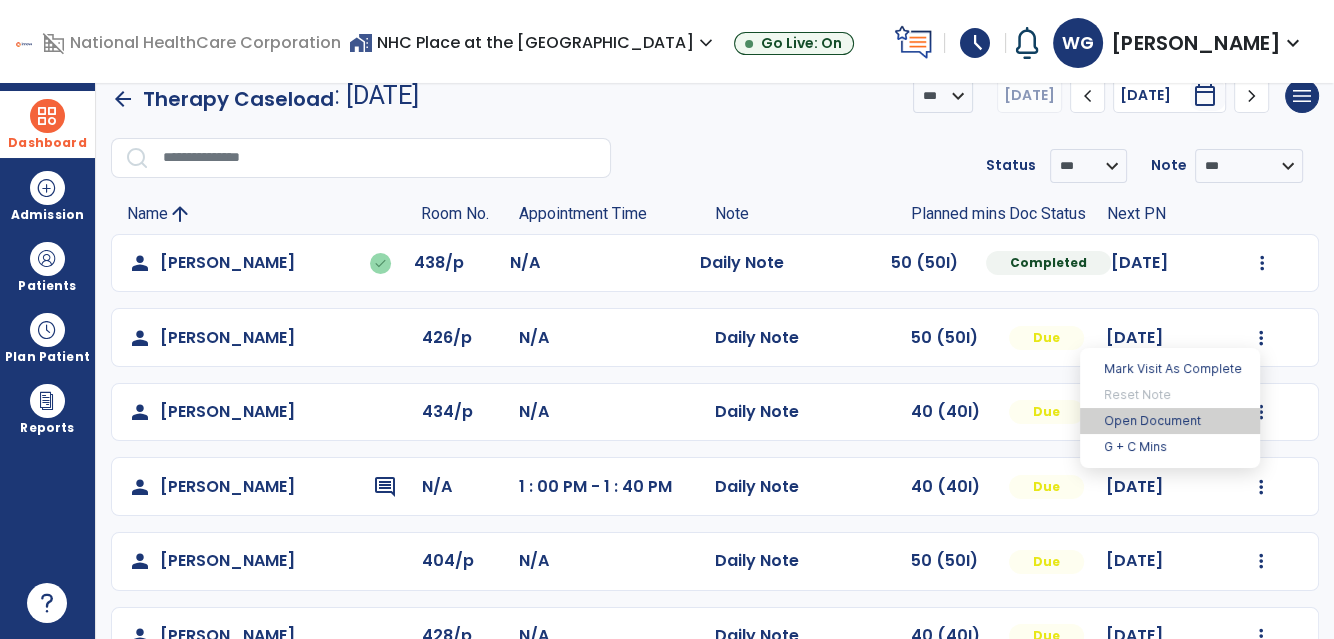 click on "Open Document" at bounding box center (1170, 421) 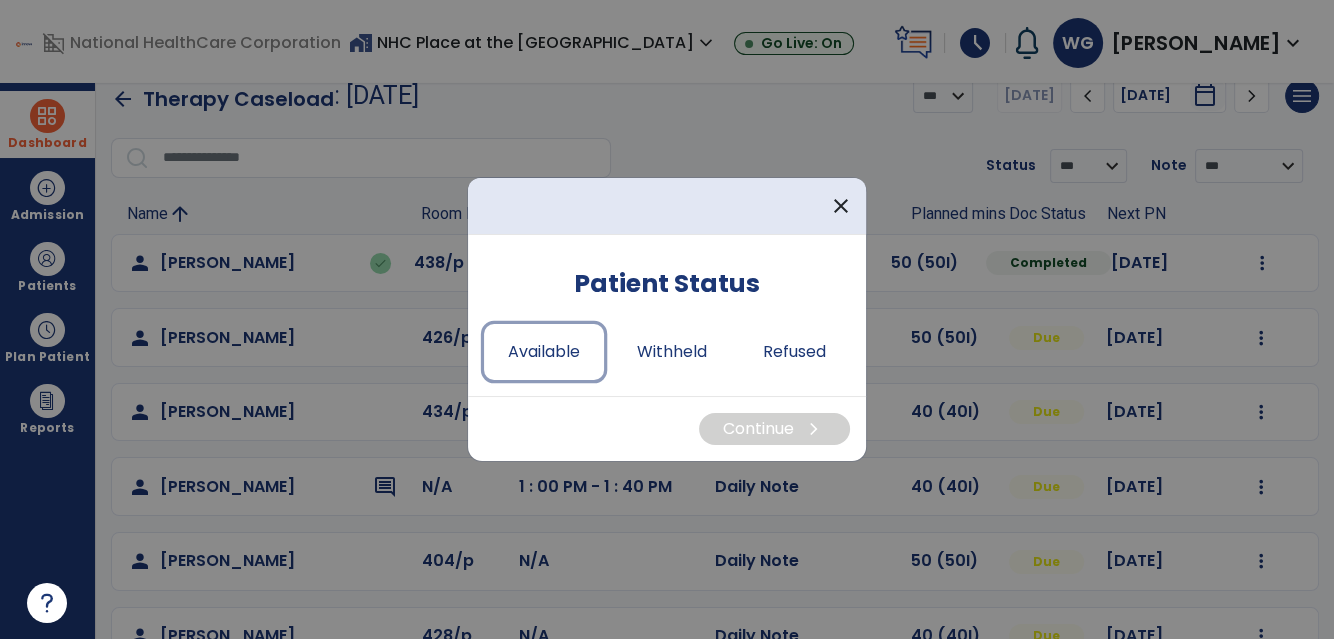 drag, startPoint x: 527, startPoint y: 352, endPoint x: 610, endPoint y: 374, distance: 85.86617 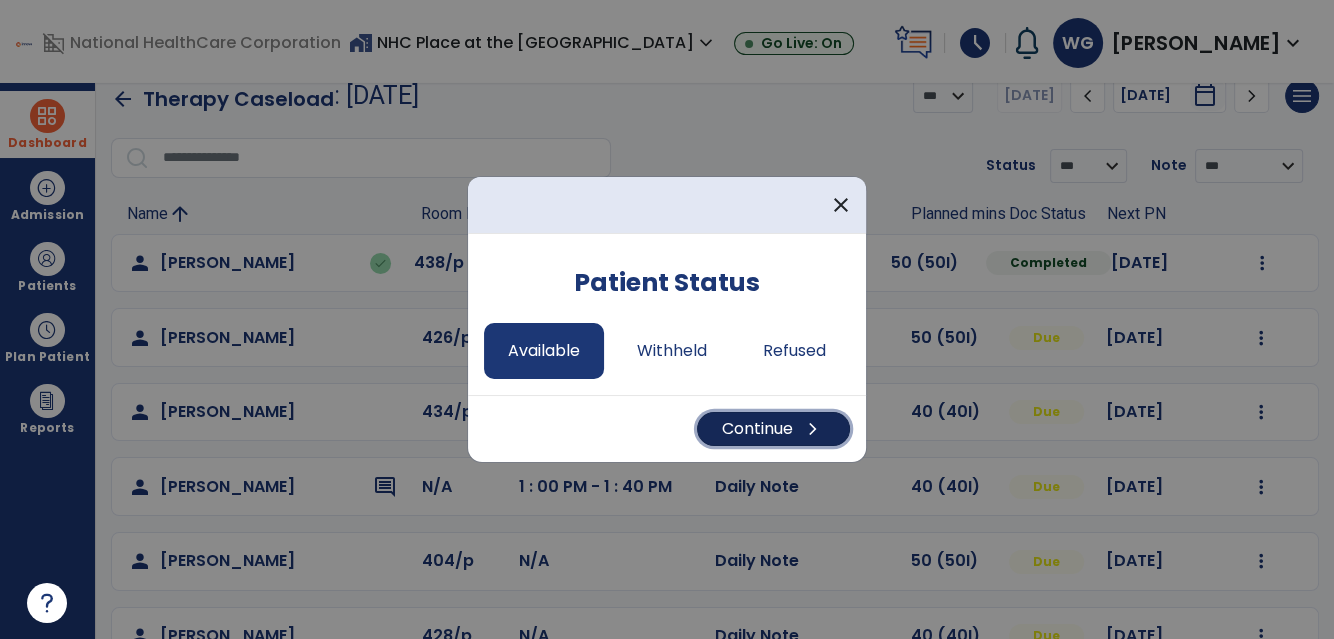 click on "Continue   chevron_right" at bounding box center [773, 429] 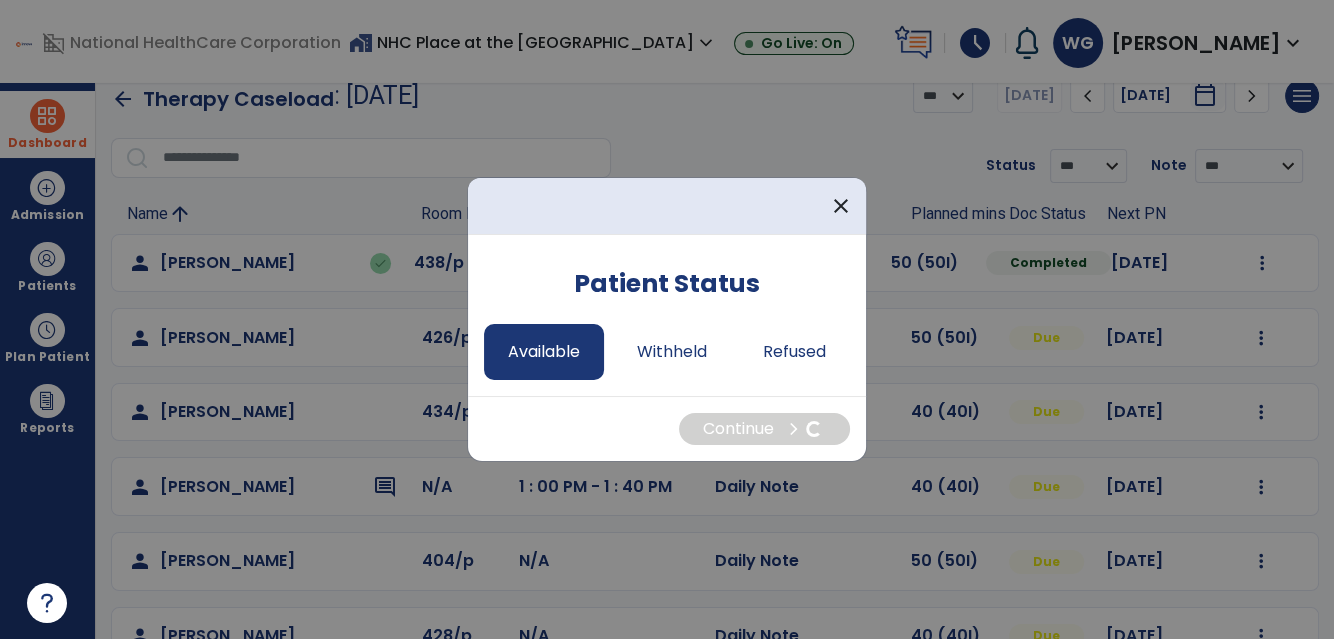 select on "*" 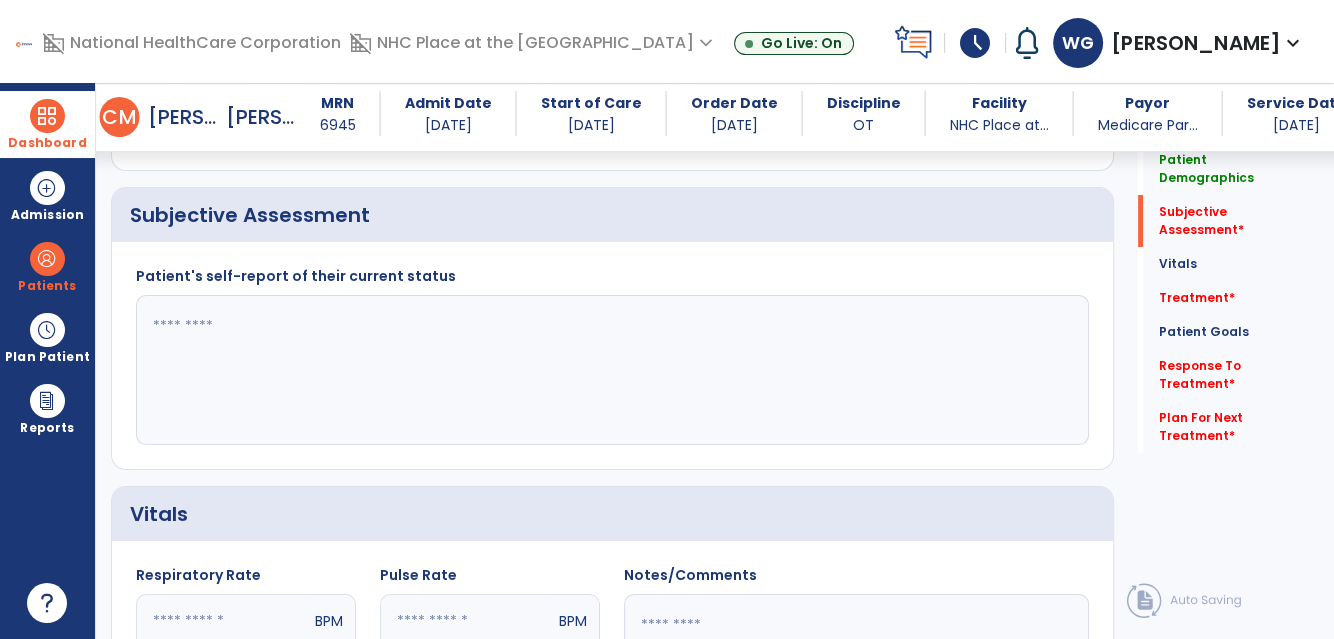 scroll, scrollTop: 389, scrollLeft: 0, axis: vertical 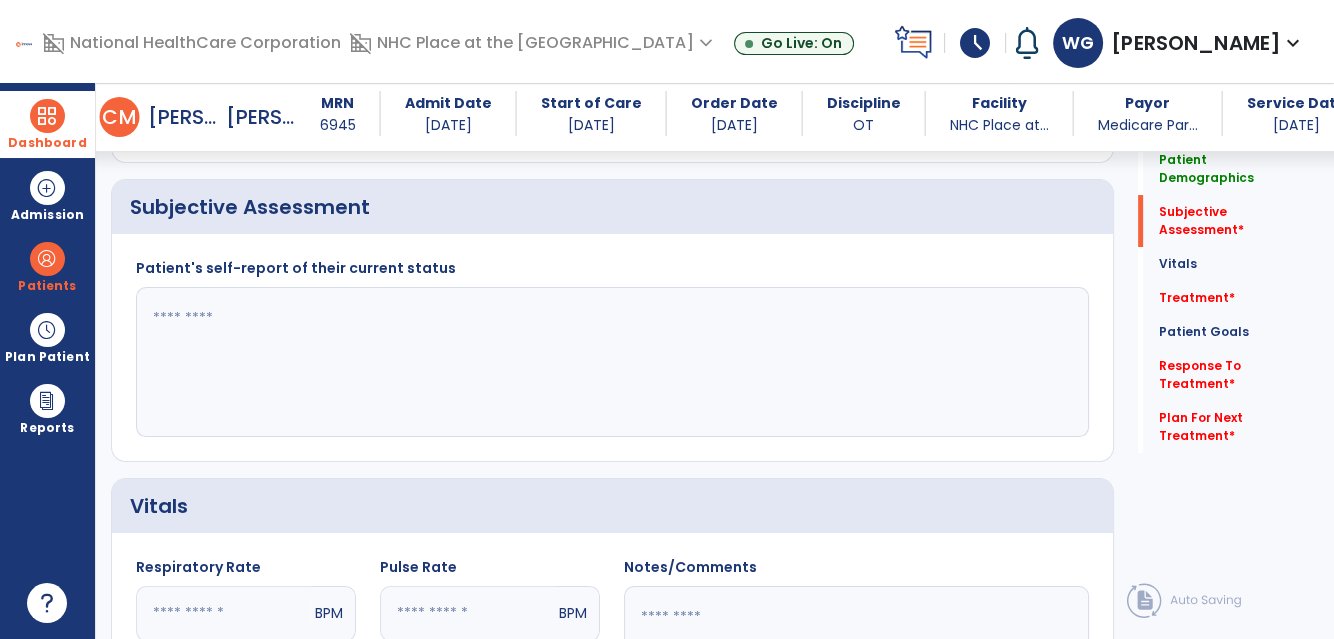 click 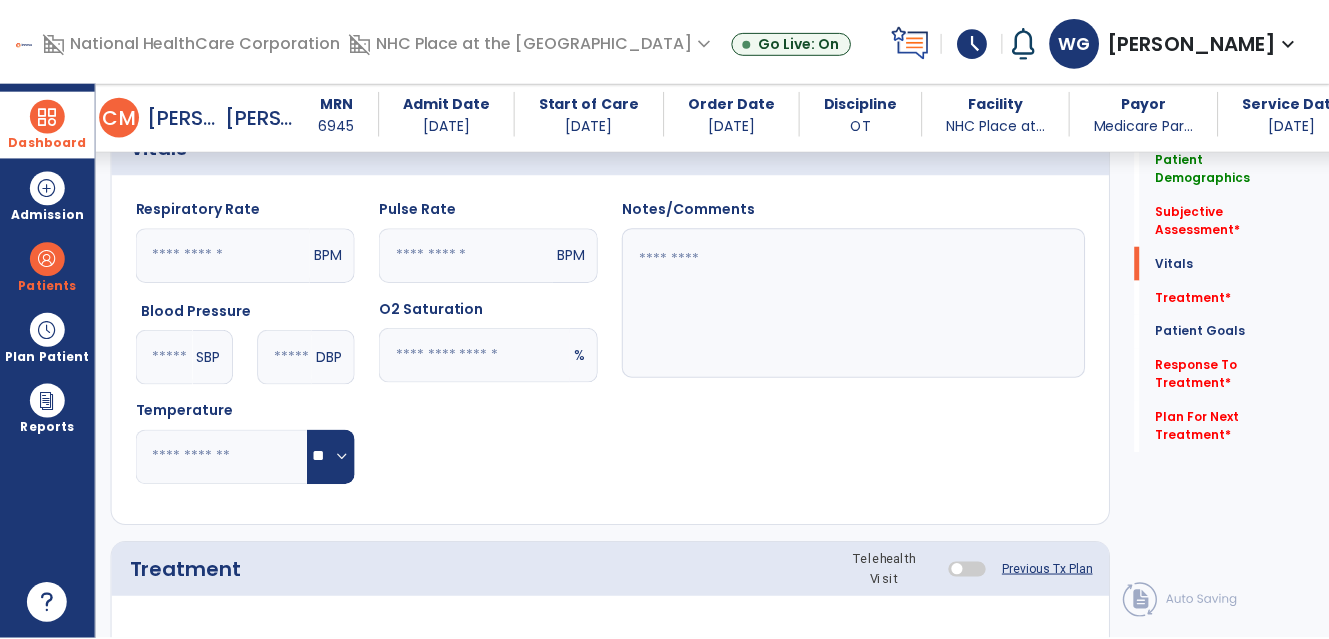 scroll, scrollTop: 843, scrollLeft: 0, axis: vertical 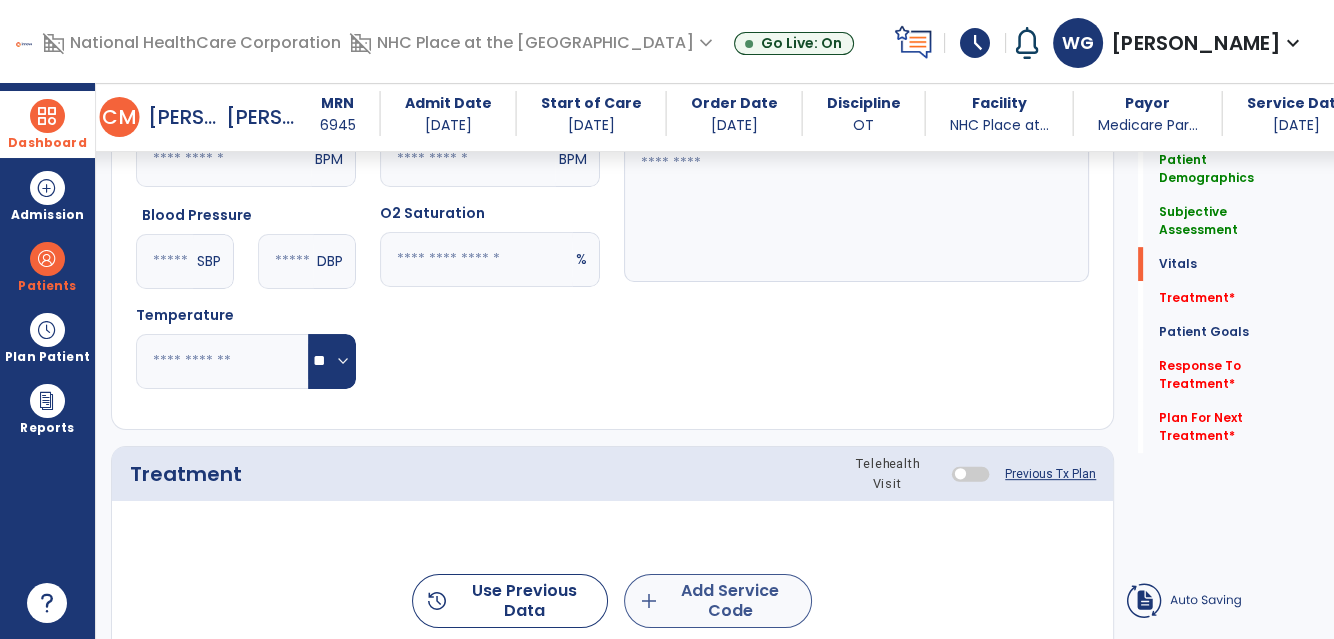 type on "**********" 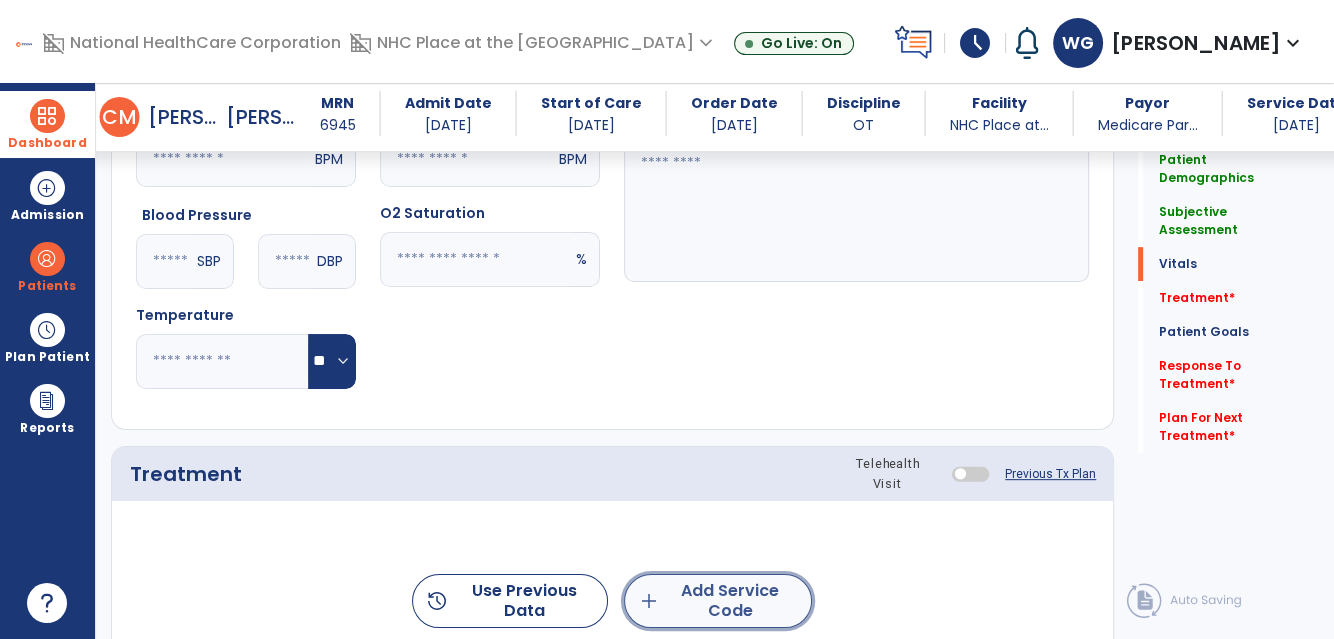 click on "add  Add Service Code" 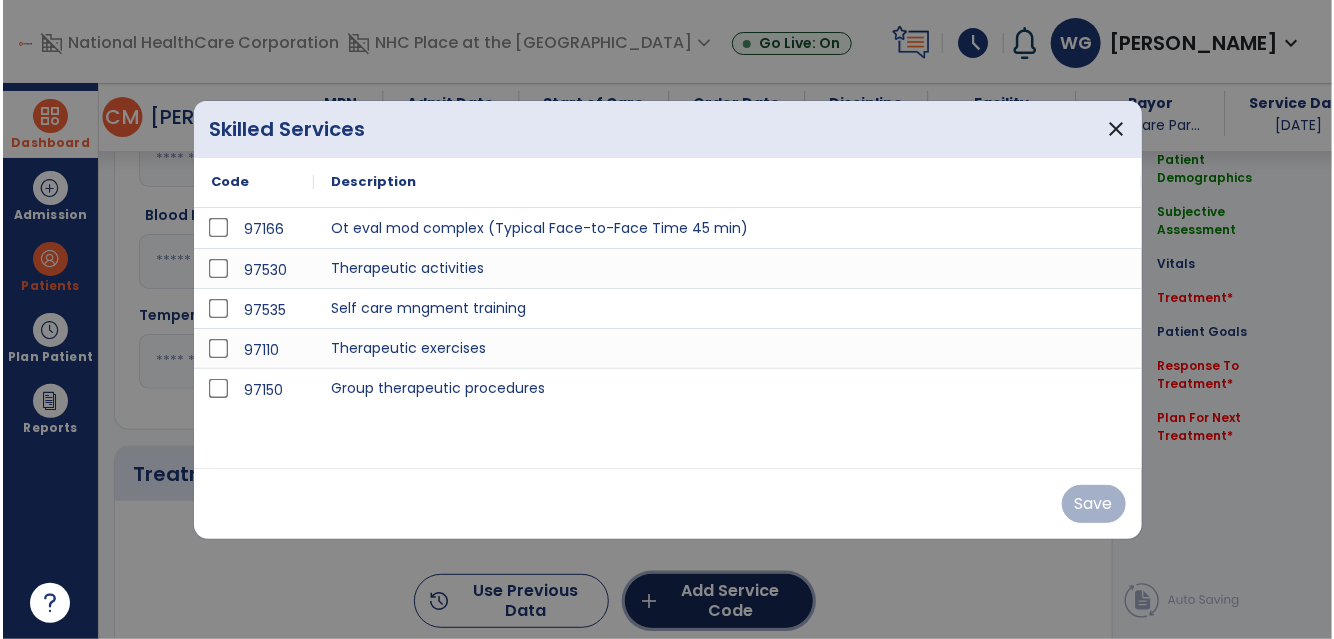 scroll, scrollTop: 843, scrollLeft: 0, axis: vertical 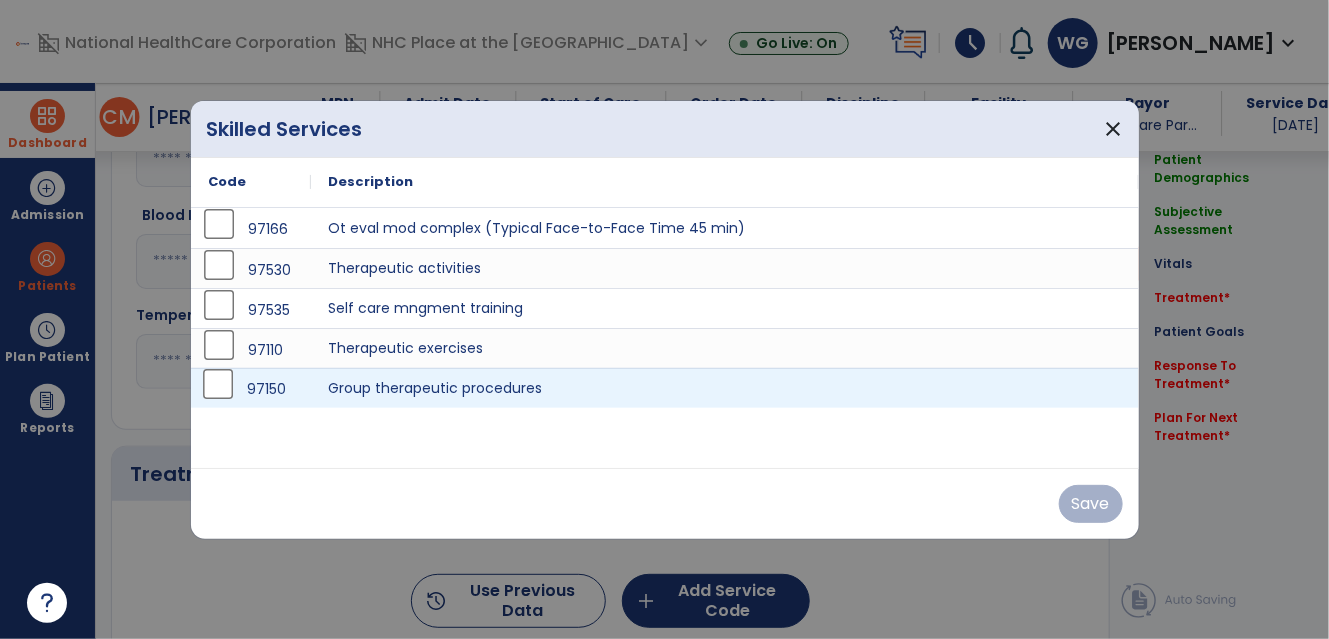 click on "97150" at bounding box center (251, 388) 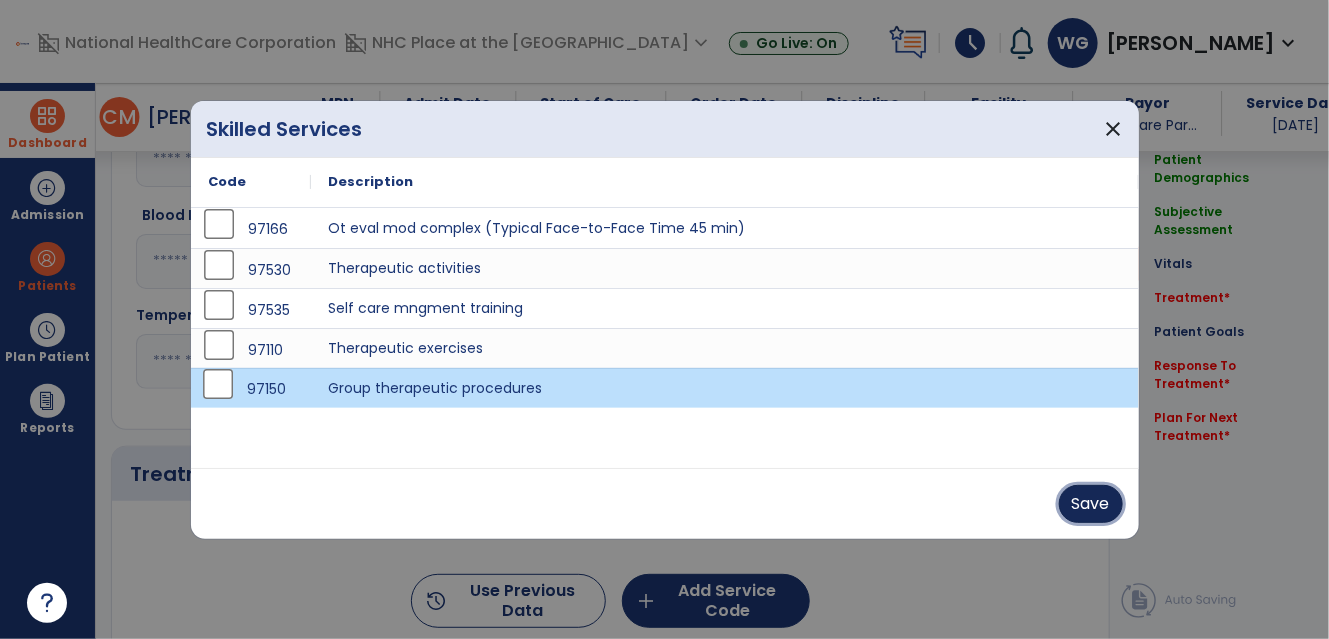 click on "Save" at bounding box center (1091, 504) 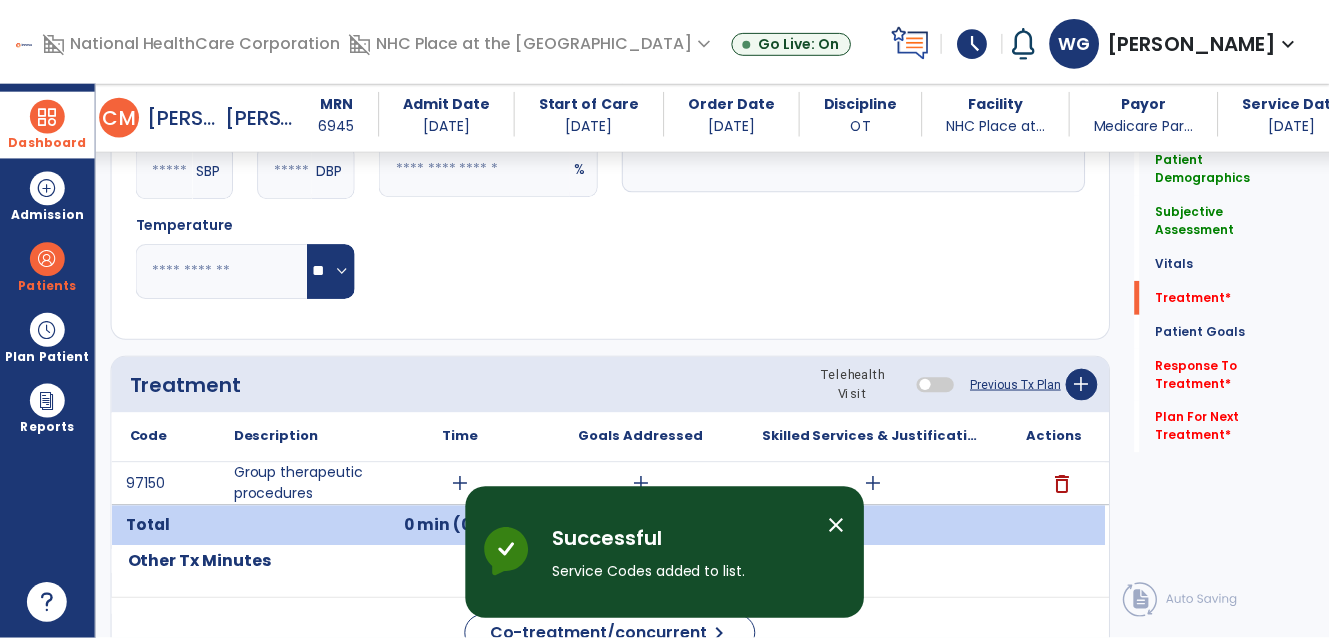 scroll, scrollTop: 1116, scrollLeft: 0, axis: vertical 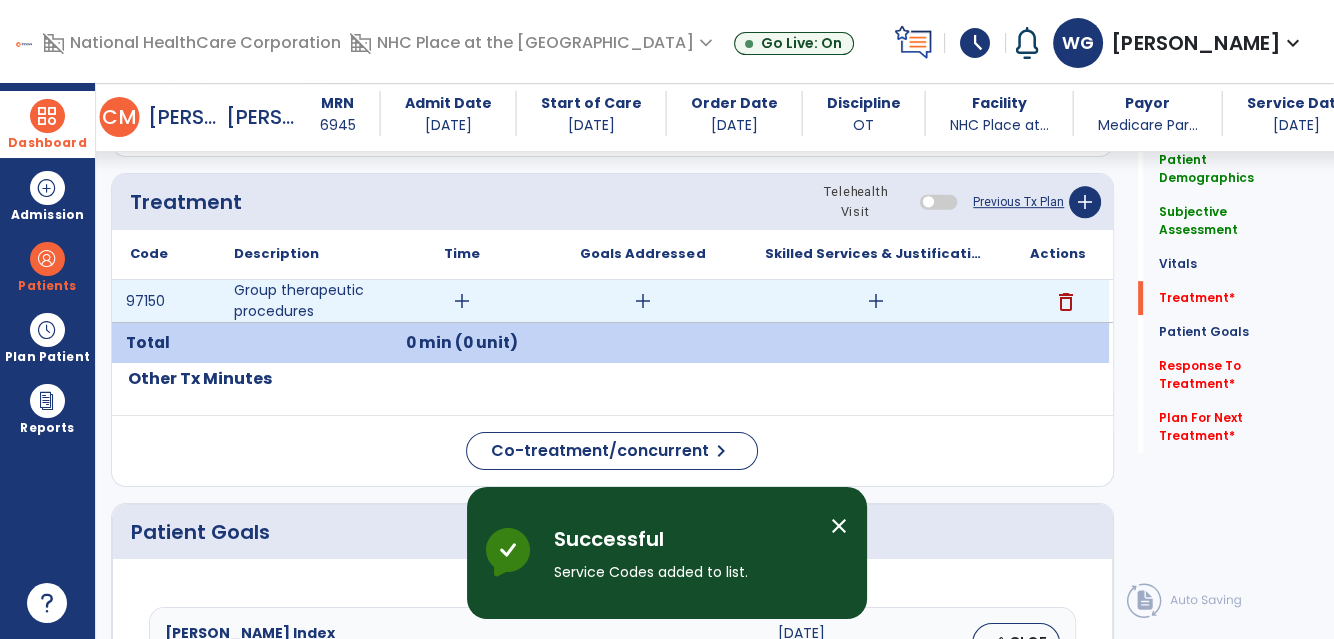 click on "add" at bounding box center [462, 301] 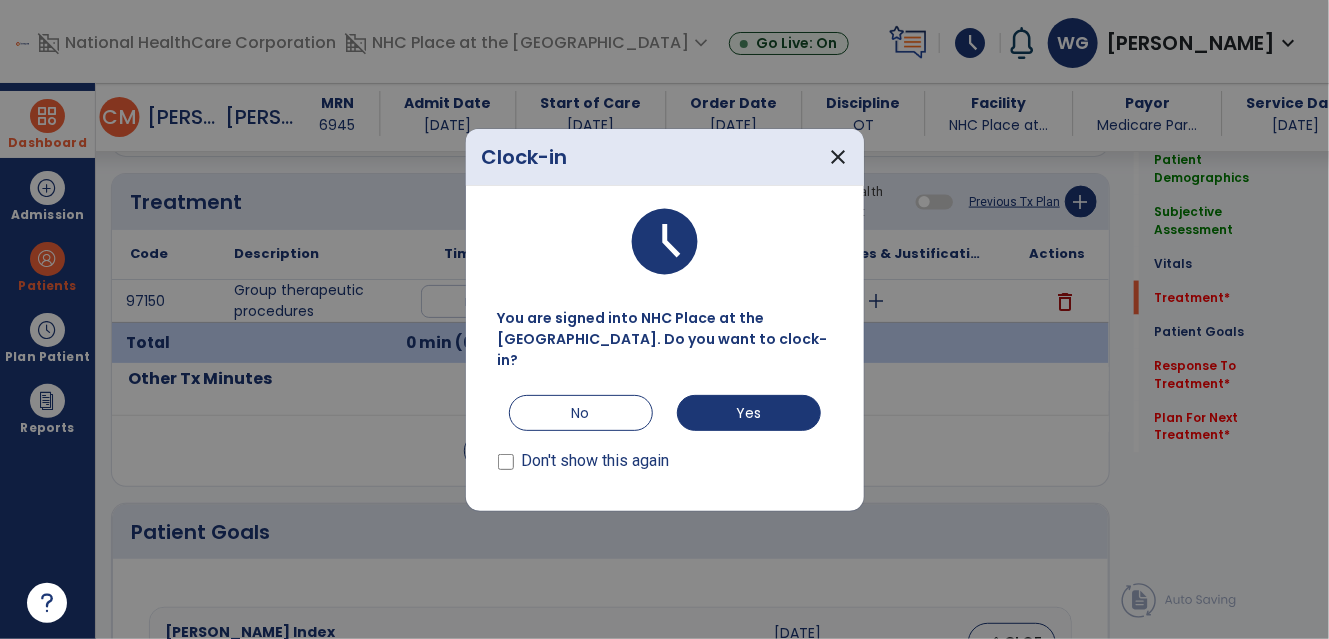 scroll, scrollTop: 1116, scrollLeft: 0, axis: vertical 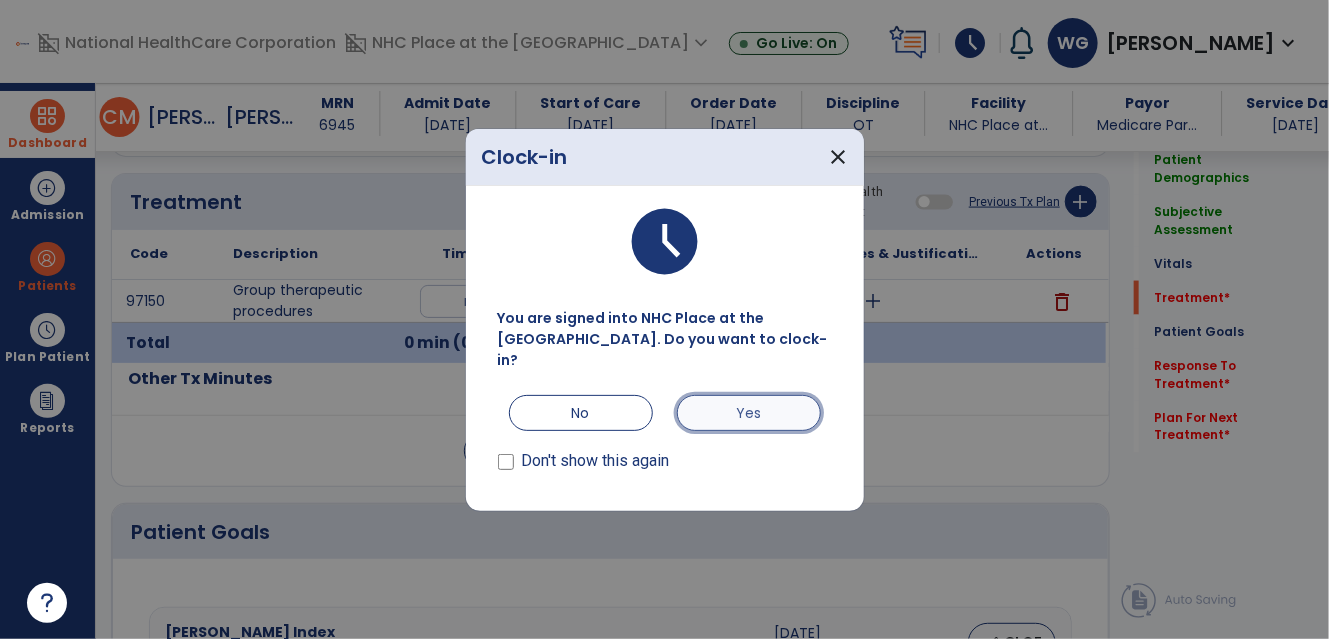 click on "Yes" at bounding box center [749, 413] 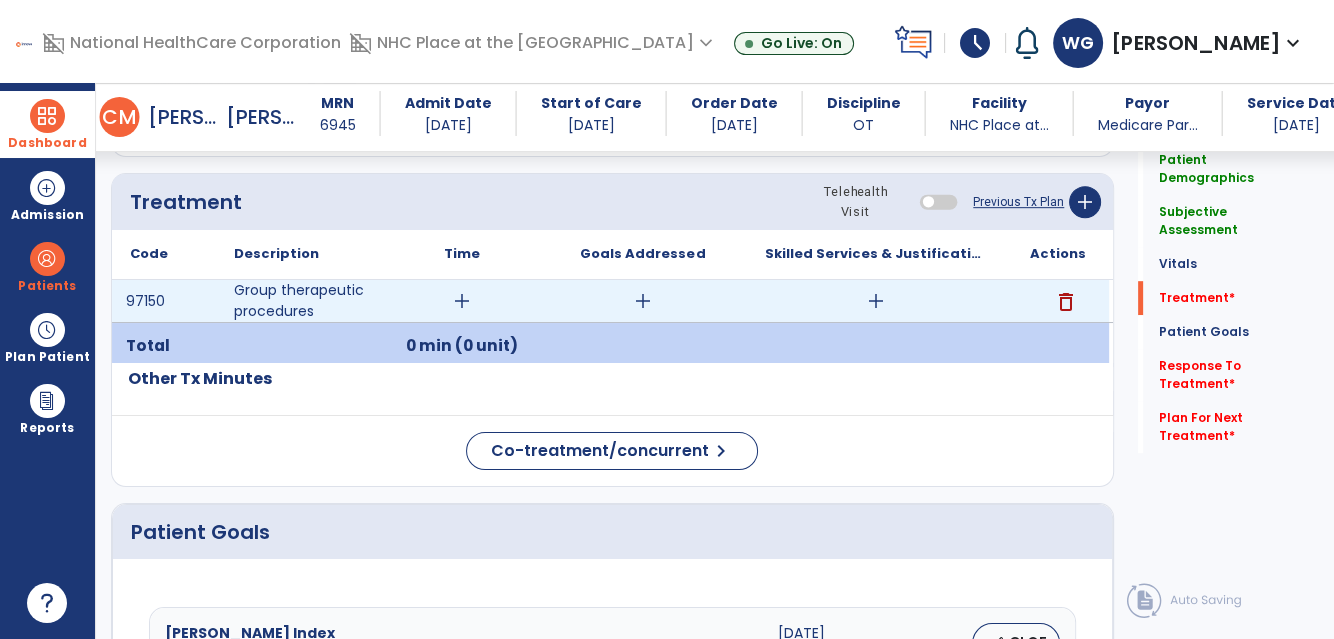 click on "add" at bounding box center [462, 301] 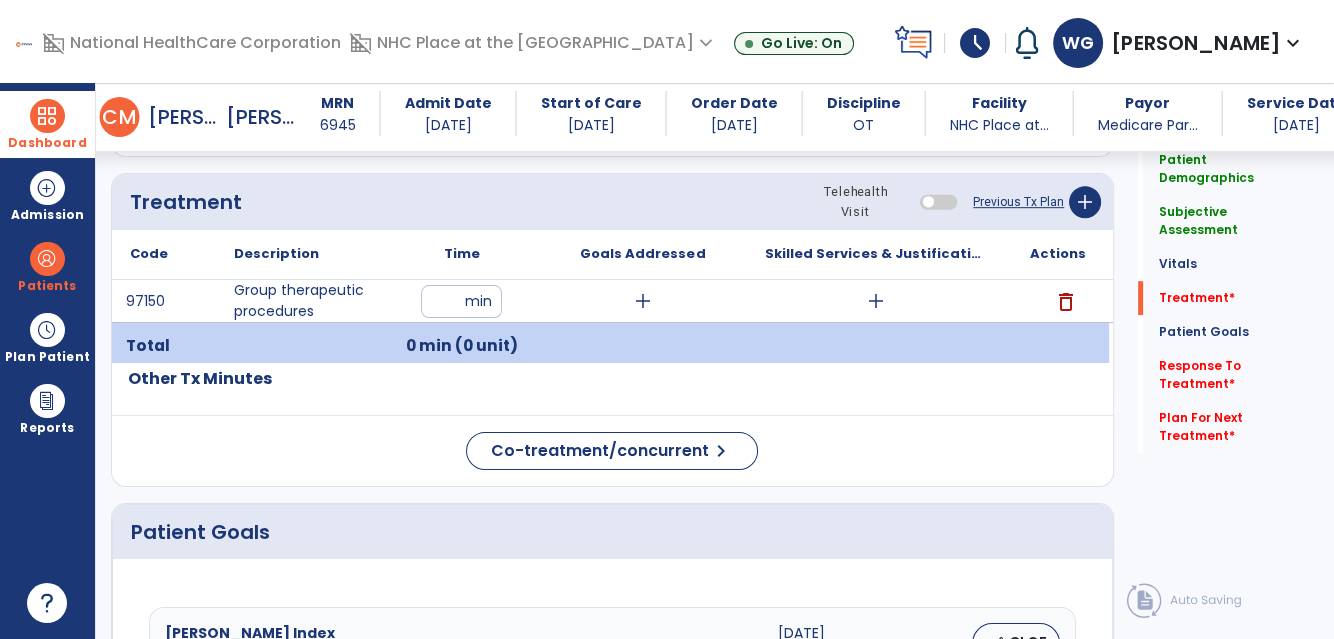 type on "**" 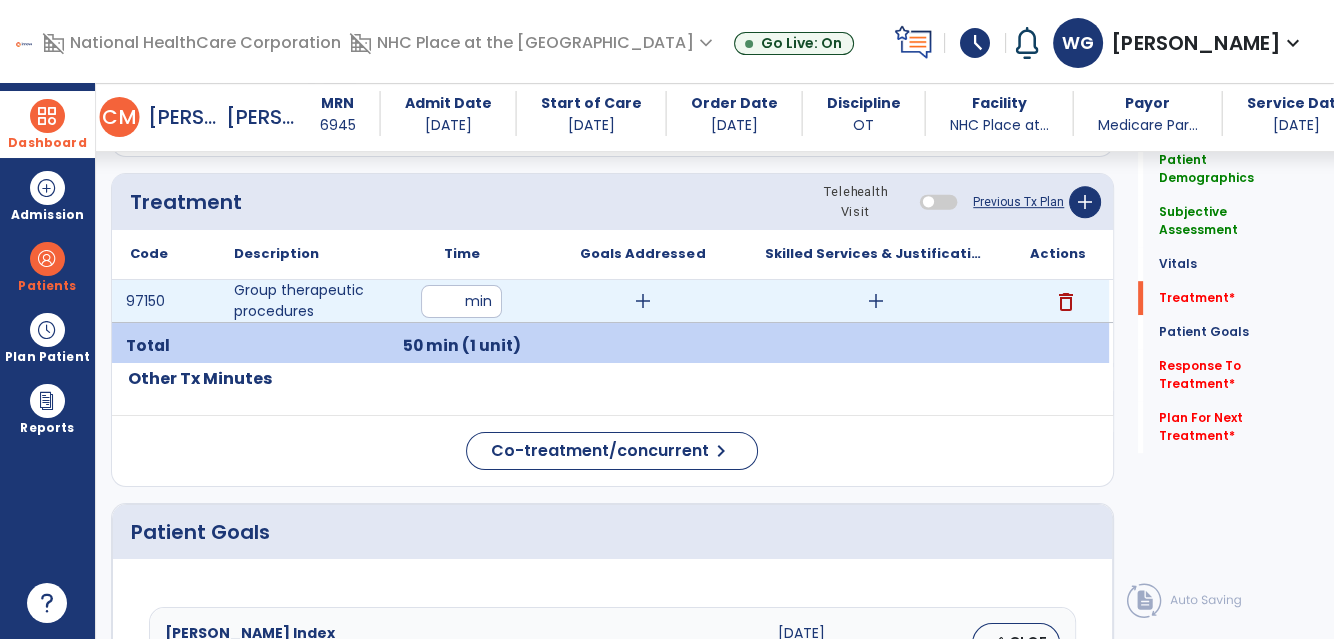 click on "add" at bounding box center [643, 301] 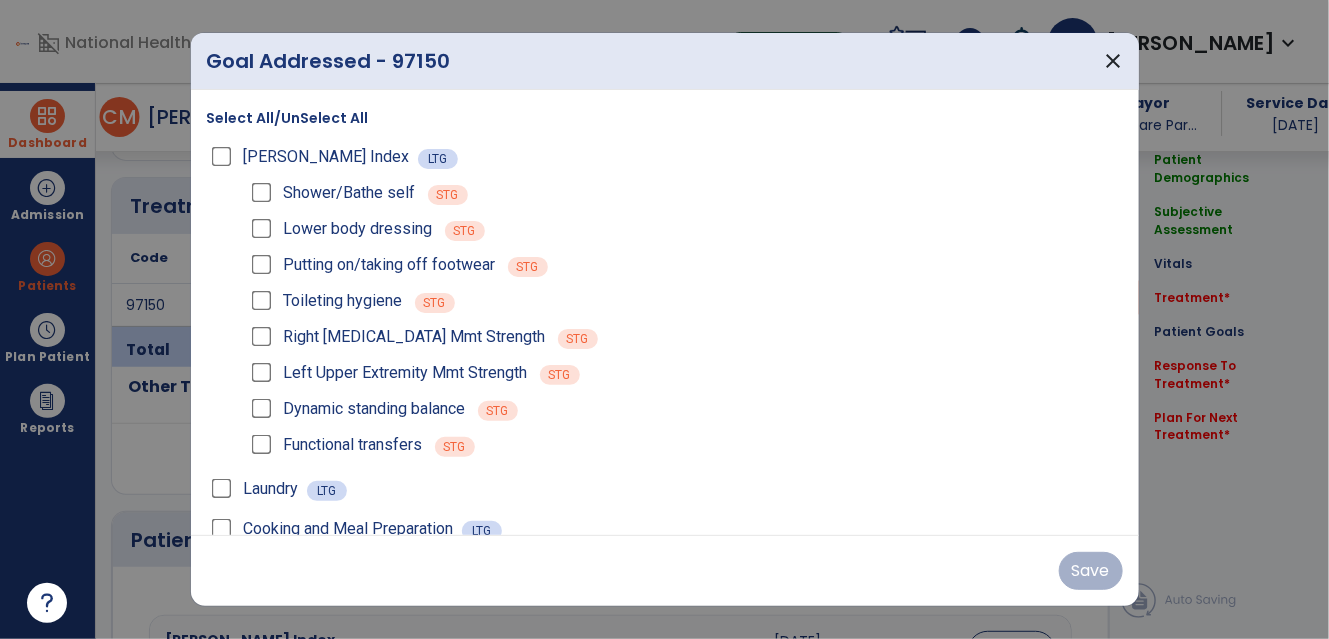 scroll, scrollTop: 1116, scrollLeft: 0, axis: vertical 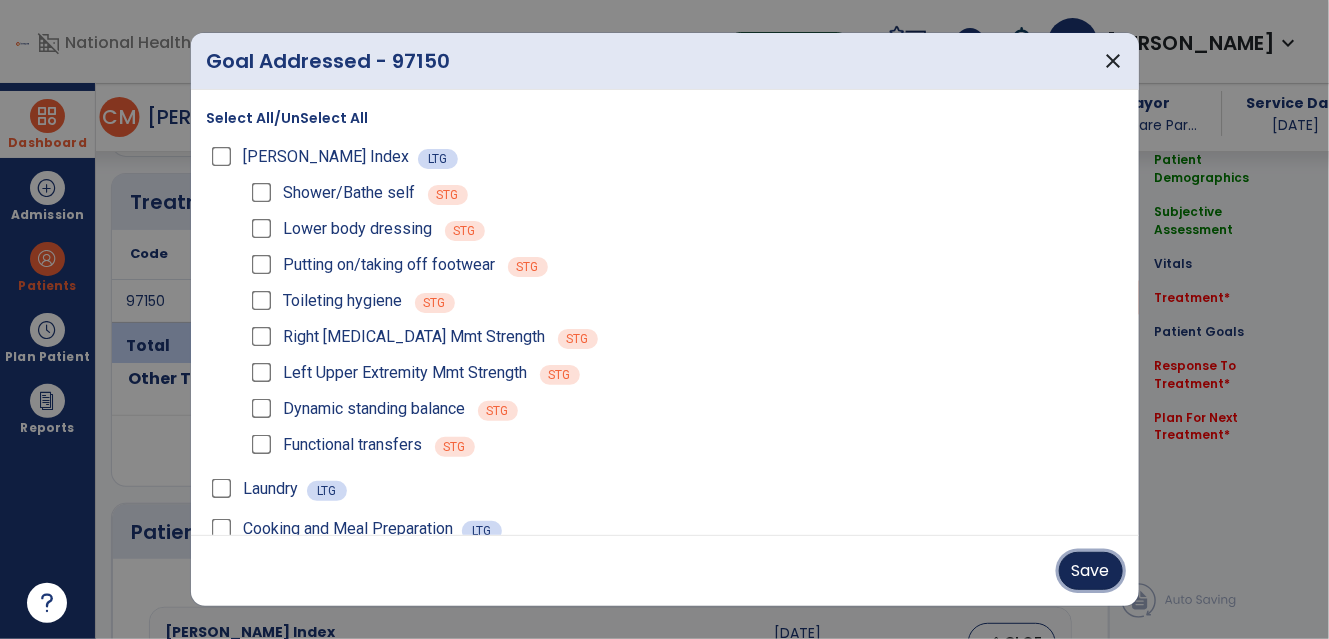 click on "Save" at bounding box center (1091, 571) 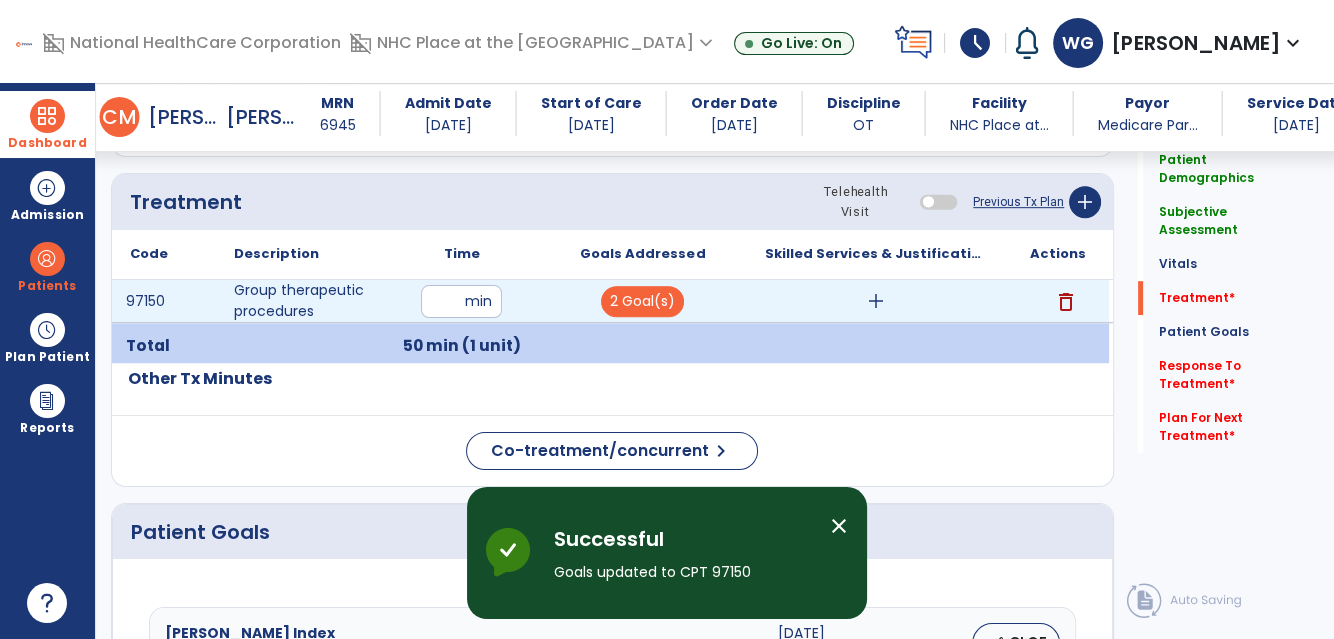 click on "add" at bounding box center [876, 301] 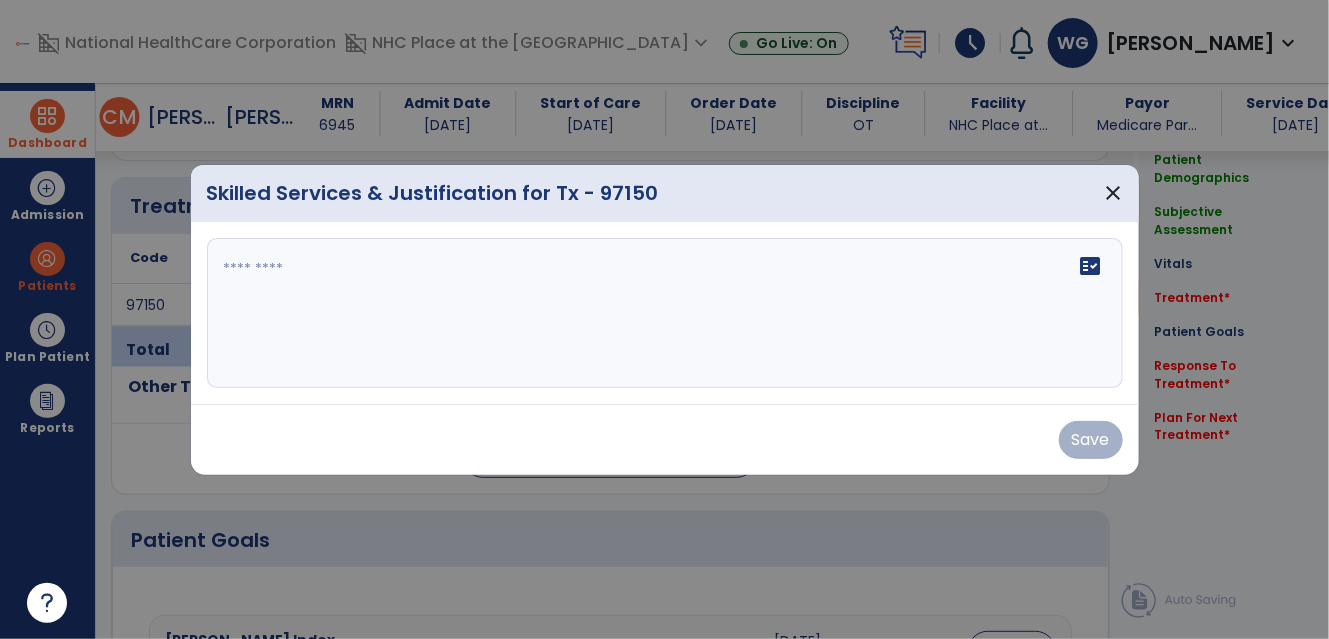 scroll, scrollTop: 1116, scrollLeft: 0, axis: vertical 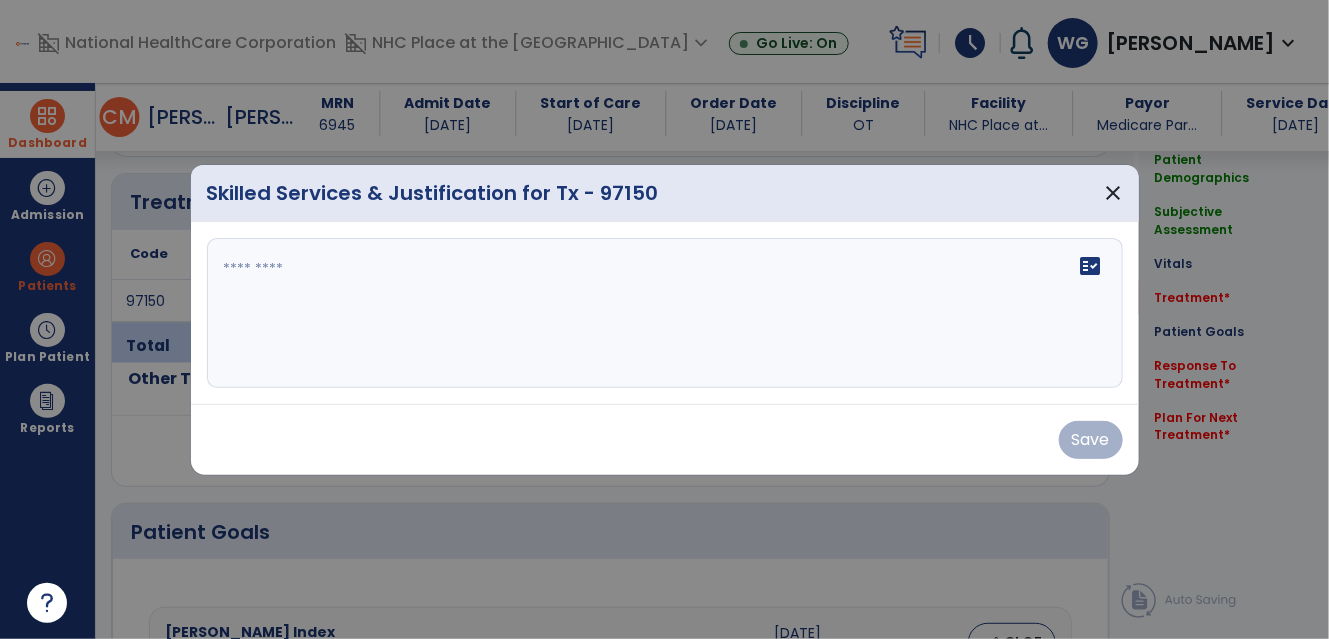 click on "fact_check" at bounding box center (665, 313) 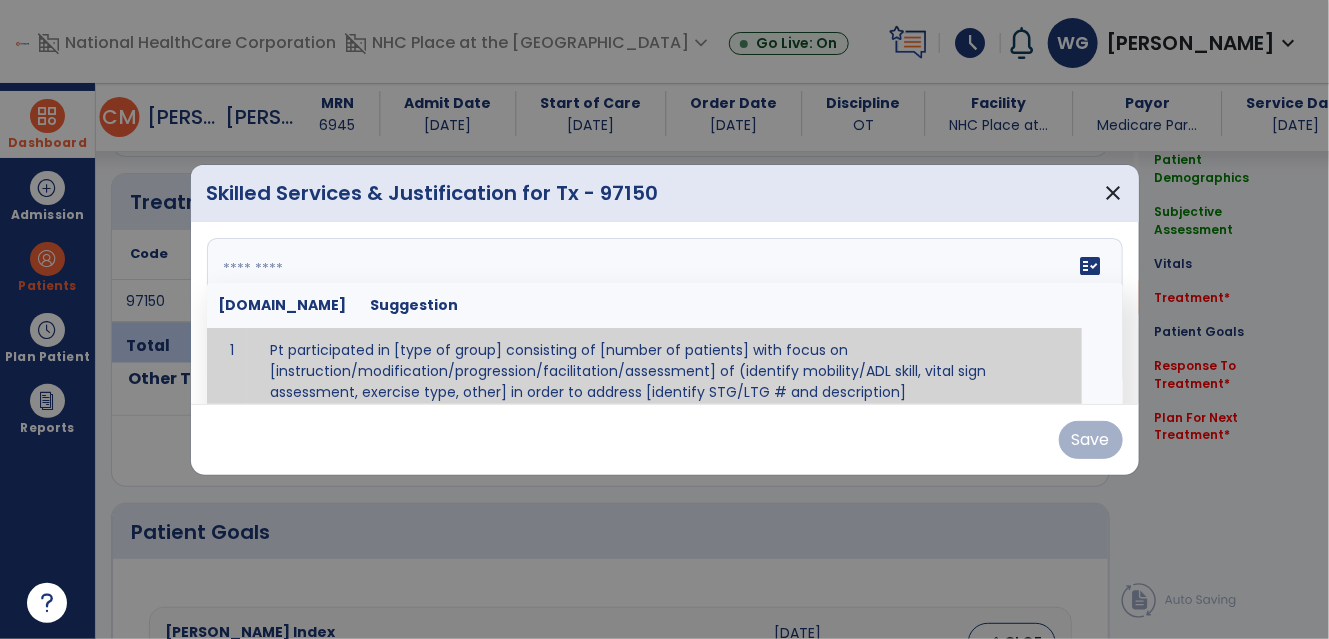 scroll, scrollTop: 11, scrollLeft: 0, axis: vertical 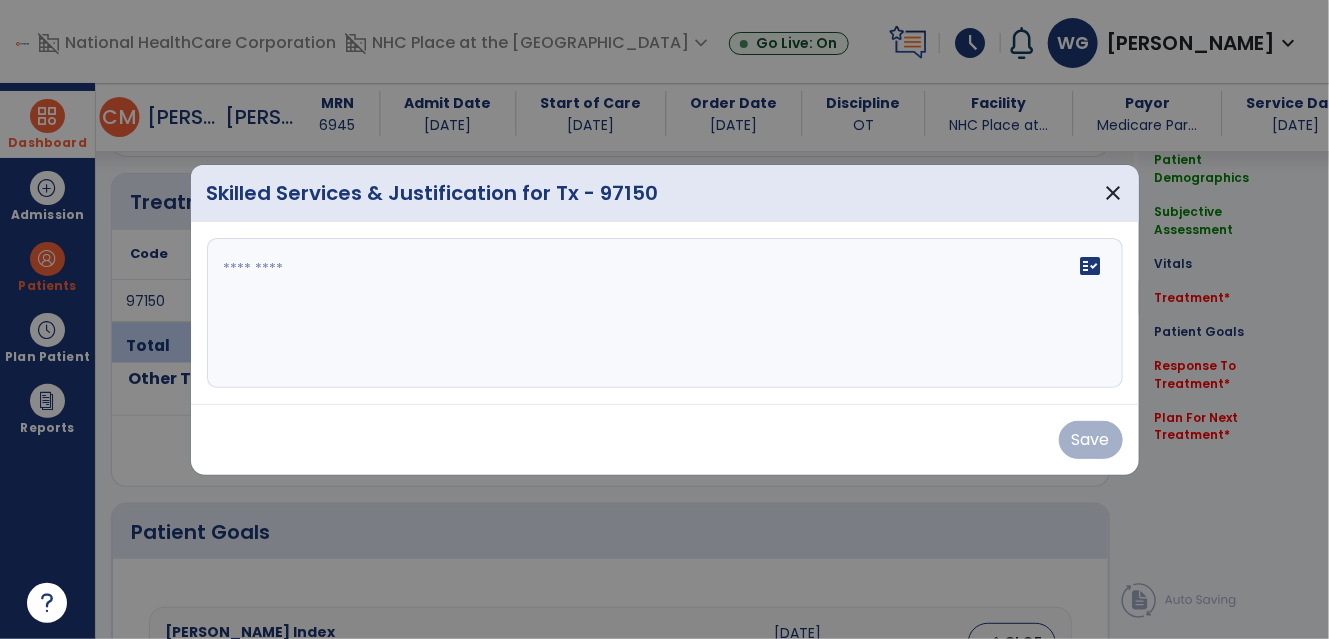 click on "fact_check" at bounding box center (665, 313) 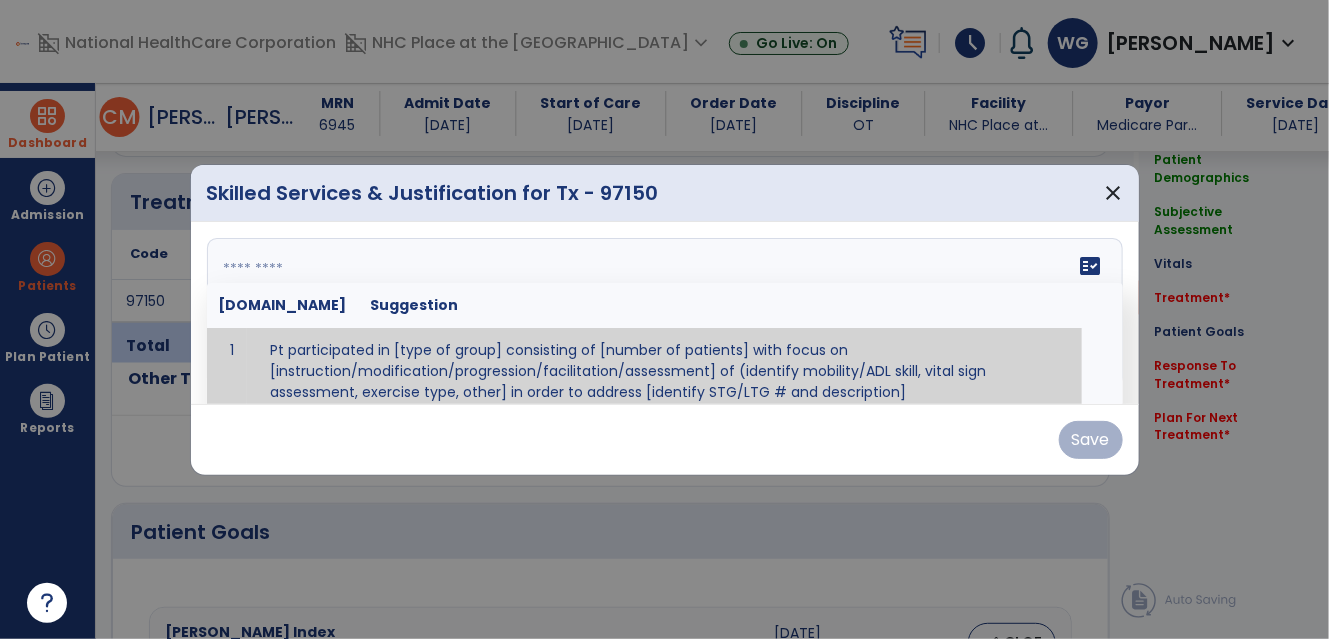paste on "**********" 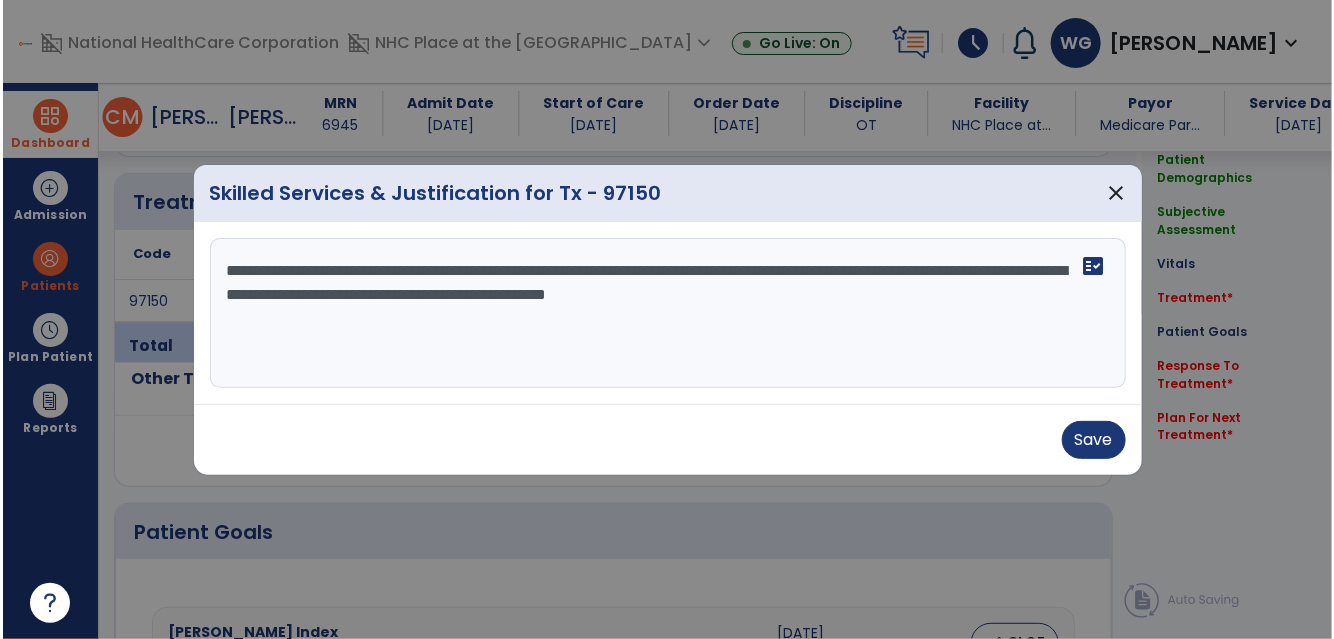 scroll, scrollTop: 0, scrollLeft: 0, axis: both 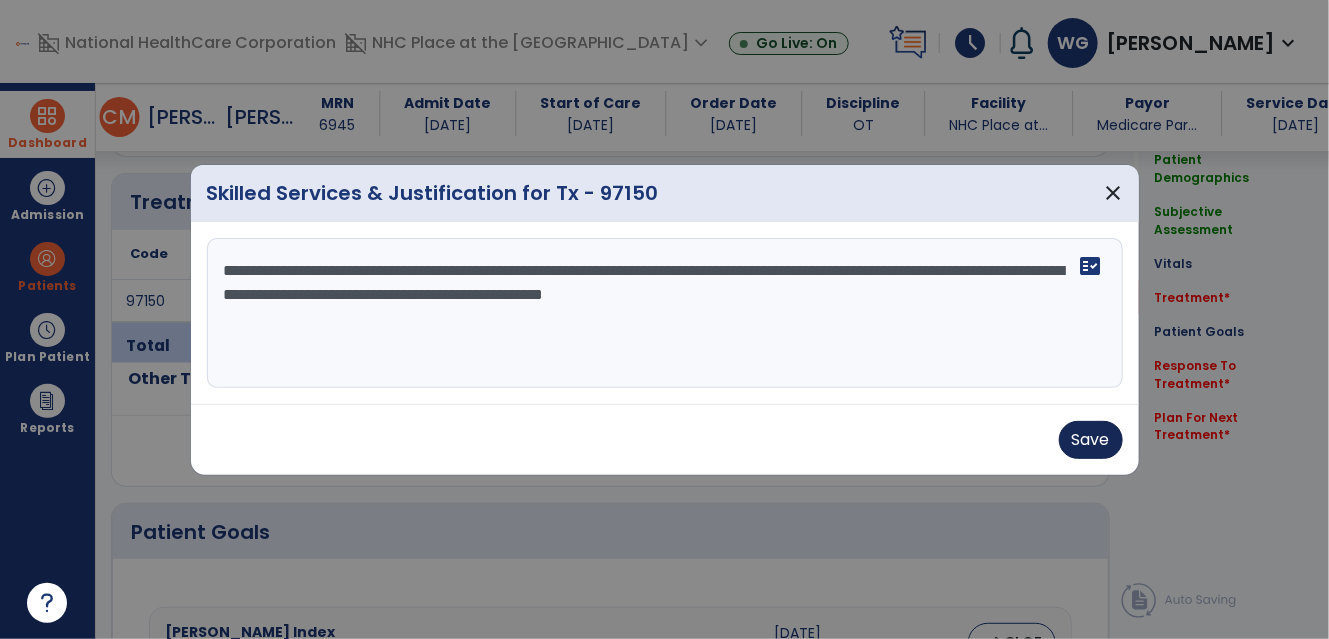 type on "**********" 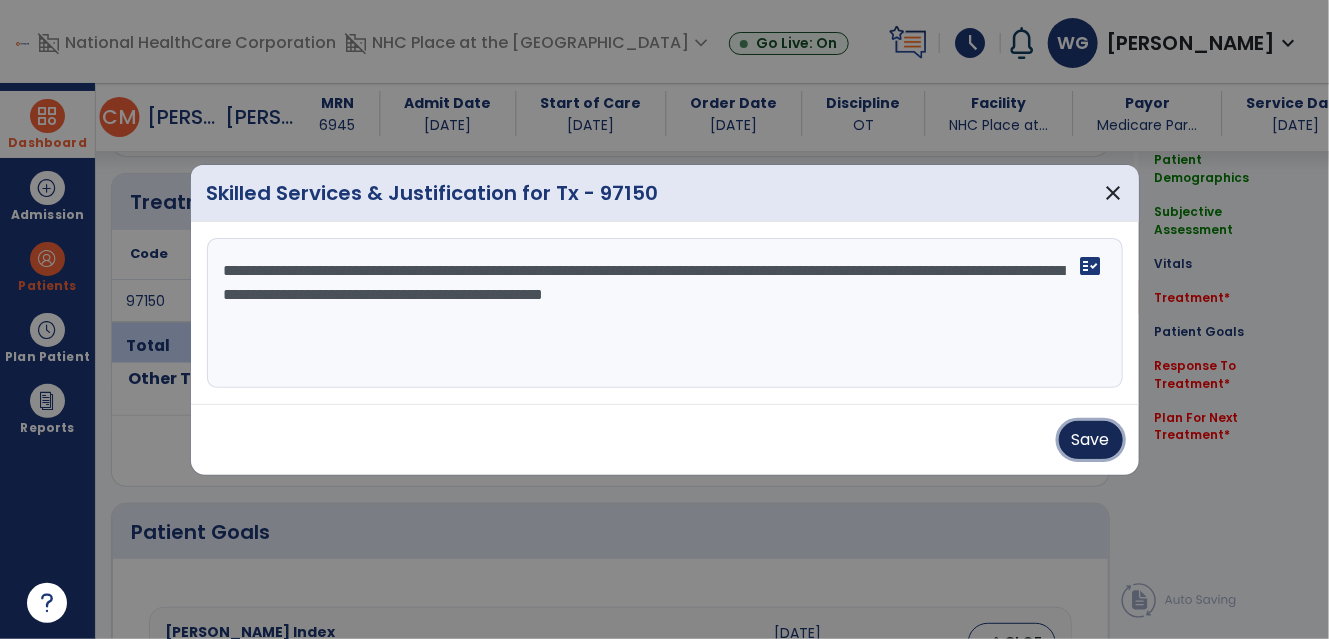click on "Save" at bounding box center [1091, 440] 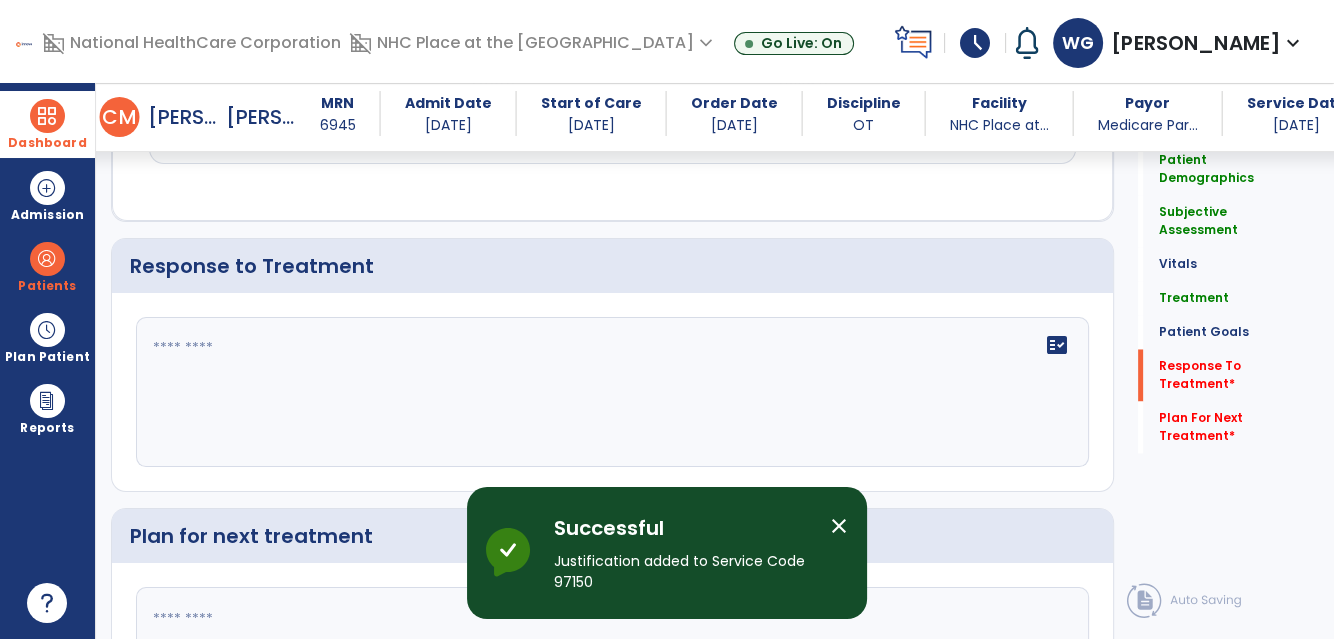 scroll, scrollTop: 3207, scrollLeft: 0, axis: vertical 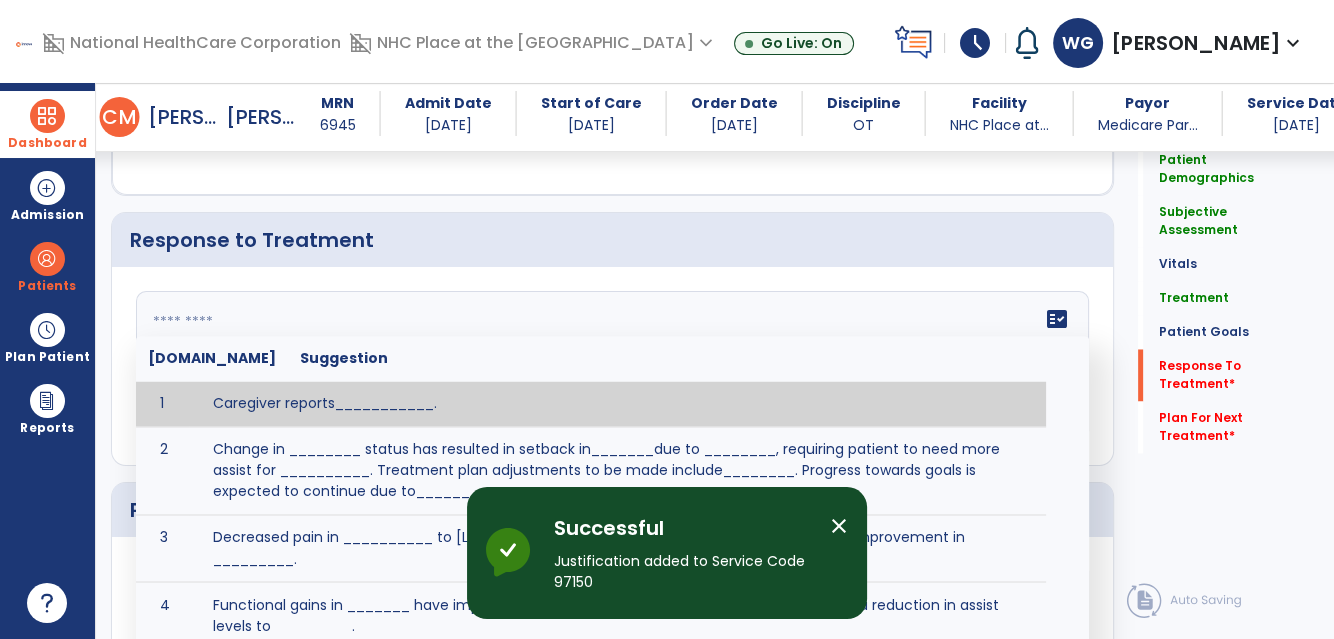 click on "fact_check  [DOMAIN_NAME] Suggestion 1 Caregiver reports___________. 2 Change in ________ status has resulted in setback in_______due to ________, requiring patient to need more assist for __________.   Treatment plan adjustments to be made include________.  Progress towards goals is expected to continue due to_________. 3 Decreased pain in __________ to [LEVEL] in response to [MODALITY/TREATMENT] allows for improvement in _________. 4 Functional gains in _______ have impacted the patient's ability to perform_________ with a reduction in assist levels to_________. 5 Functional progress this week has been significant due to__________. 6 Gains in ________ have improved the patient's ability to perform ______with decreased levels of assist to___________. 7 Improvement in ________allows patient to tolerate higher levels of challenges in_________. 8 Pain in [AREA] has decreased to [LEVEL] in response to [TREATMENT/MODALITY], allowing fore ease in completing__________. 9 10 11 12 13 14 15 16 17 18 19 20 21" 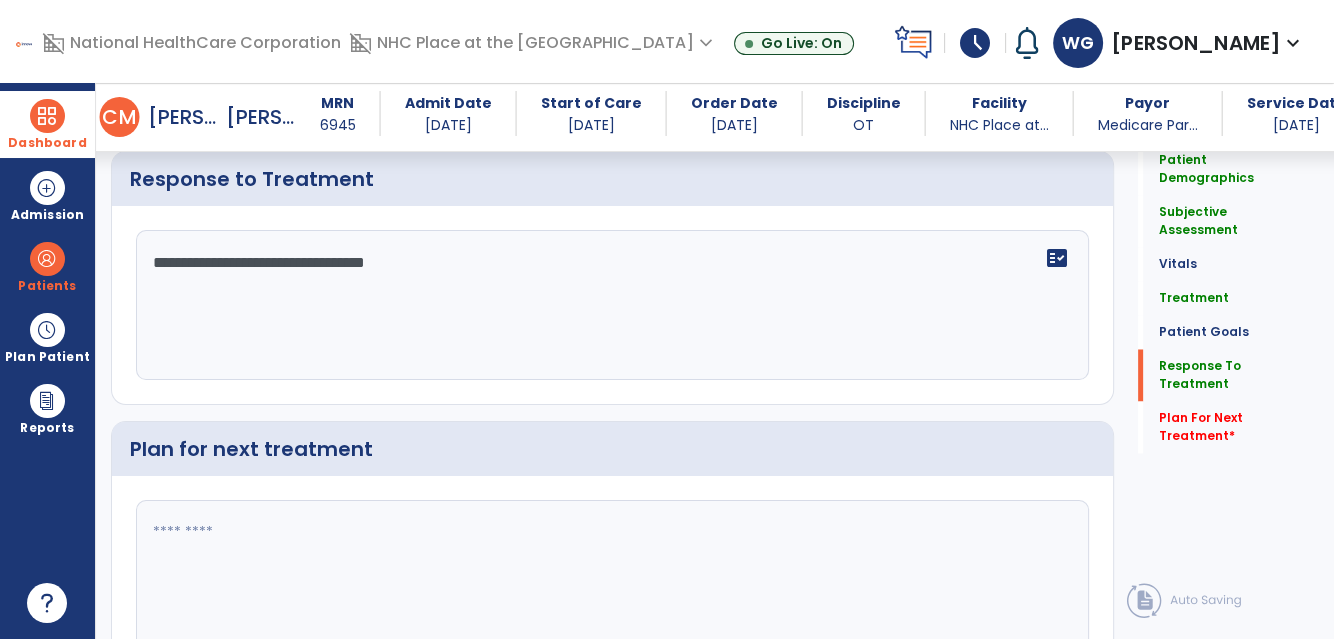 scroll, scrollTop: 3298, scrollLeft: 0, axis: vertical 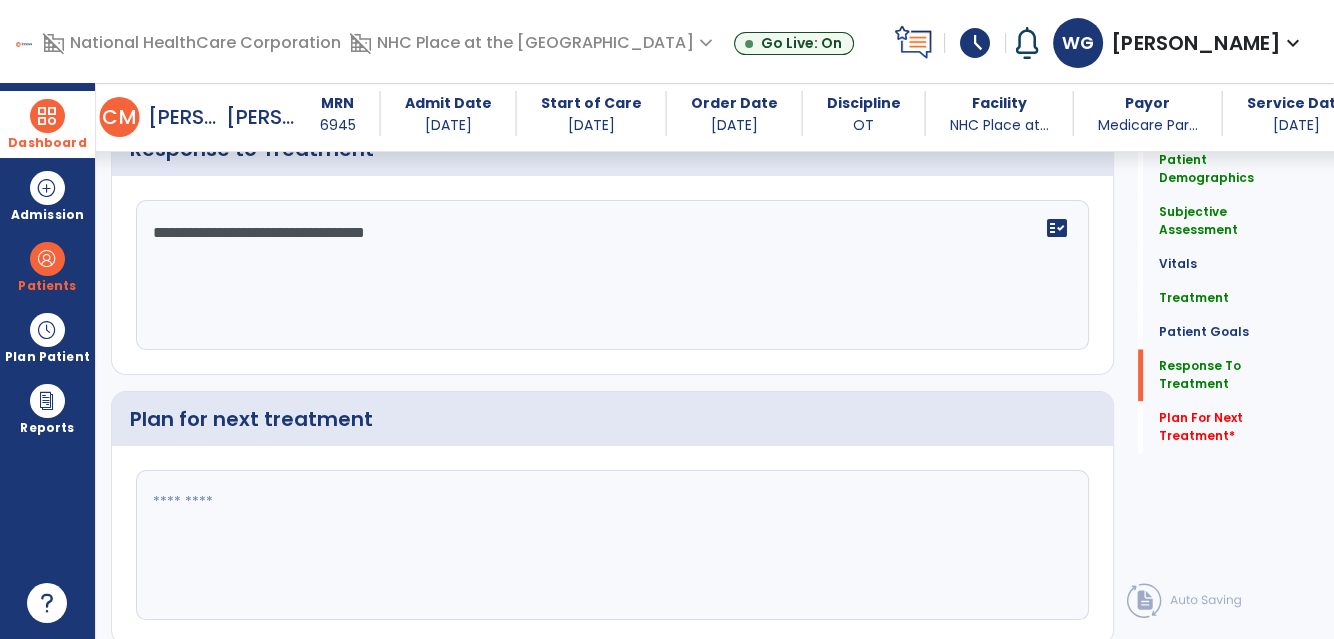 click on "**********" 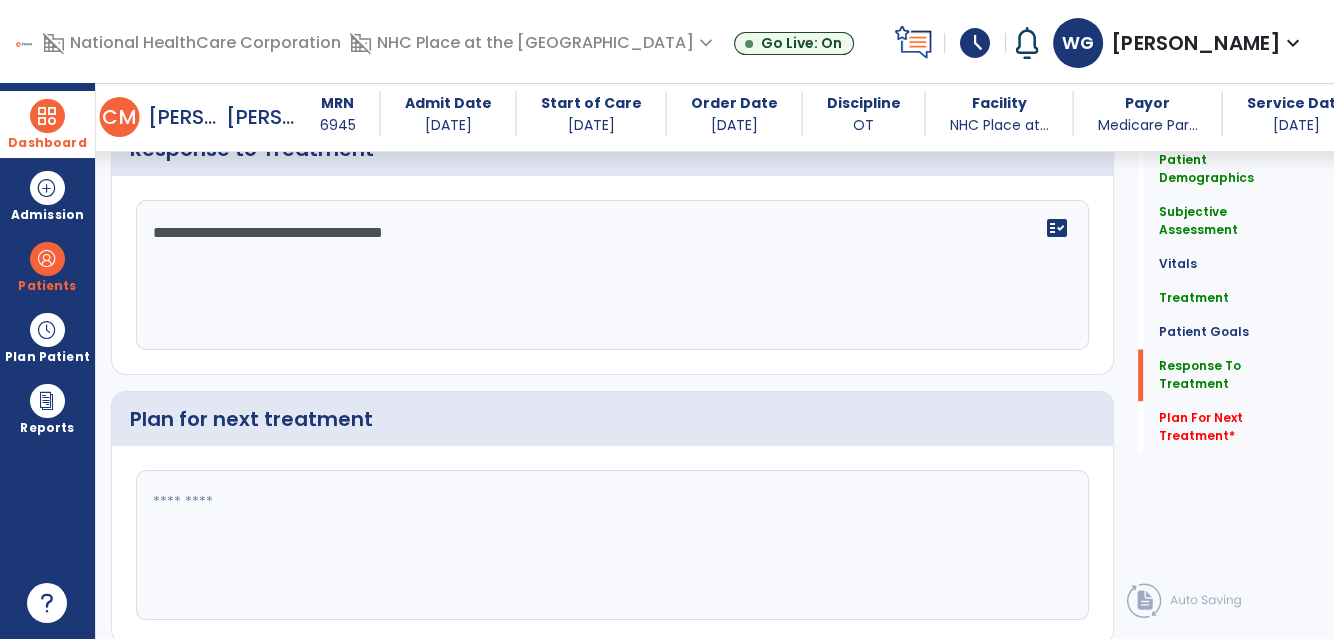 type on "**********" 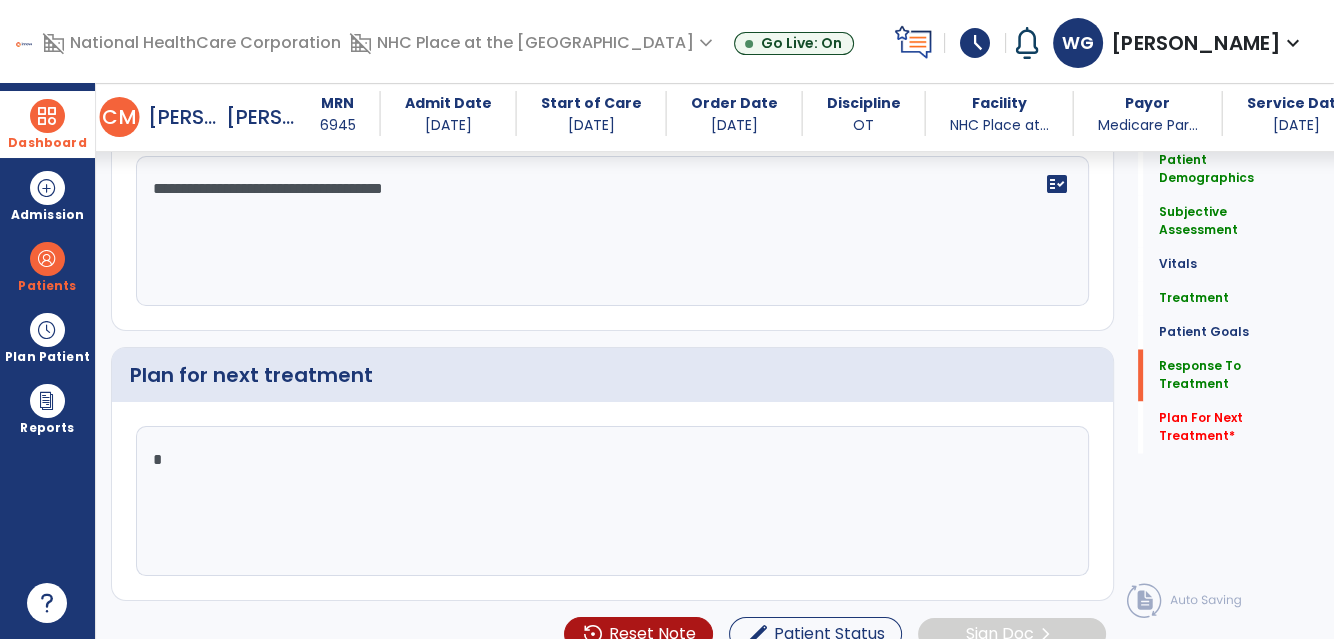 scroll, scrollTop: 3298, scrollLeft: 0, axis: vertical 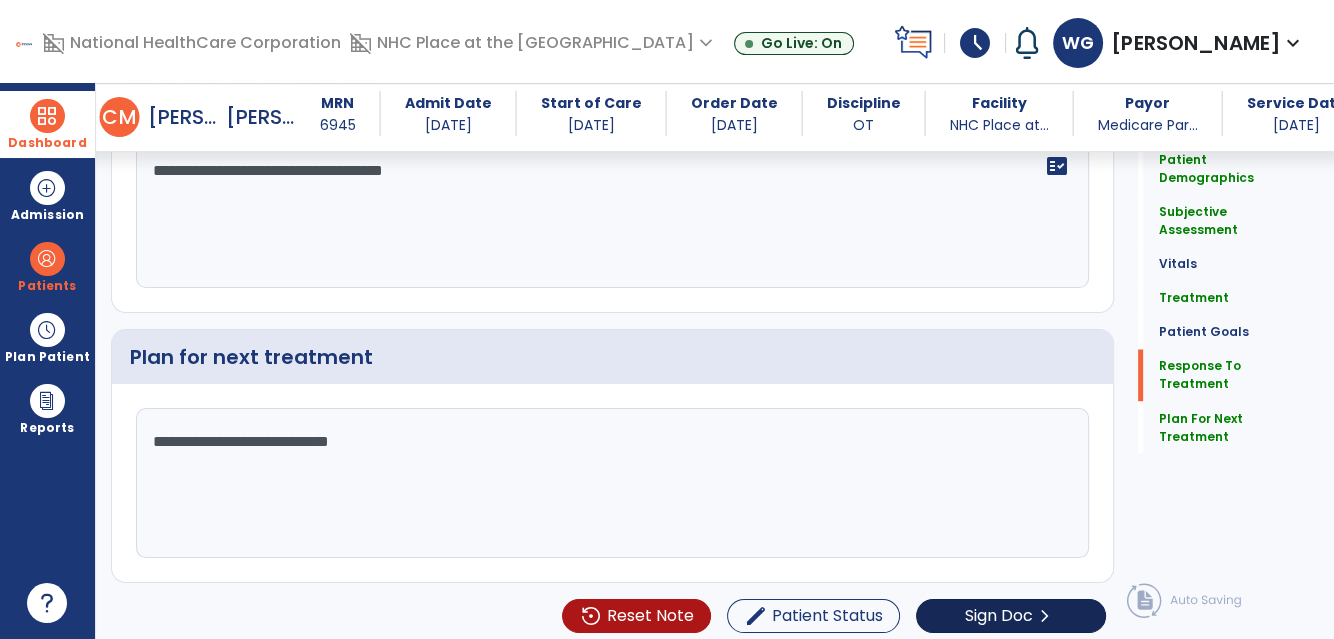 type on "**********" 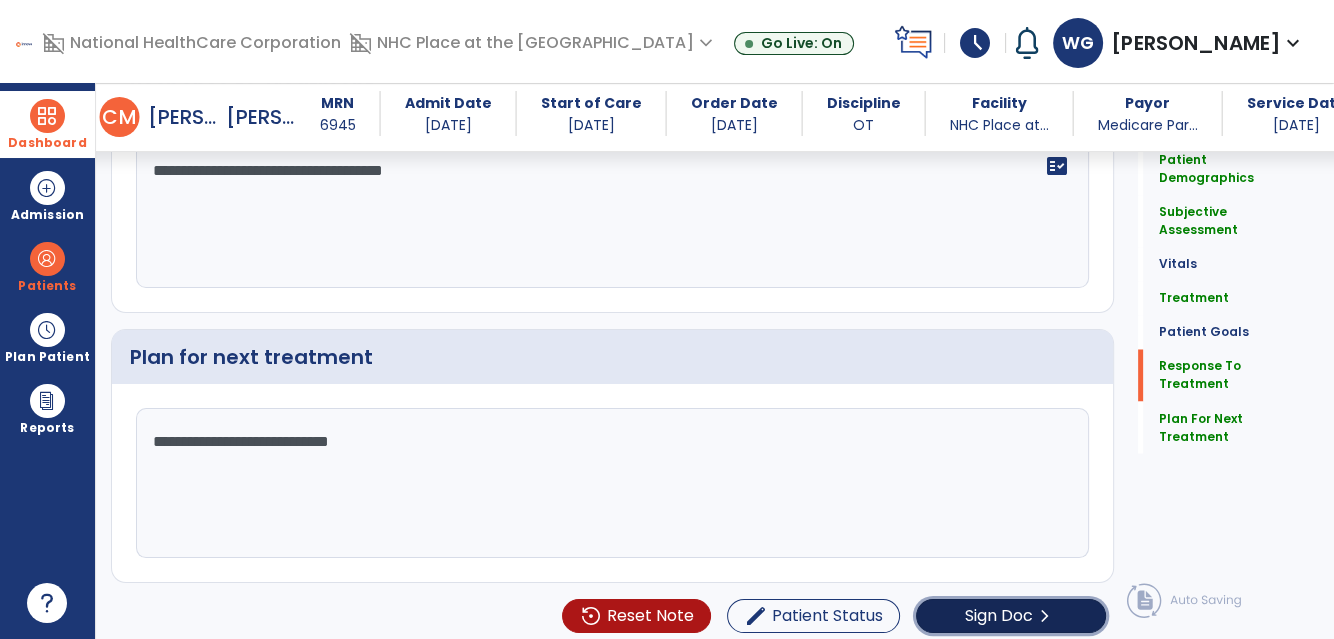 click on "Sign Doc" 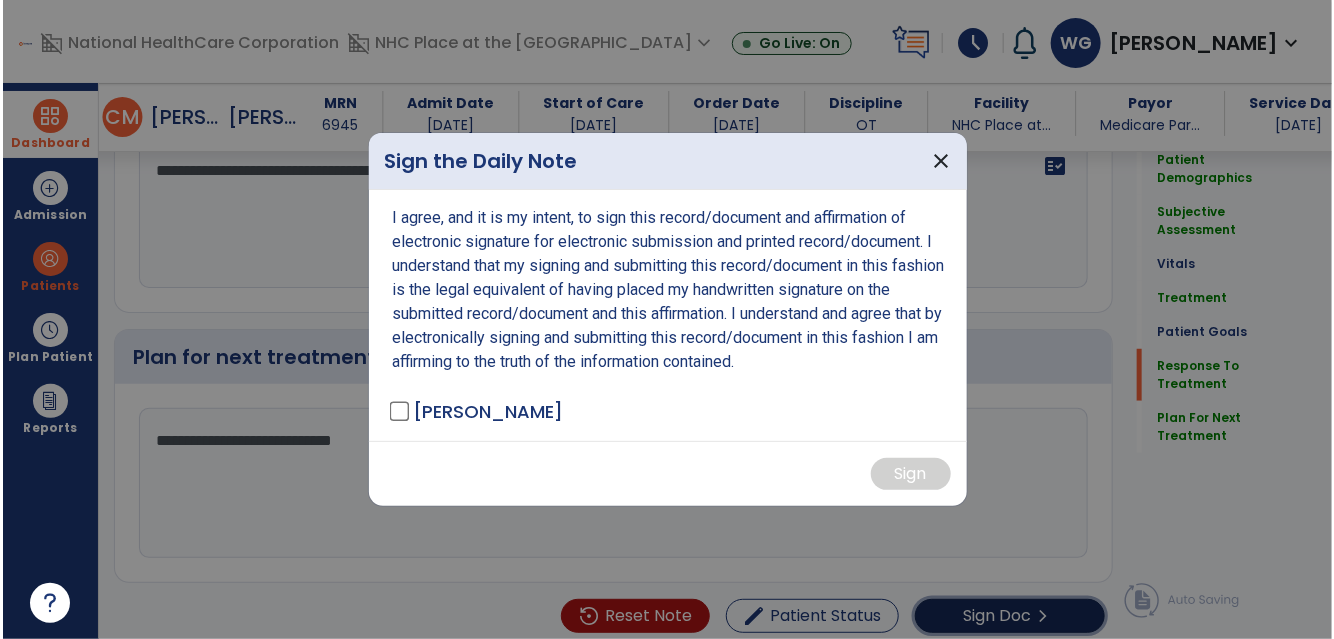 scroll, scrollTop: 3360, scrollLeft: 0, axis: vertical 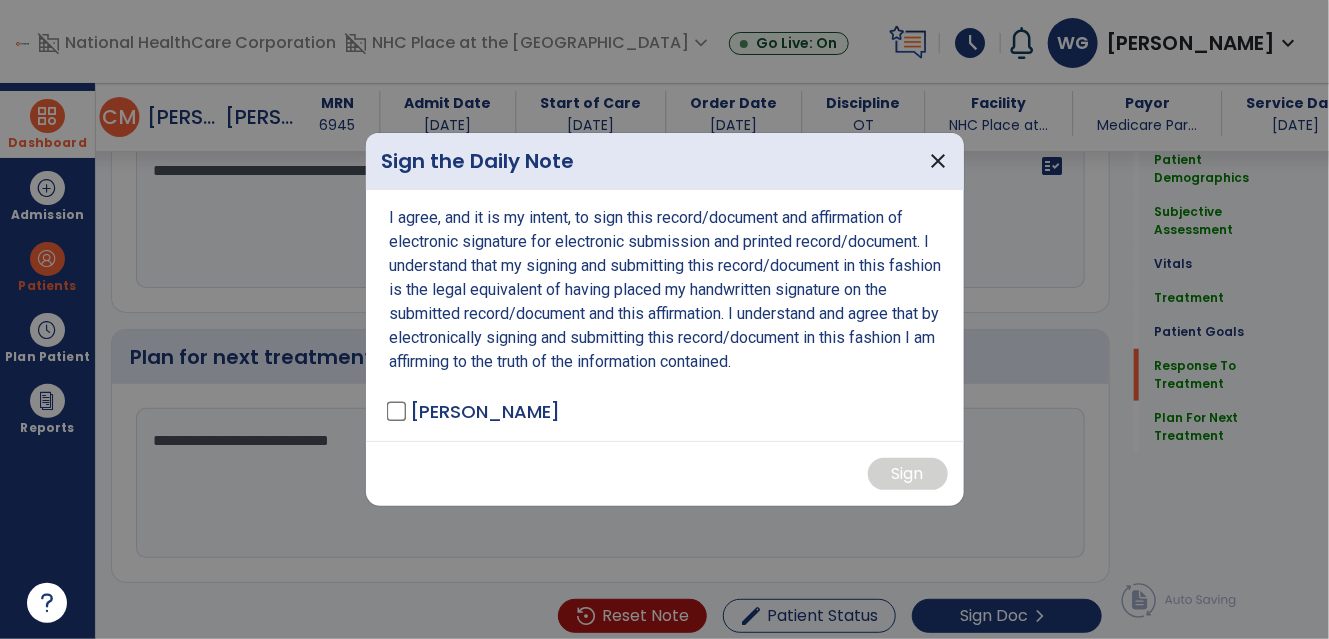 click on "I agree, and it is my intent, to sign this record/document and affirmation of electronic signature for electronic submission and printed record/document. I understand that my signing and submitting this record/document in this fashion is the legal equivalent of having placed my handwritten signature on the submitted record/document and this affirmation. I understand and agree that by electronically signing and submitting this record/document in this fashion I am affirming to the truth of the information contained.  [PERSON_NAME]" at bounding box center [665, 315] 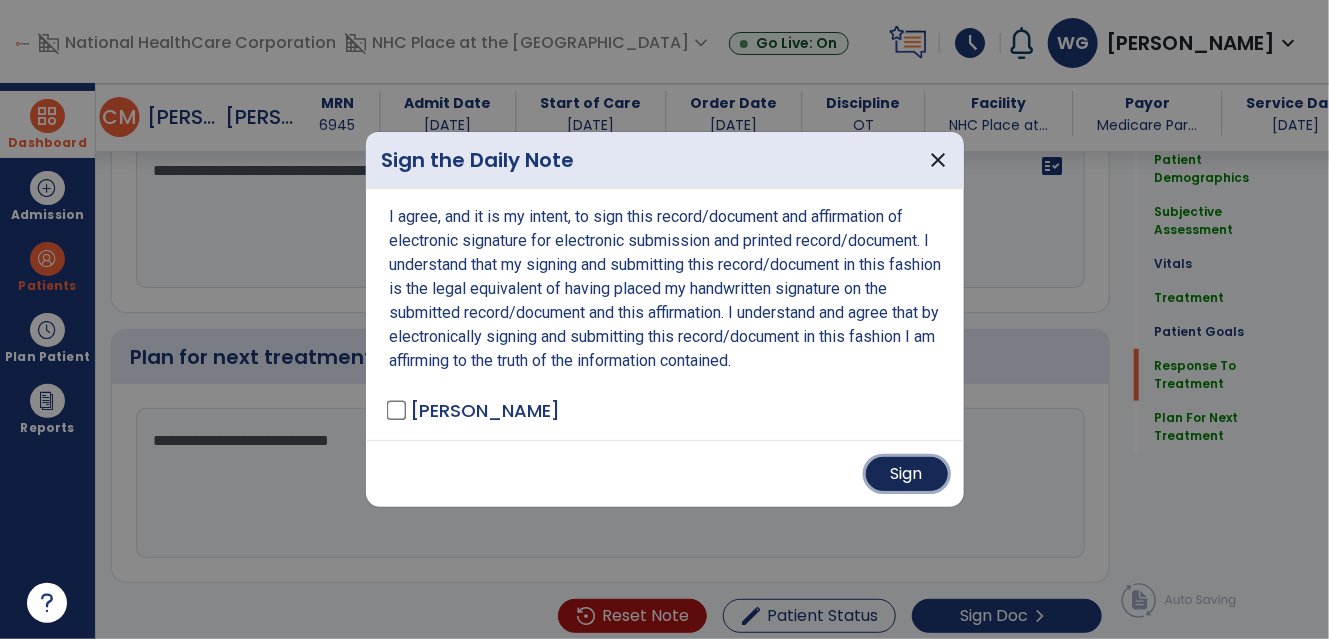 click on "Sign" at bounding box center [907, 474] 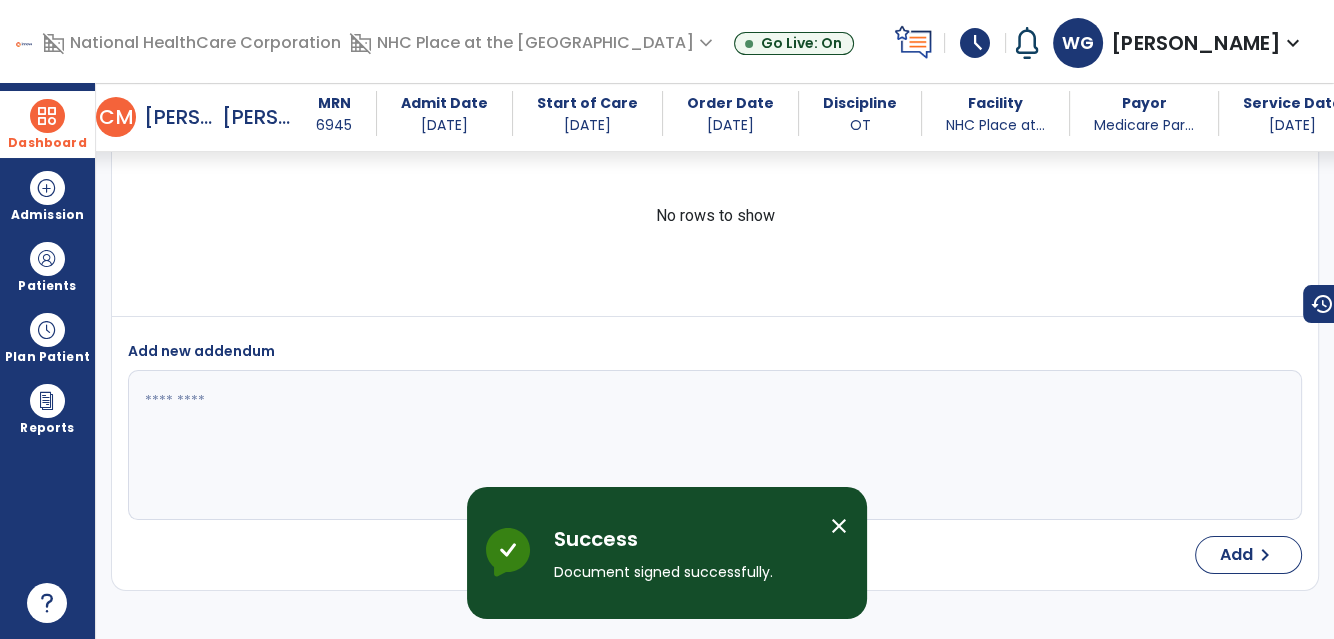 click at bounding box center [47, 116] 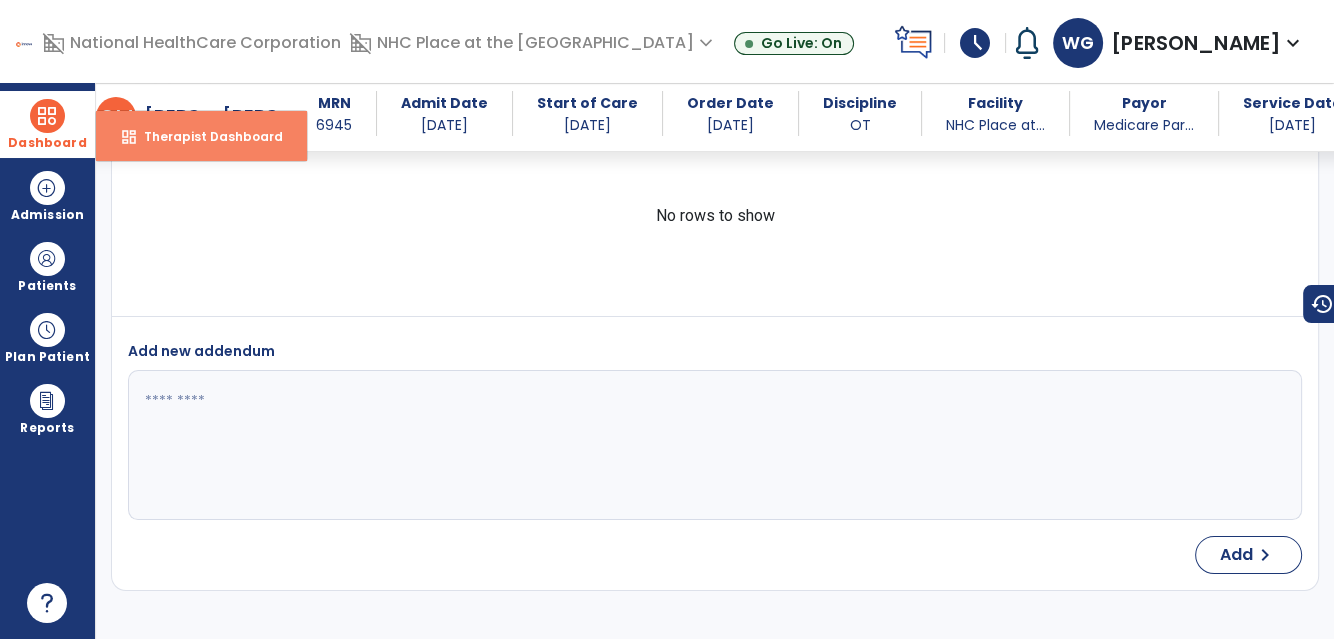 click on "dashboard  Therapist Dashboard" at bounding box center (201, 136) 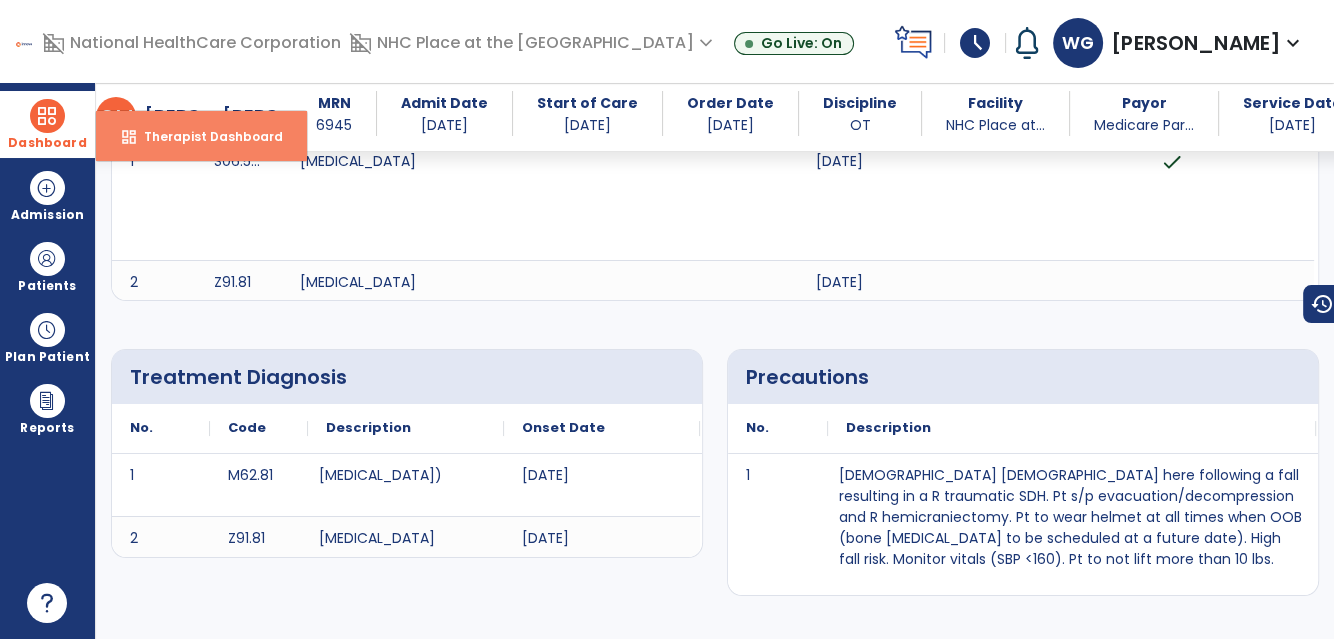 select on "****" 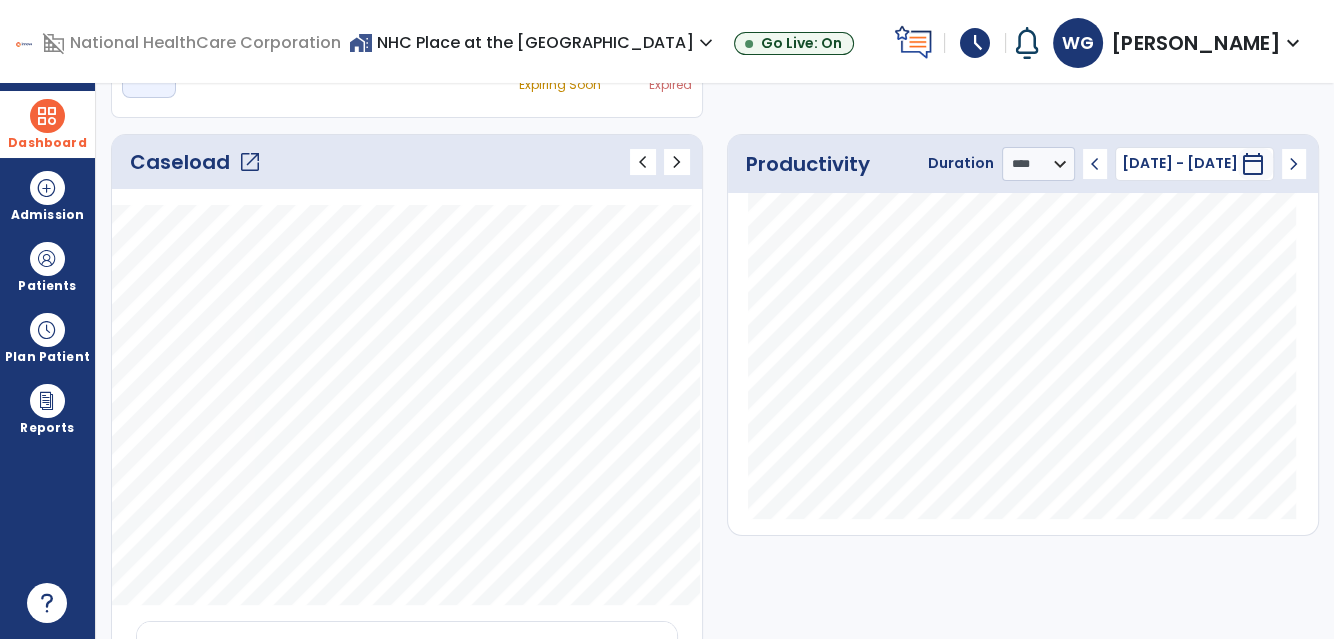 click on "open_in_new" 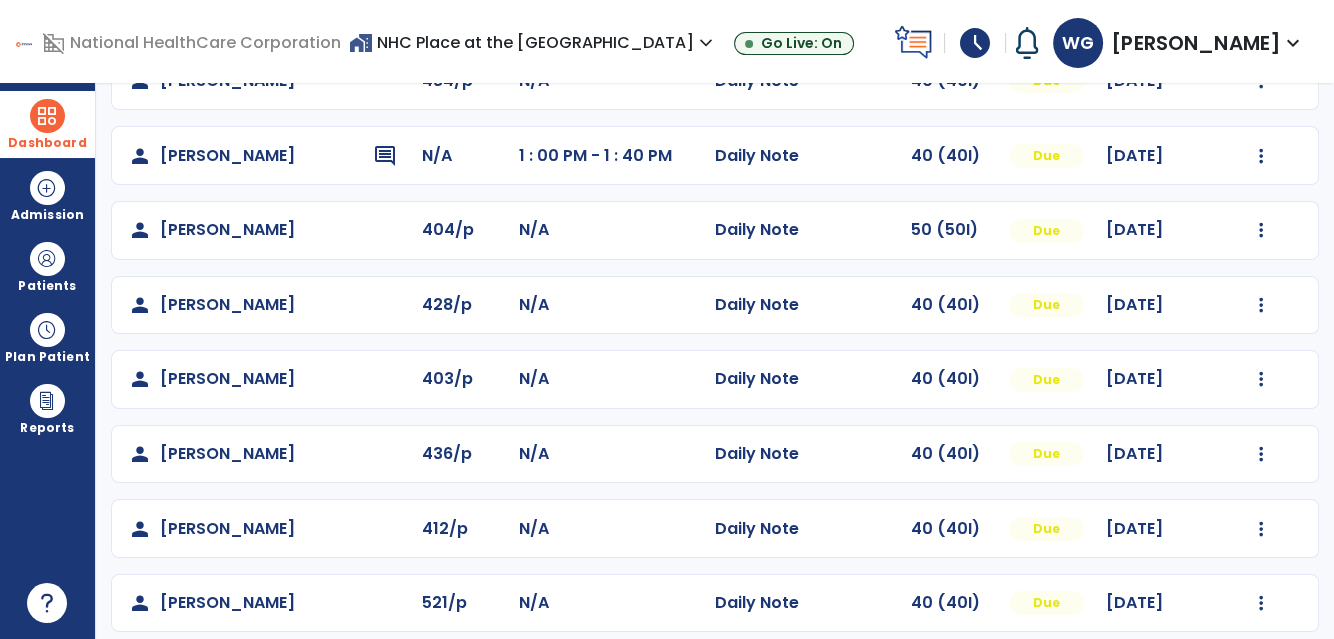 scroll, scrollTop: 446, scrollLeft: 0, axis: vertical 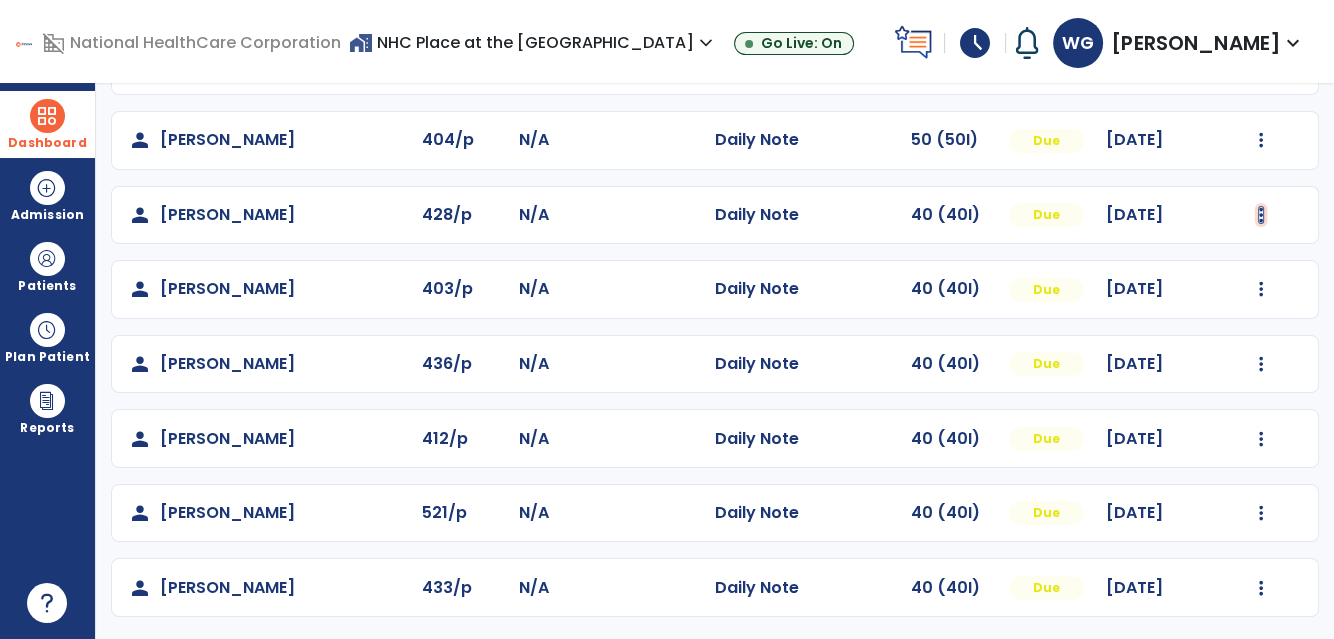 click at bounding box center [1262, -158] 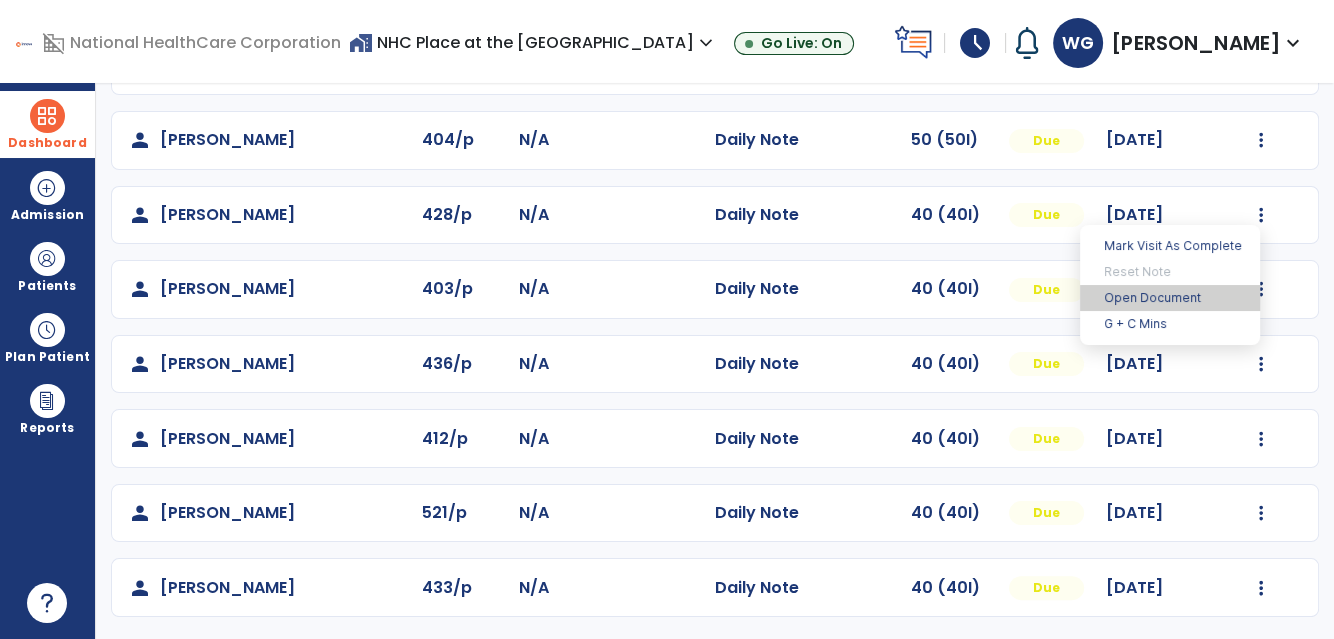 click on "Open Document" at bounding box center (1170, 298) 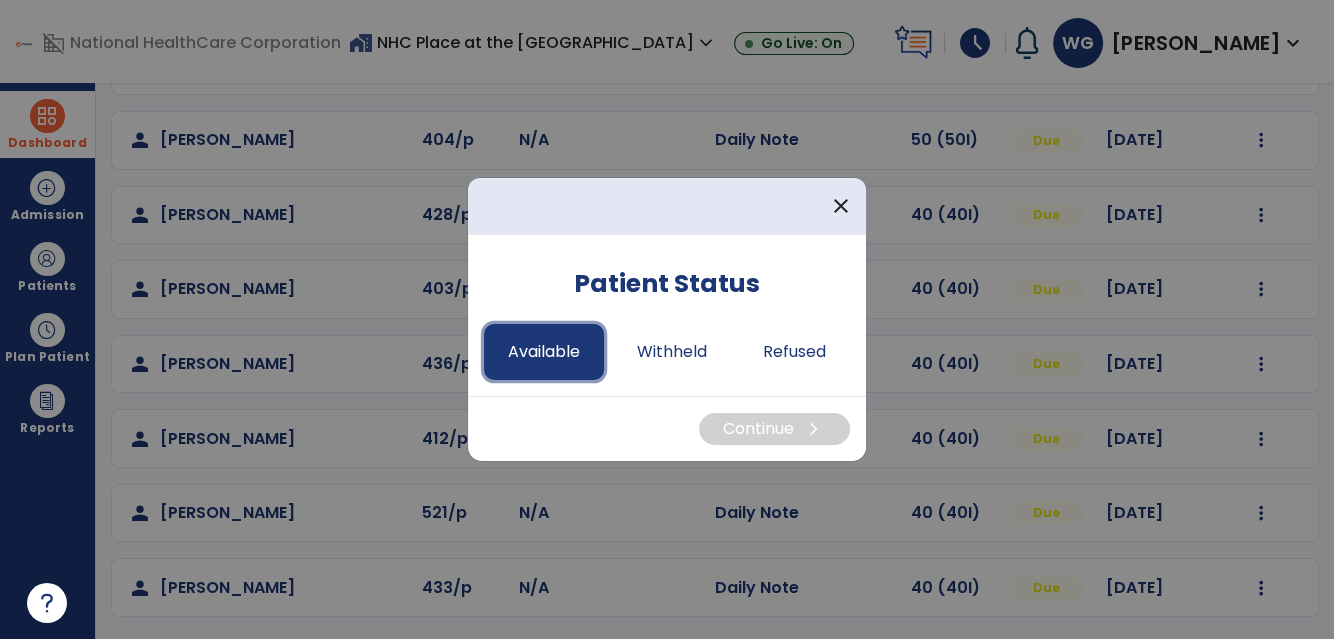 drag, startPoint x: 546, startPoint y: 348, endPoint x: 560, endPoint y: 353, distance: 14.866069 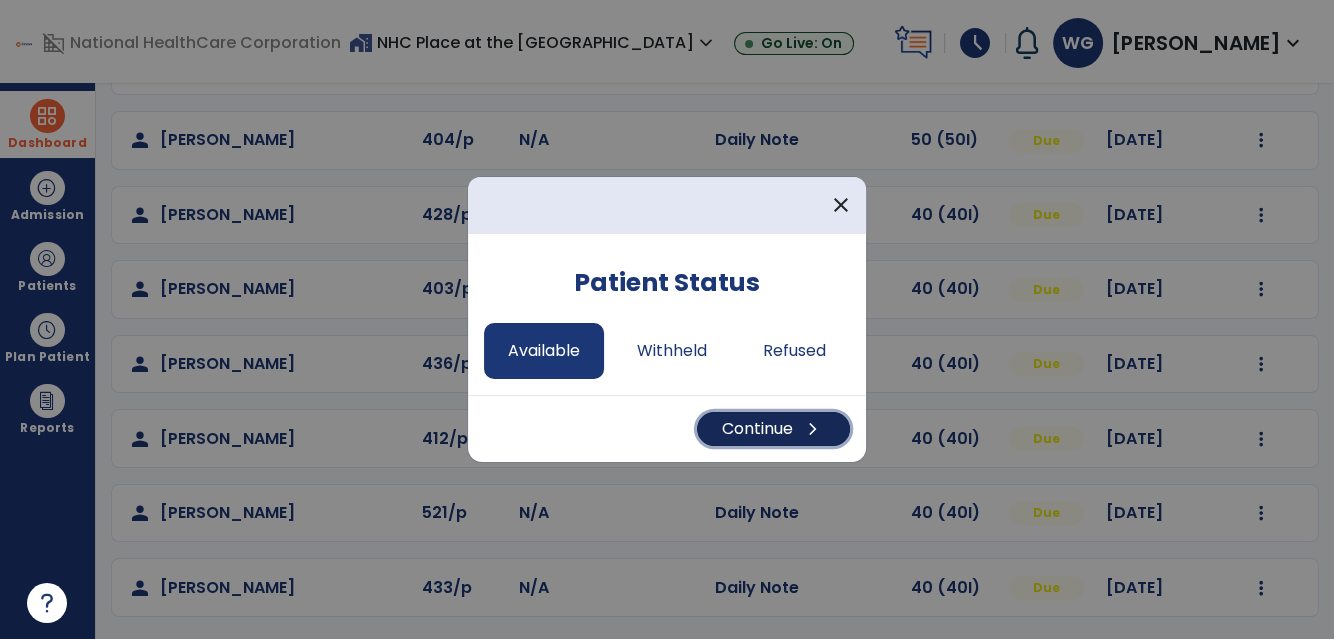 click on "Continue   chevron_right" at bounding box center (773, 429) 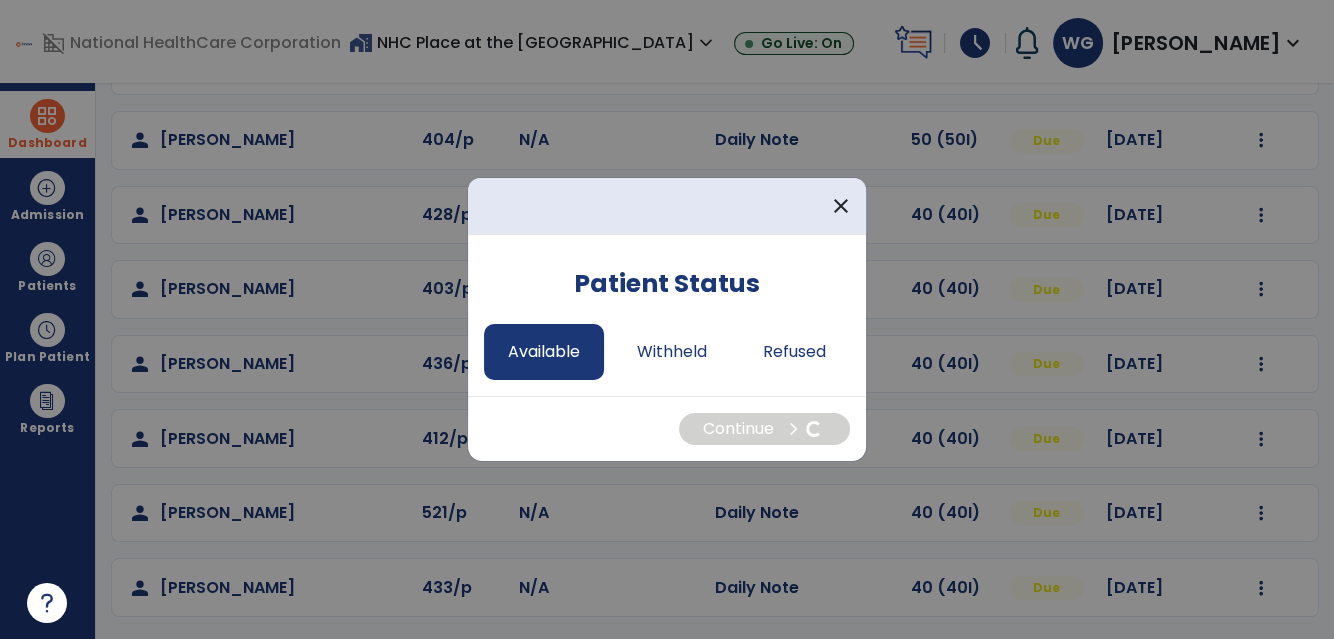 select on "*" 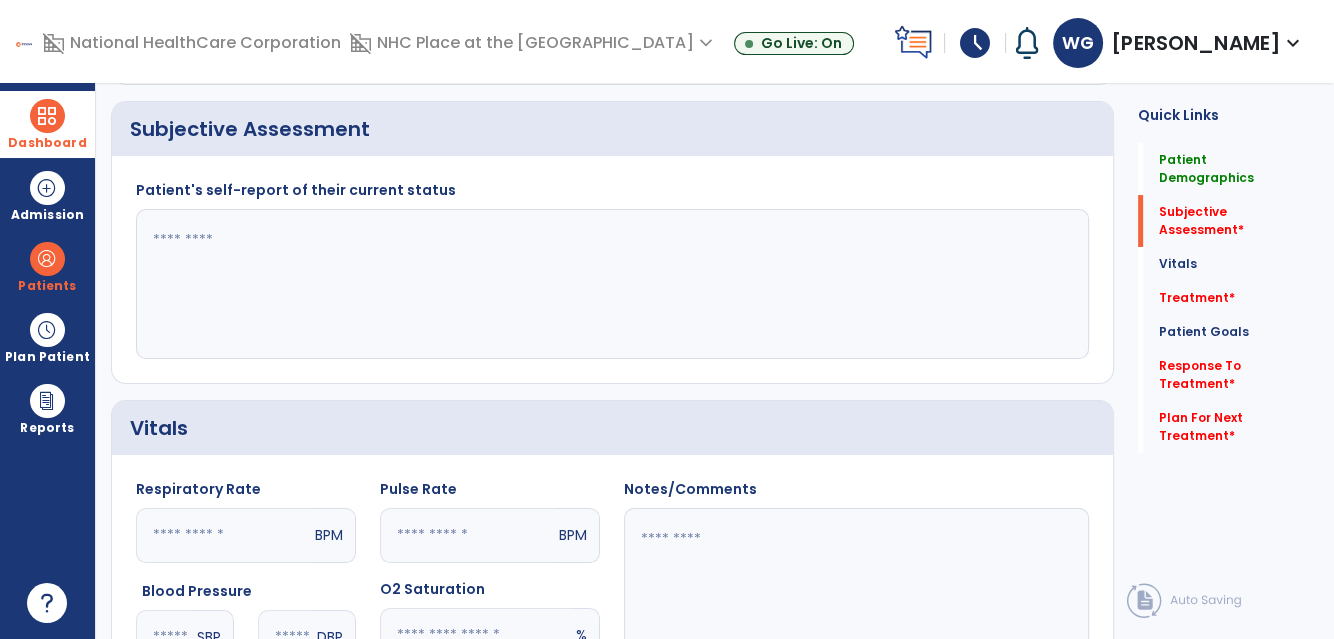 click 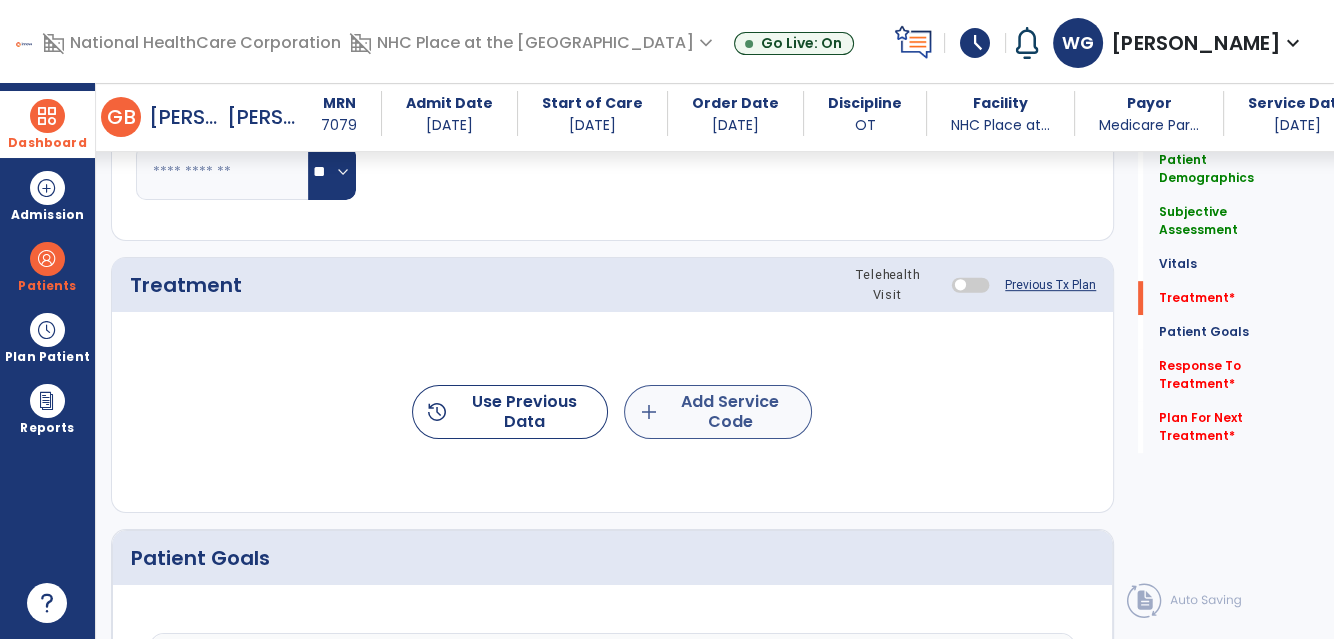 type on "**********" 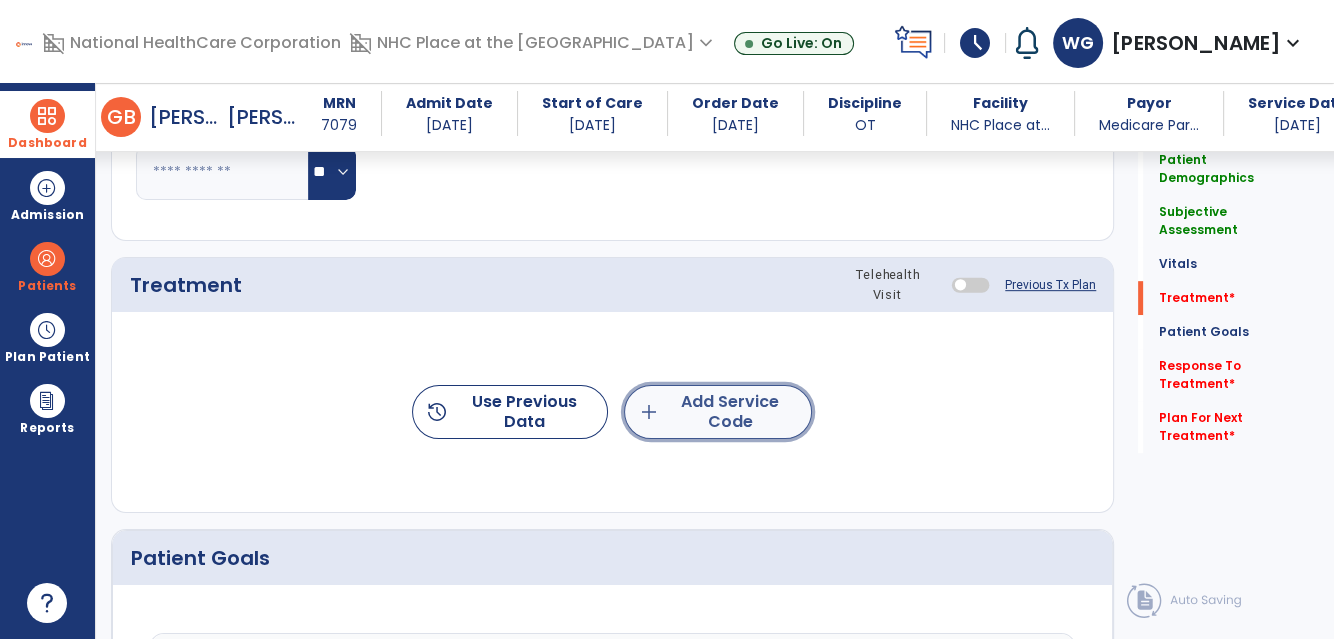 click on "add  Add Service Code" 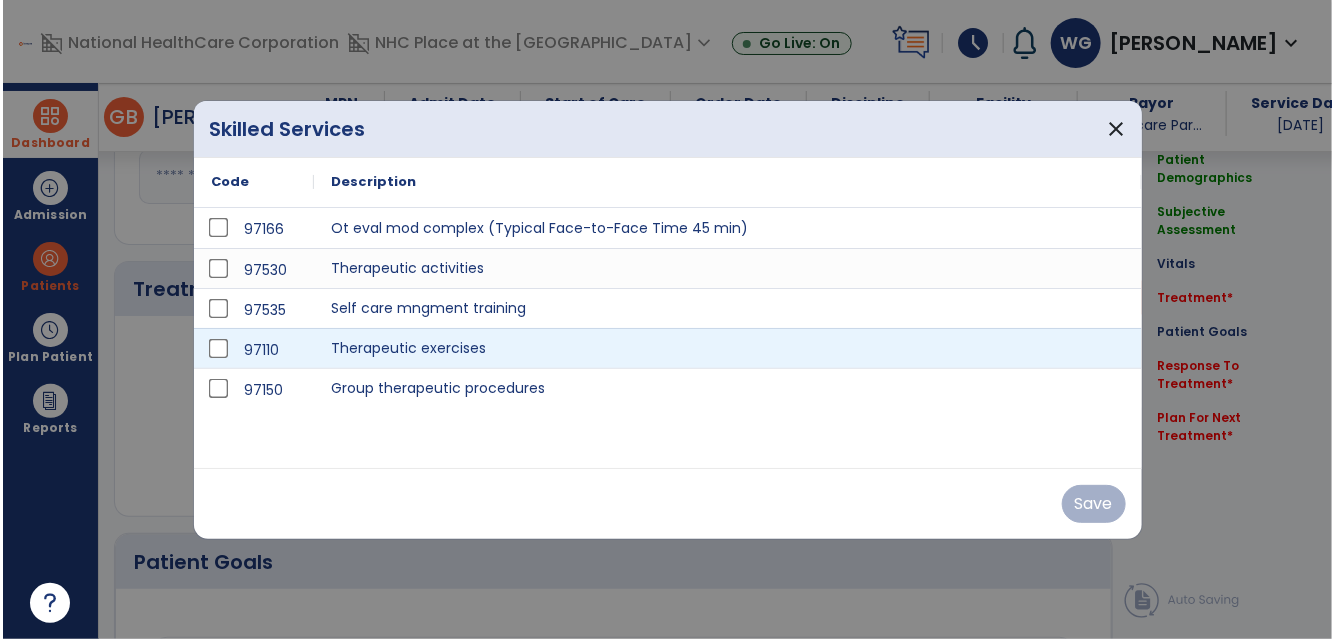 scroll, scrollTop: 992, scrollLeft: 0, axis: vertical 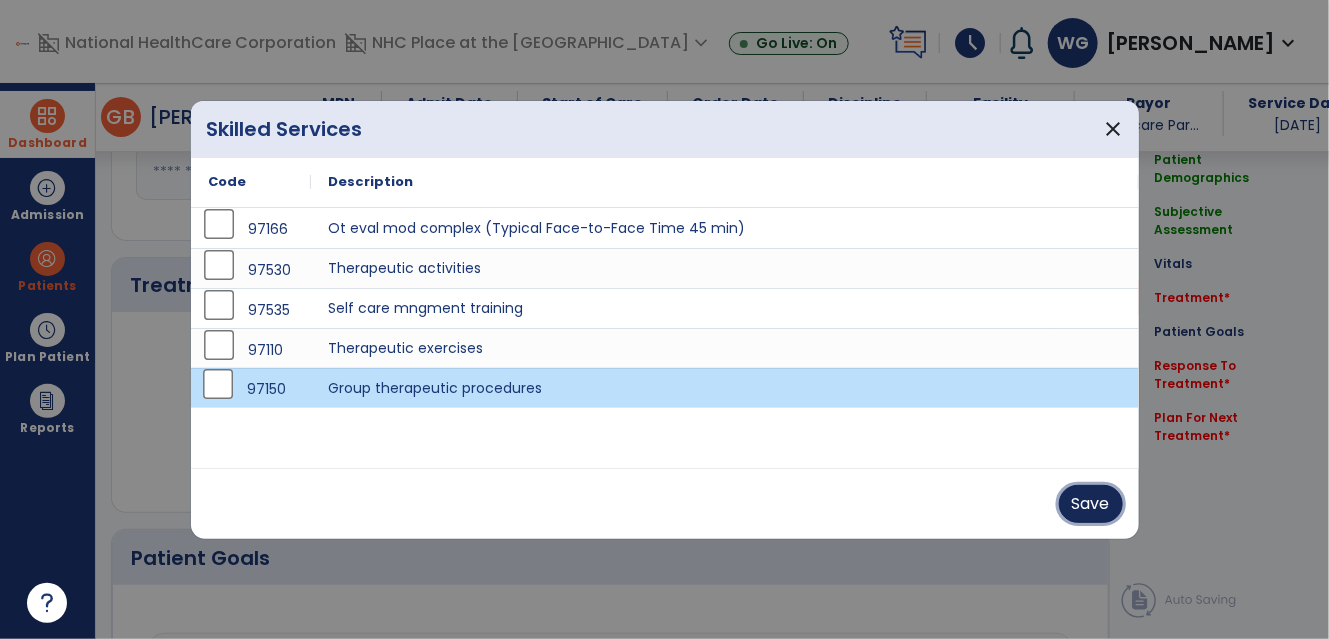 drag, startPoint x: 1085, startPoint y: 497, endPoint x: 1071, endPoint y: 499, distance: 14.142136 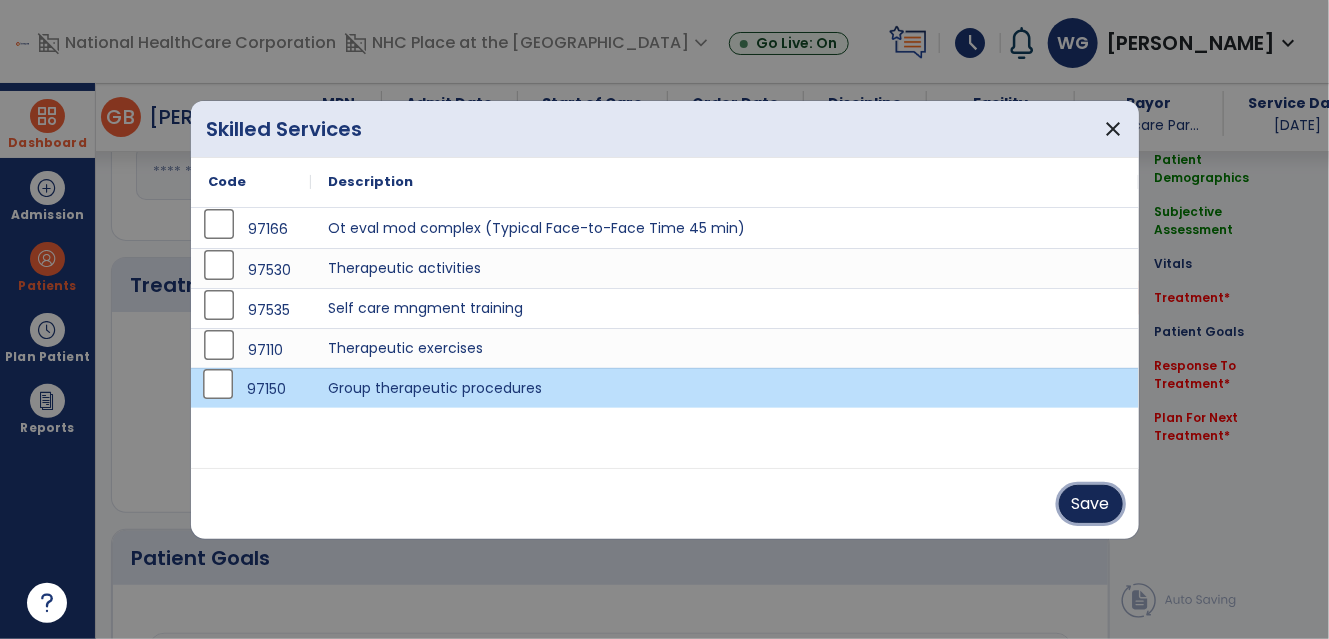 click on "Save" at bounding box center (1091, 504) 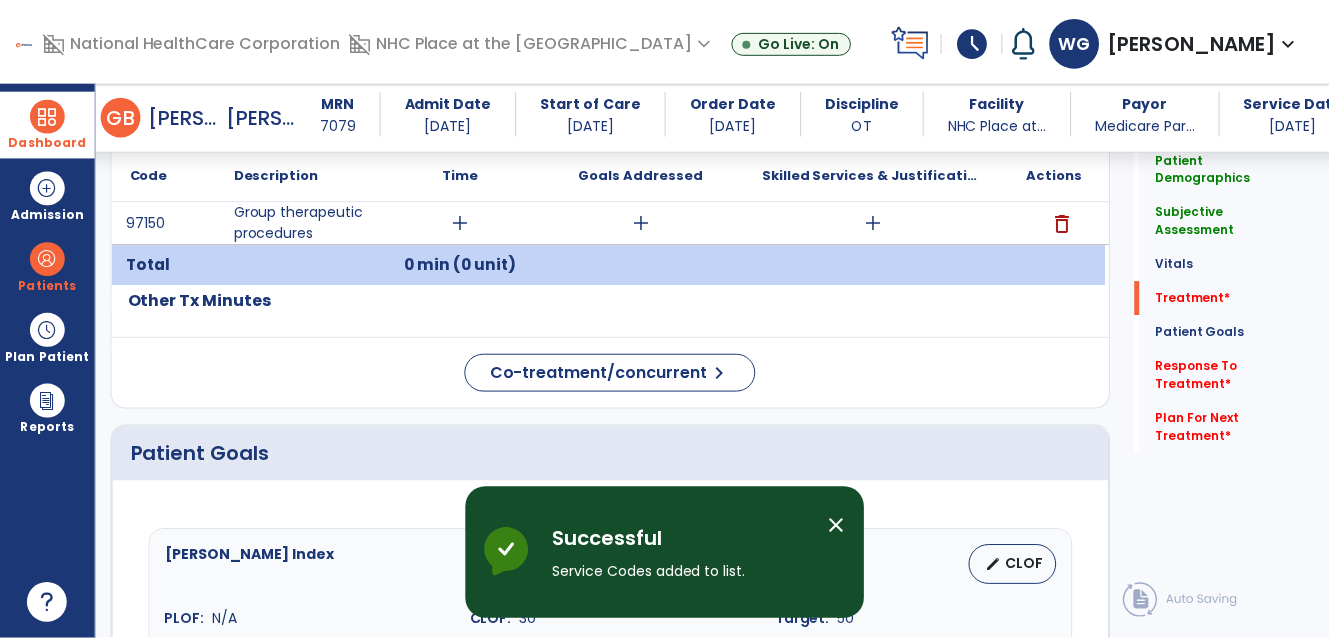 scroll, scrollTop: 1173, scrollLeft: 0, axis: vertical 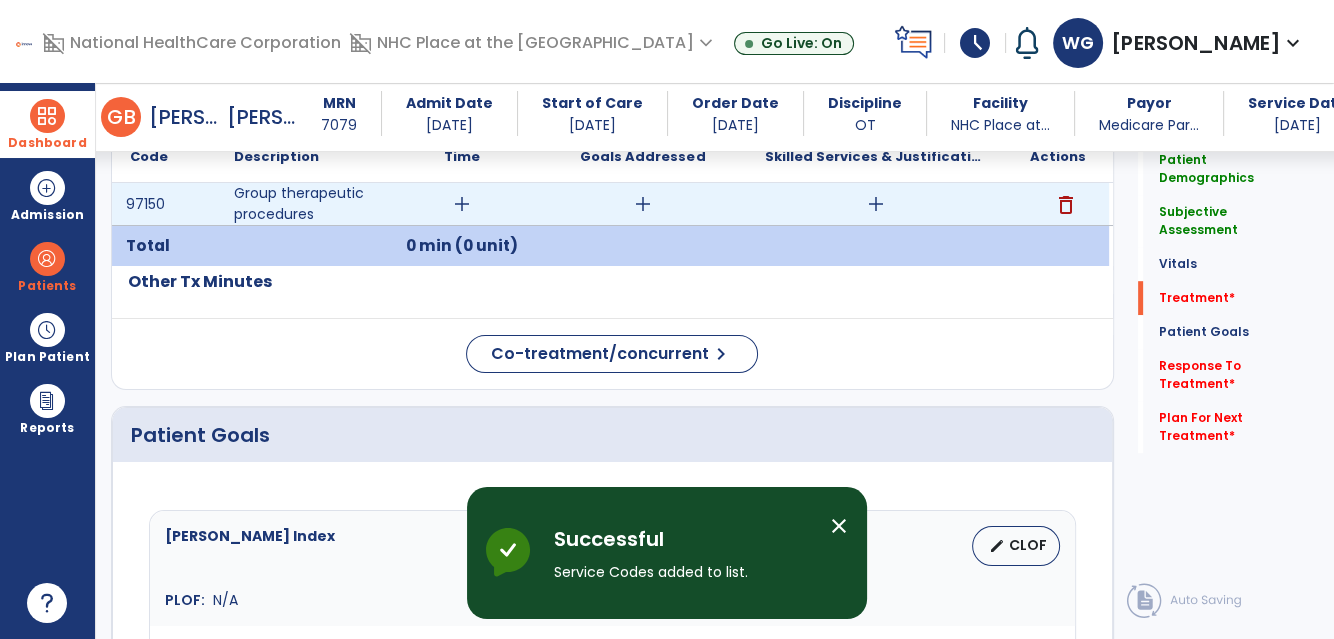 click on "add" at bounding box center [462, 204] 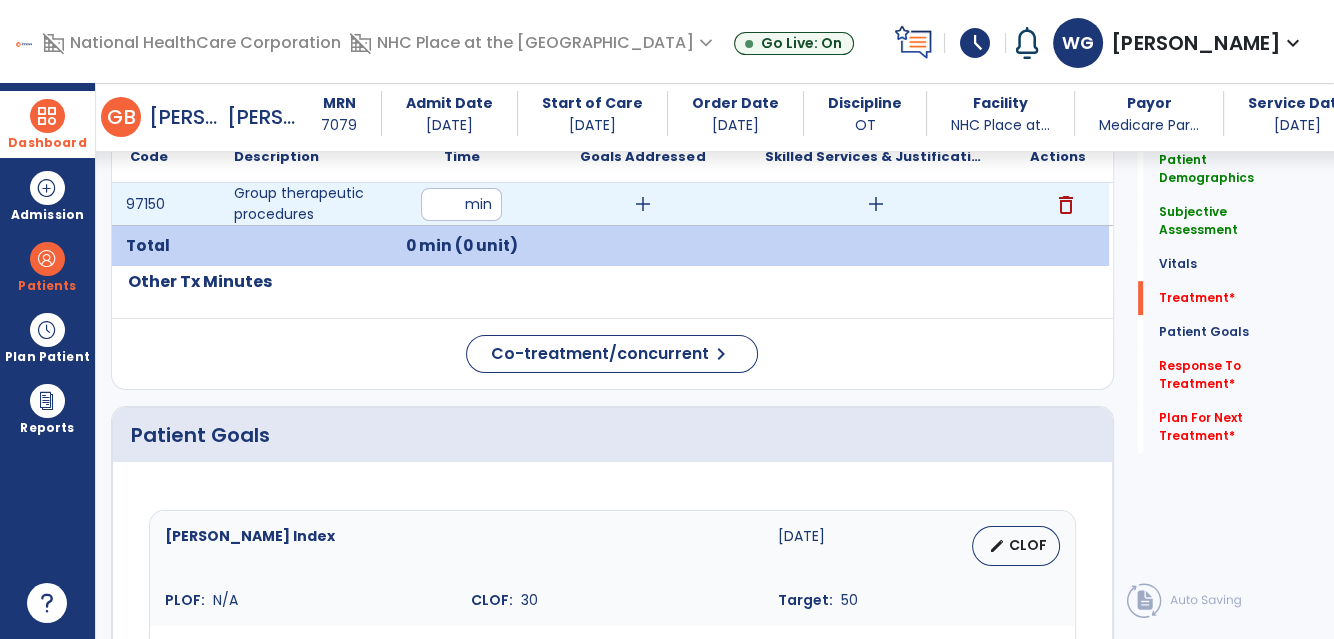 type on "**" 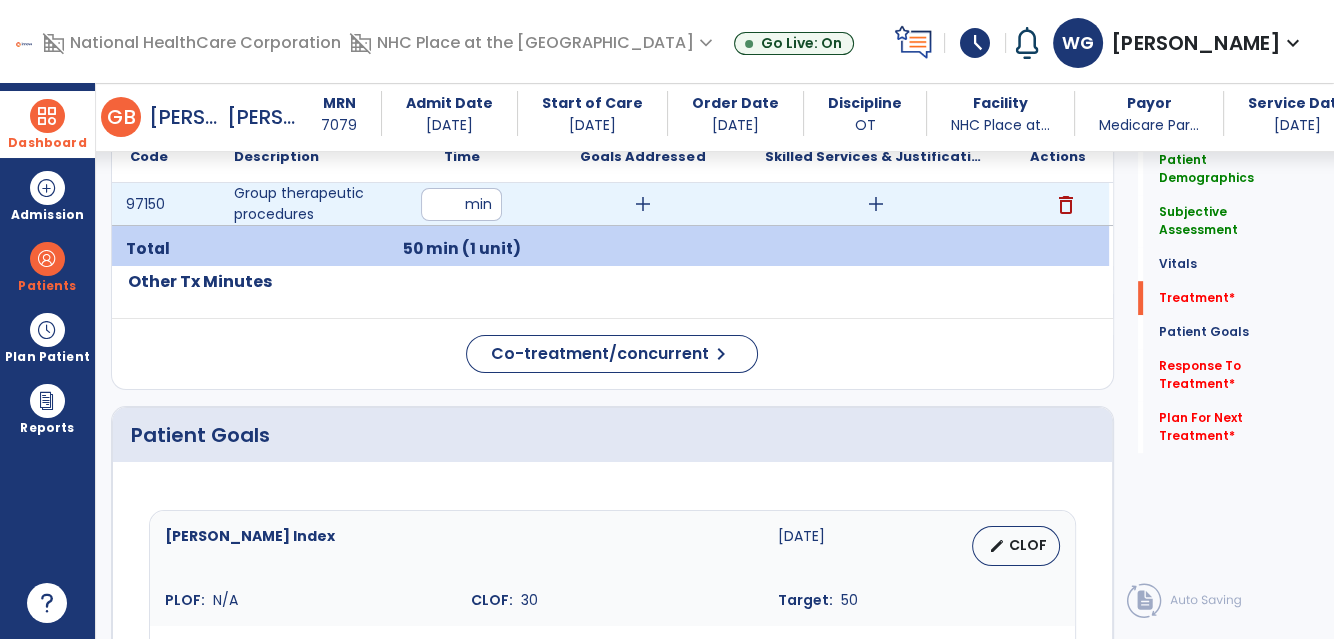 click on "add" at bounding box center [643, 204] 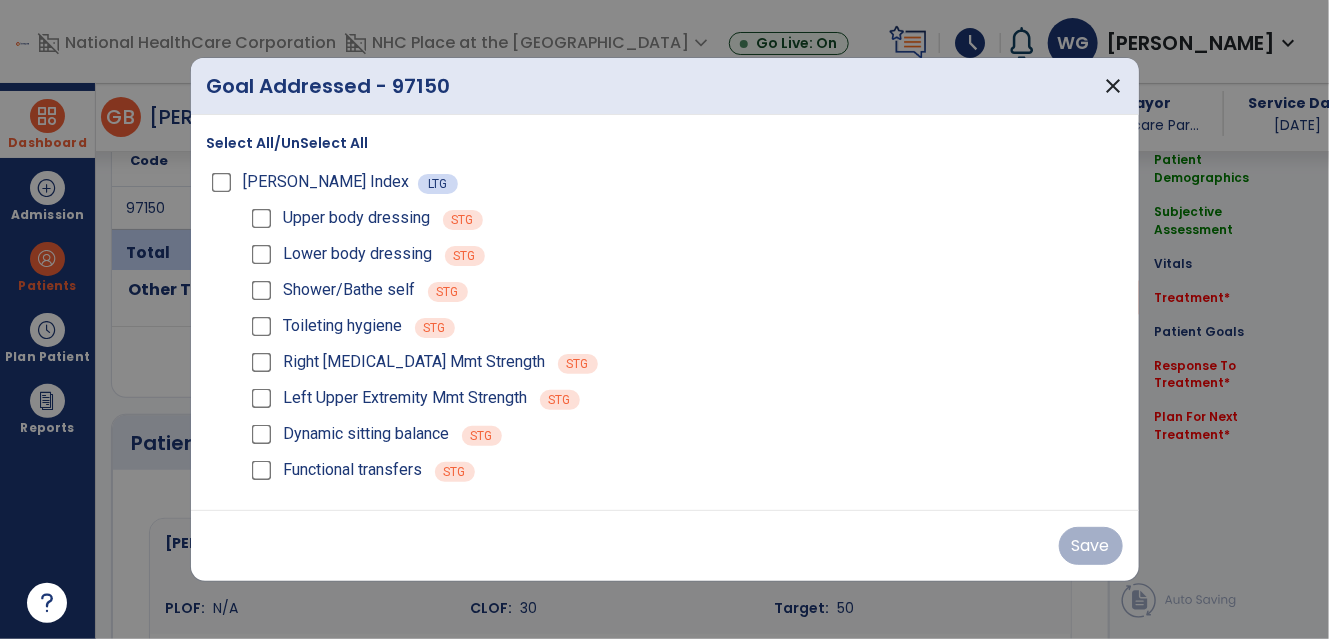 scroll, scrollTop: 1173, scrollLeft: 0, axis: vertical 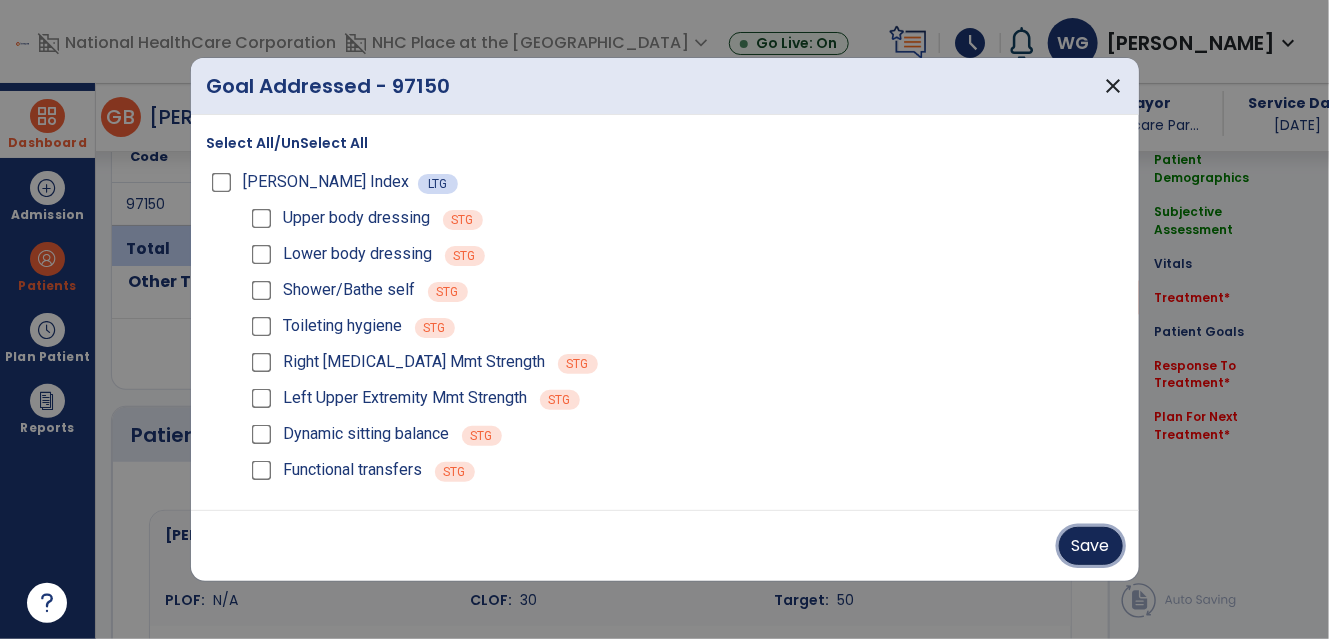click on "Save" at bounding box center (1091, 546) 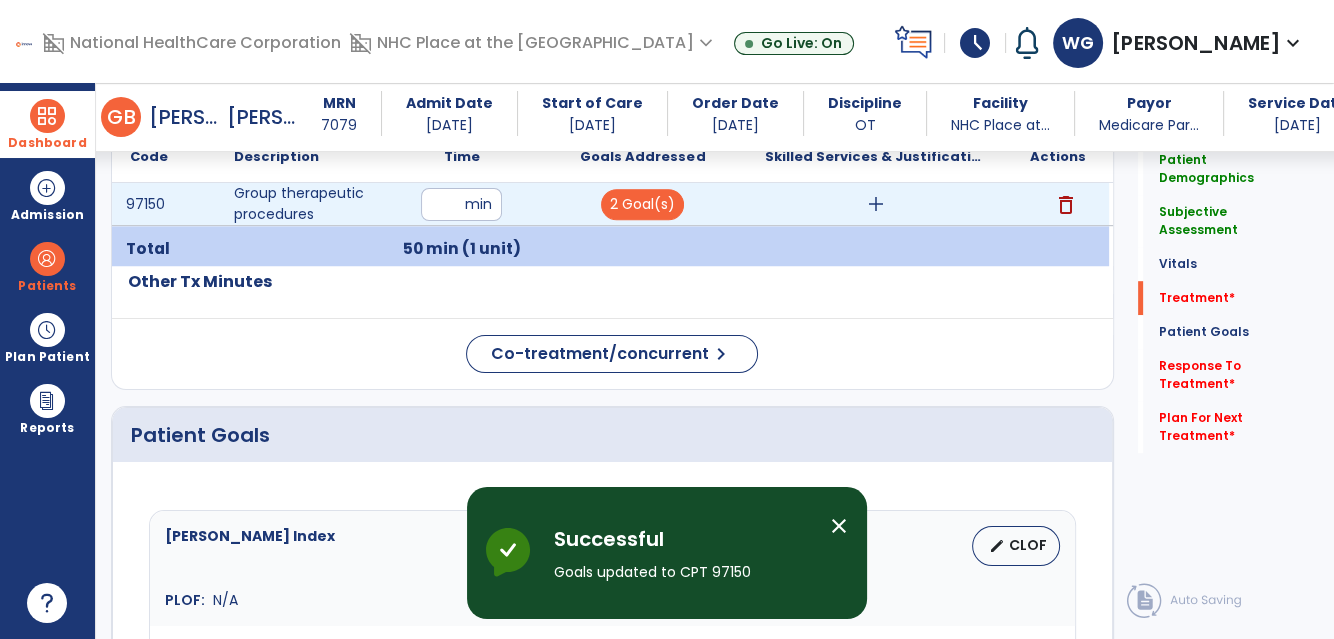 click on "add" at bounding box center [876, 204] 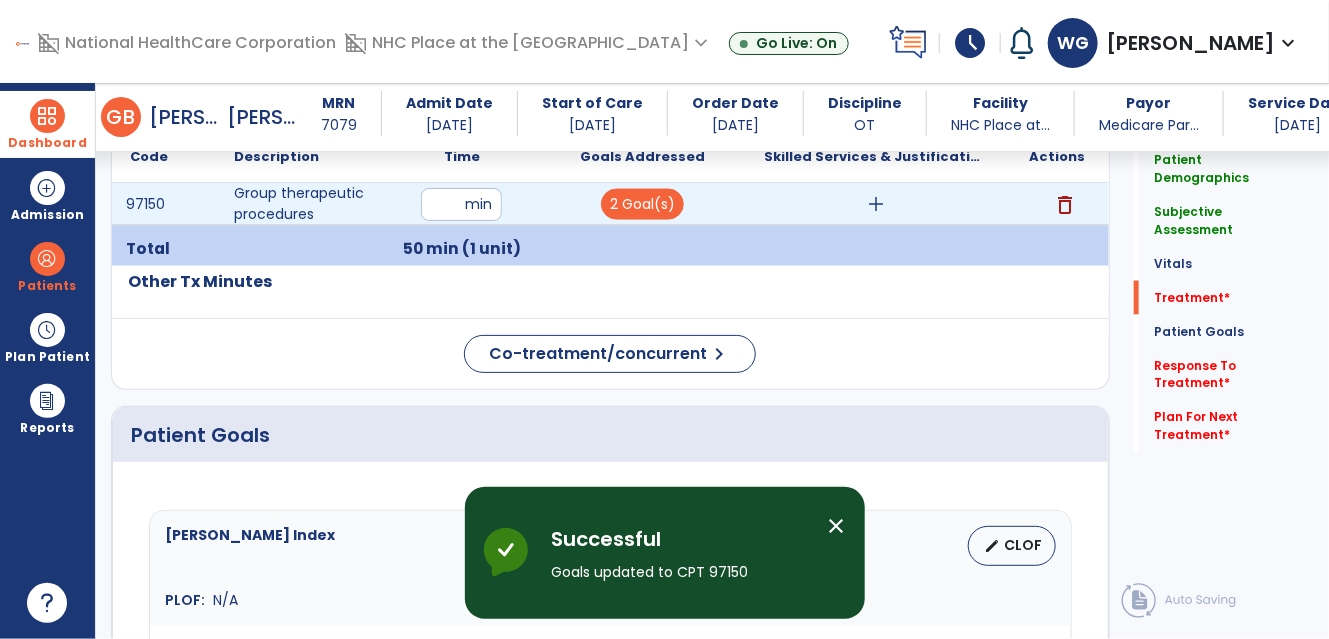 scroll, scrollTop: 1173, scrollLeft: 0, axis: vertical 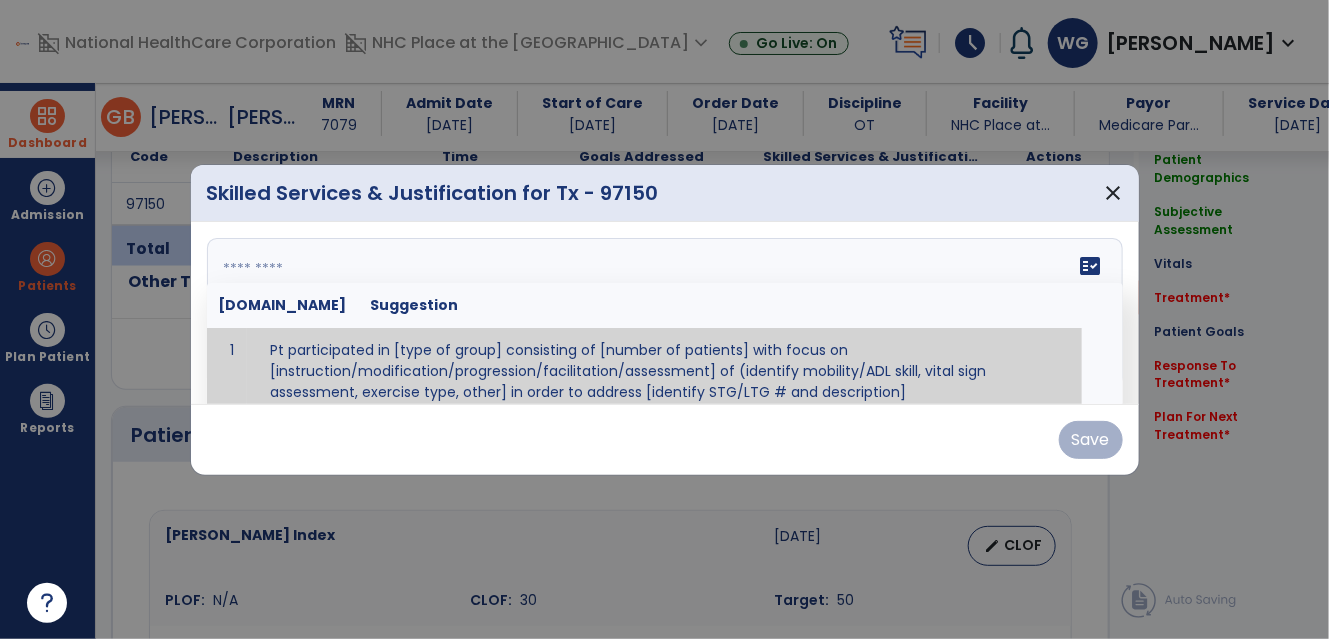 click on "fact_check  [DOMAIN_NAME] Suggestion 1 Pt participated in [type of group] consisting of [number of patients] with focus on [instruction/modification/progression/facilitation/assessment] of (identify mobility/ADL skill, vital sign assessment, exercise type, other] in order to address [identify STG/LTG # and description]" at bounding box center (665, 313) 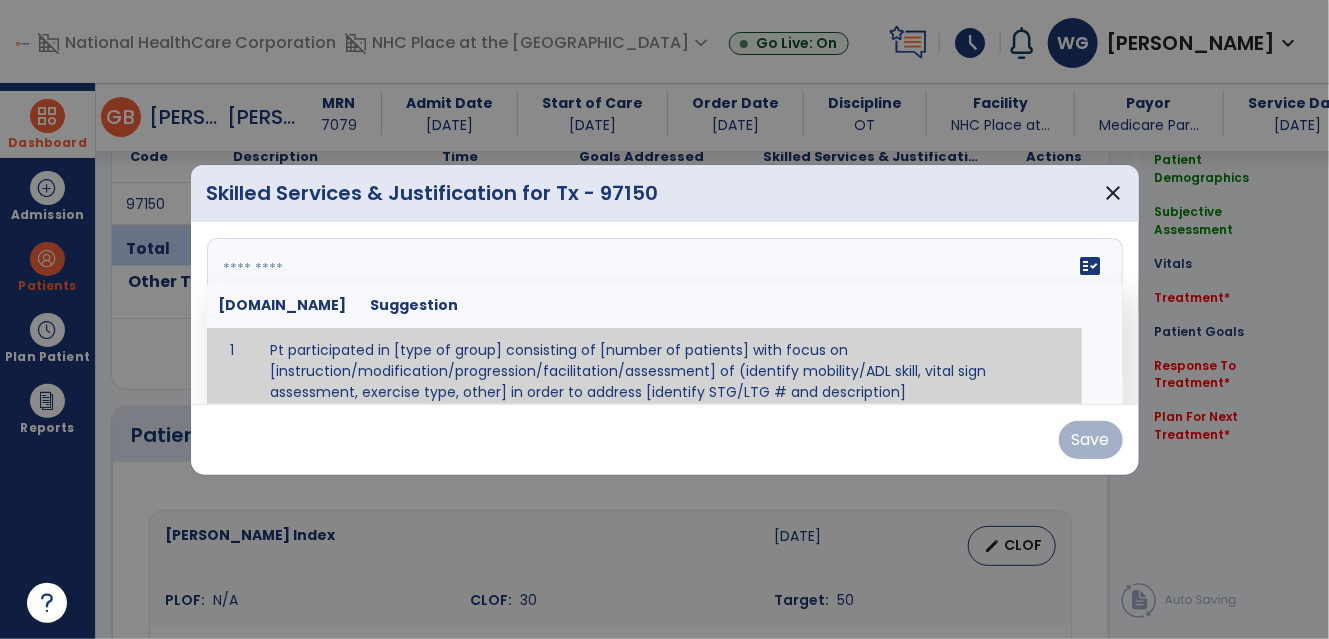 scroll, scrollTop: 11, scrollLeft: 0, axis: vertical 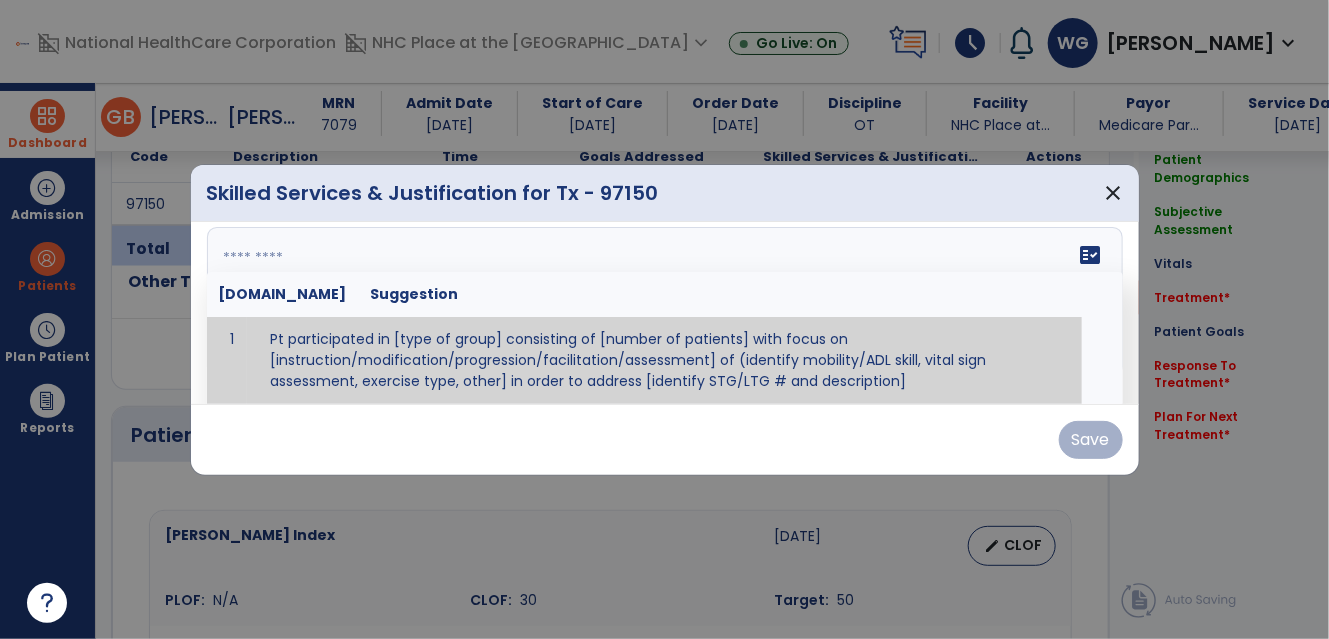paste on "**********" 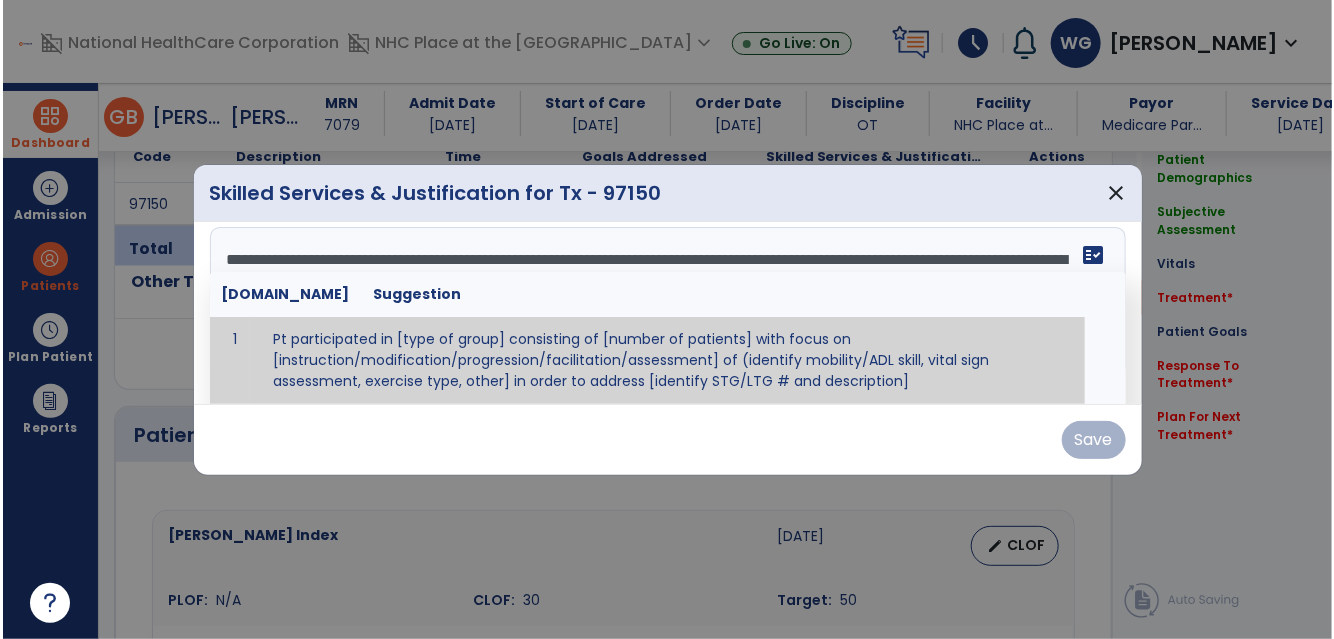 scroll, scrollTop: 0, scrollLeft: 0, axis: both 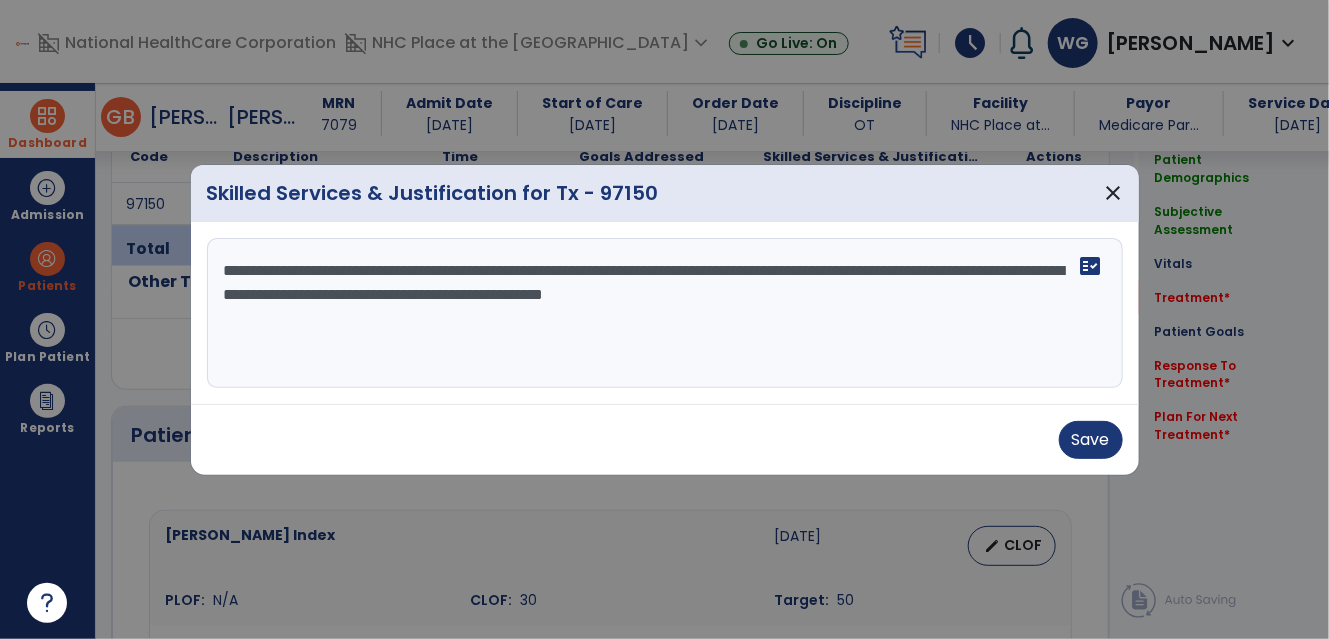 click on "**********" at bounding box center (665, 313) 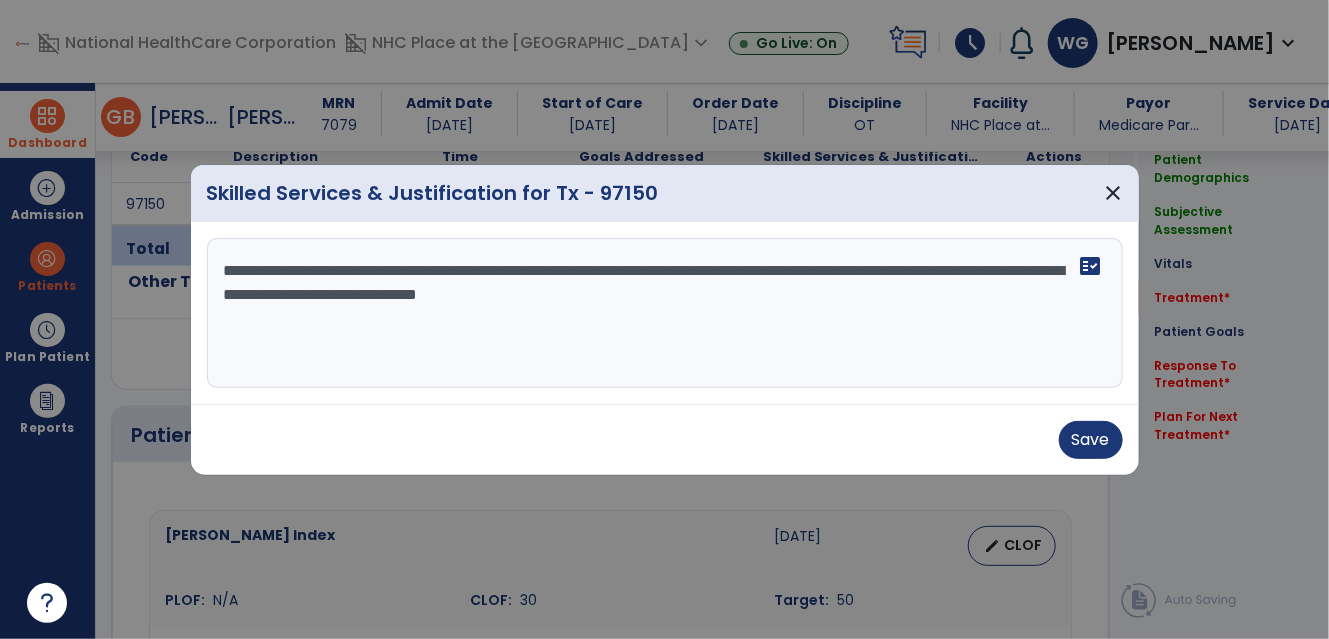 click on "**********" at bounding box center (665, 313) 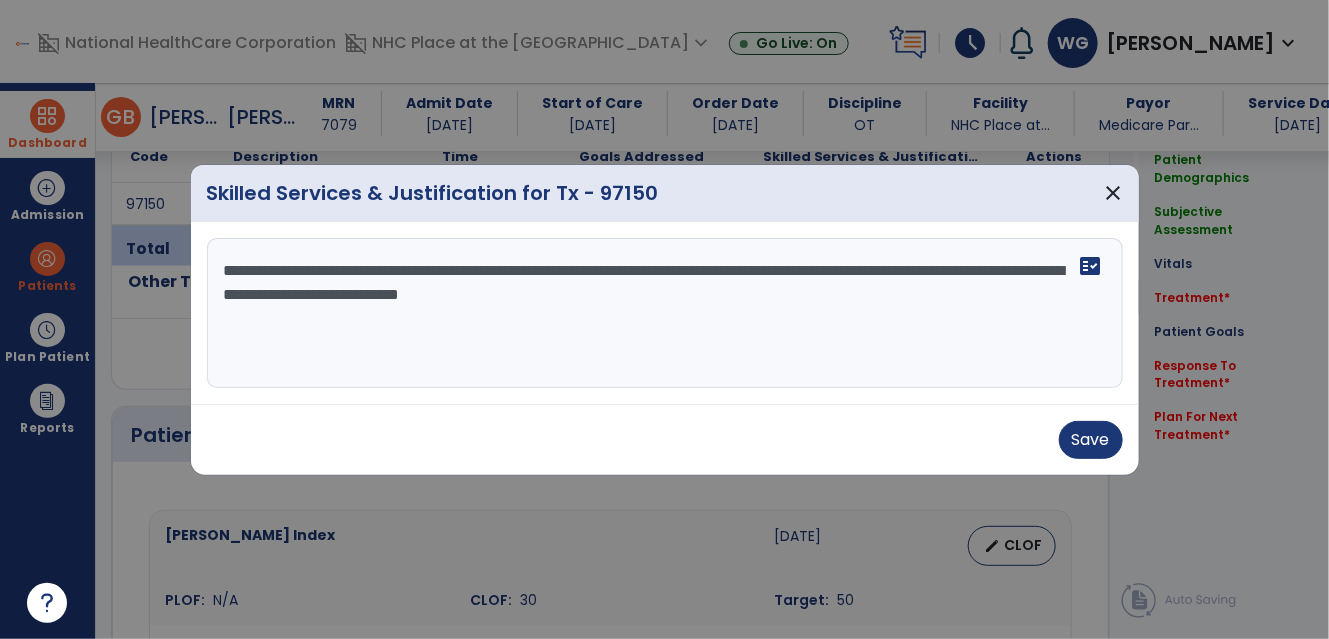 click on "**********" at bounding box center (665, 313) 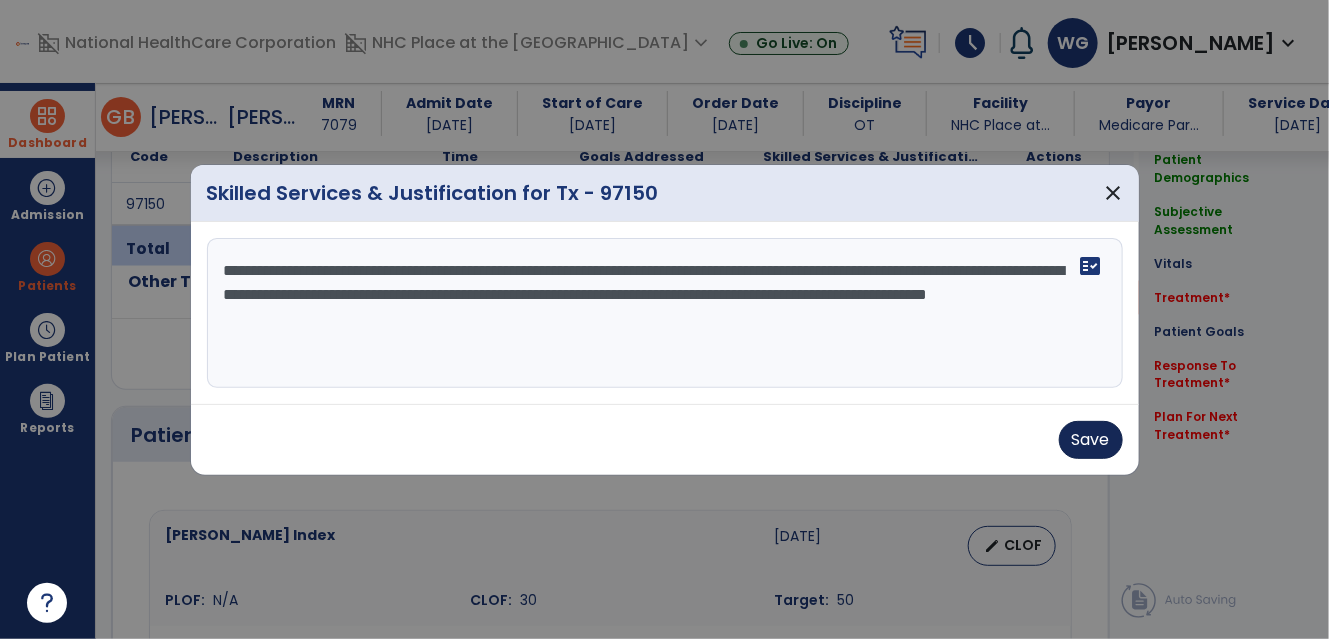 type on "**********" 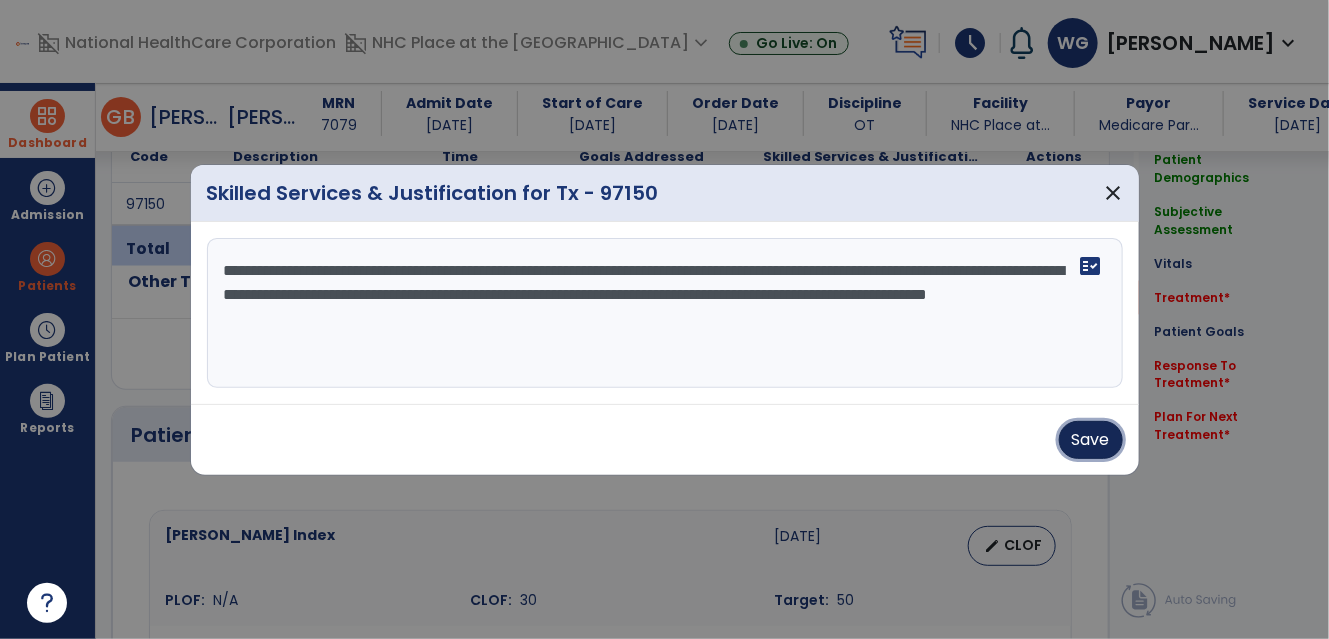 click on "Save" at bounding box center (1091, 440) 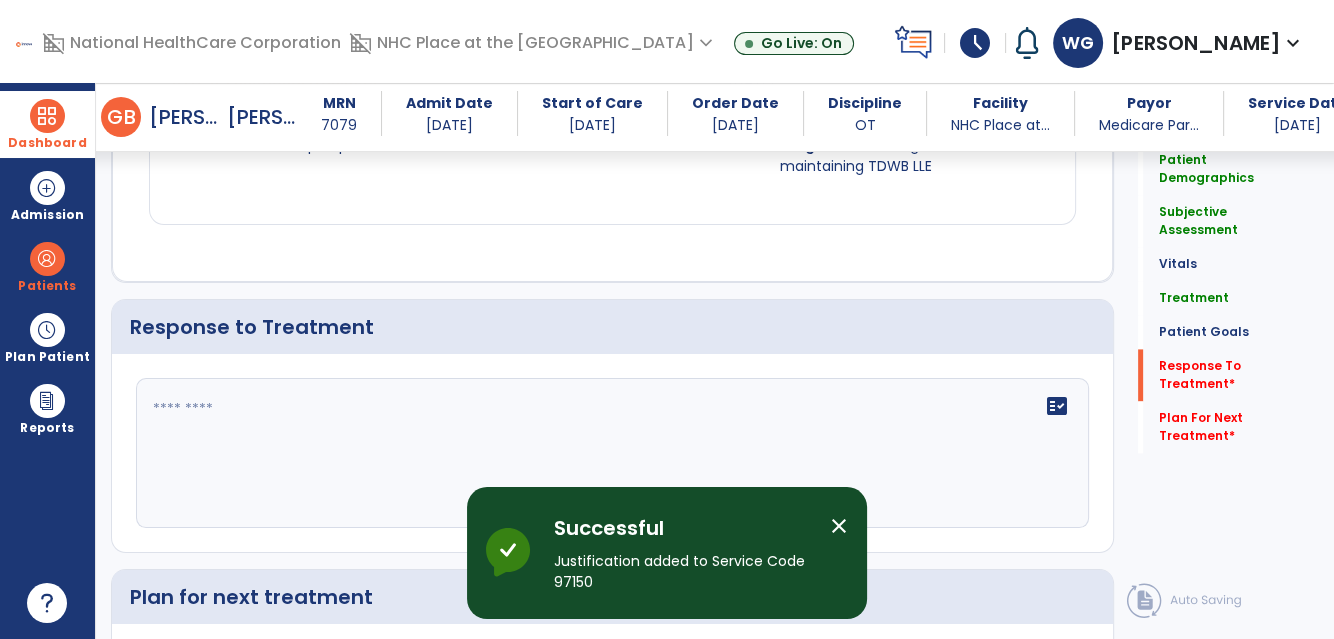 scroll, scrollTop: 2719, scrollLeft: 0, axis: vertical 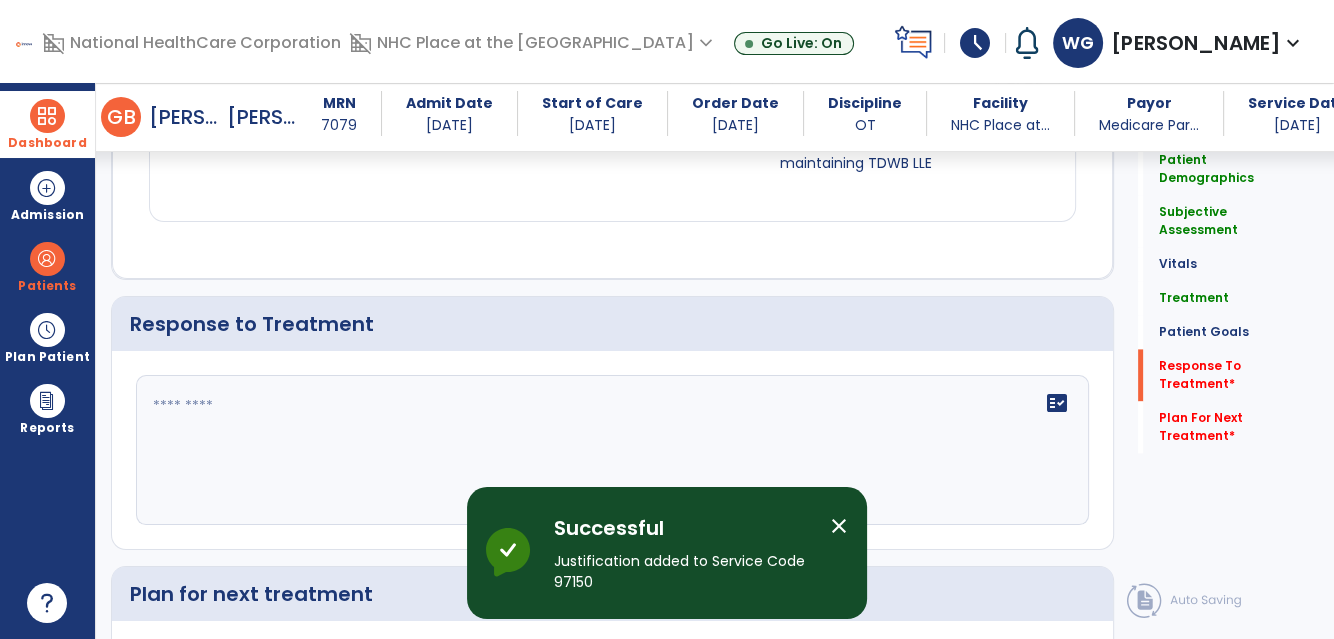 click on "fact_check" 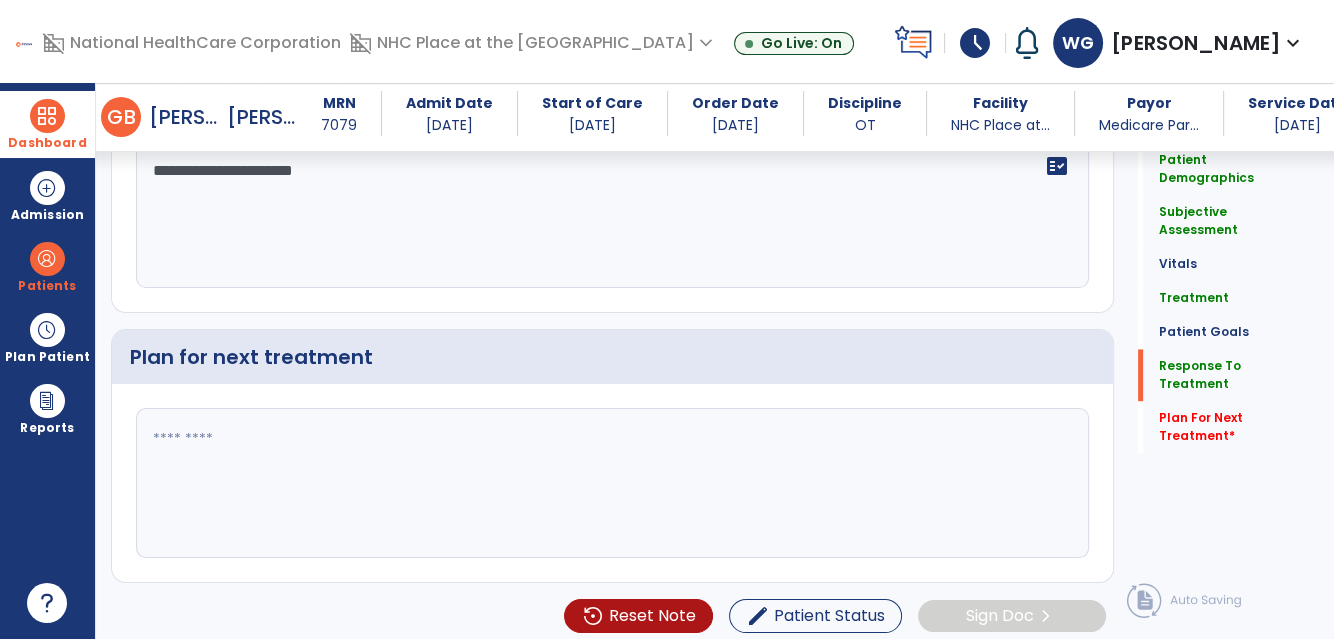 scroll, scrollTop: 2957, scrollLeft: 0, axis: vertical 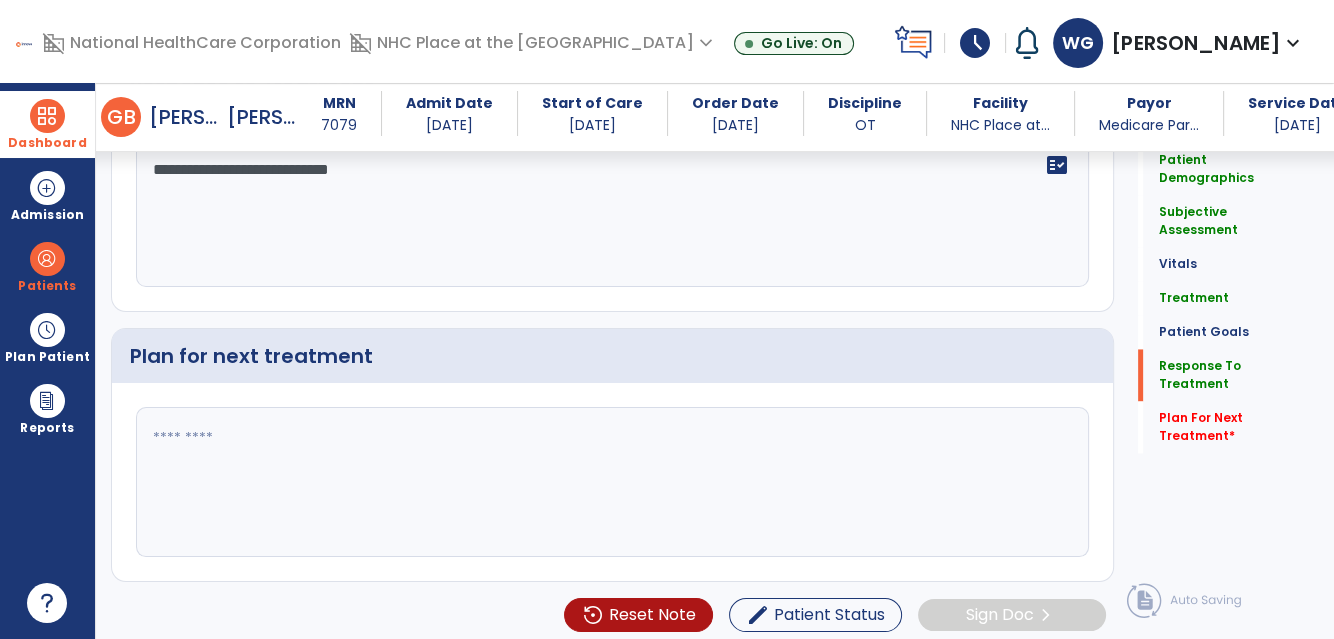 type on "**********" 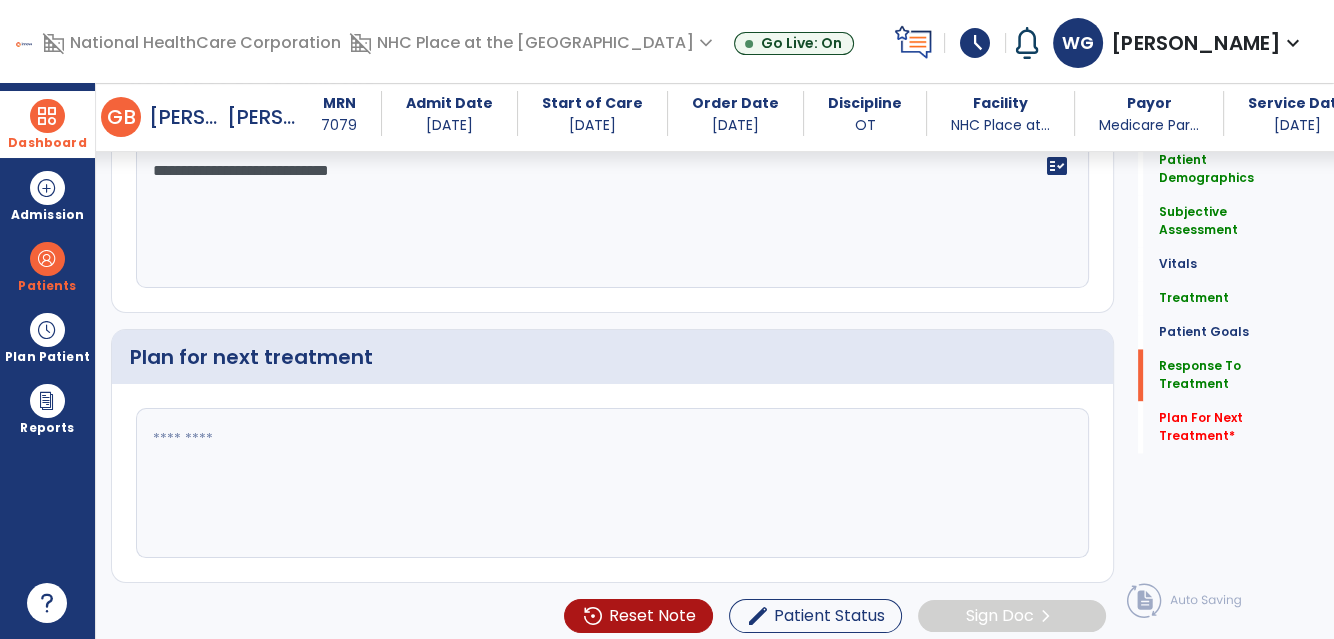 scroll, scrollTop: 2957, scrollLeft: 0, axis: vertical 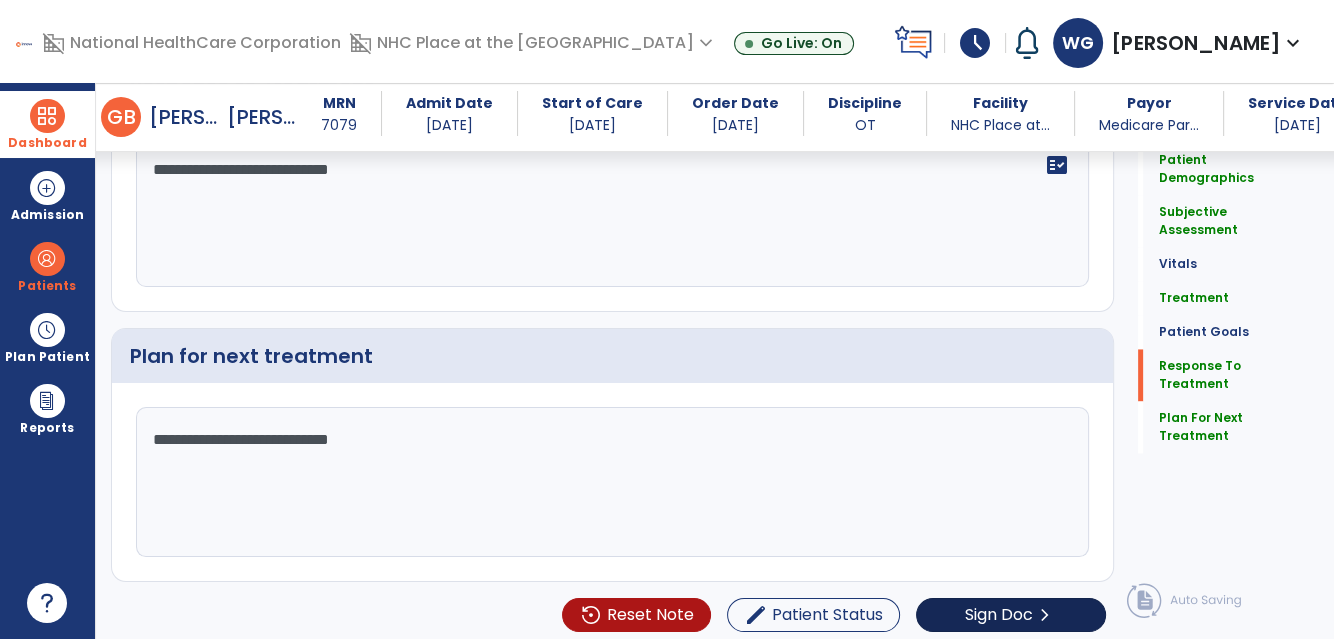 type on "**********" 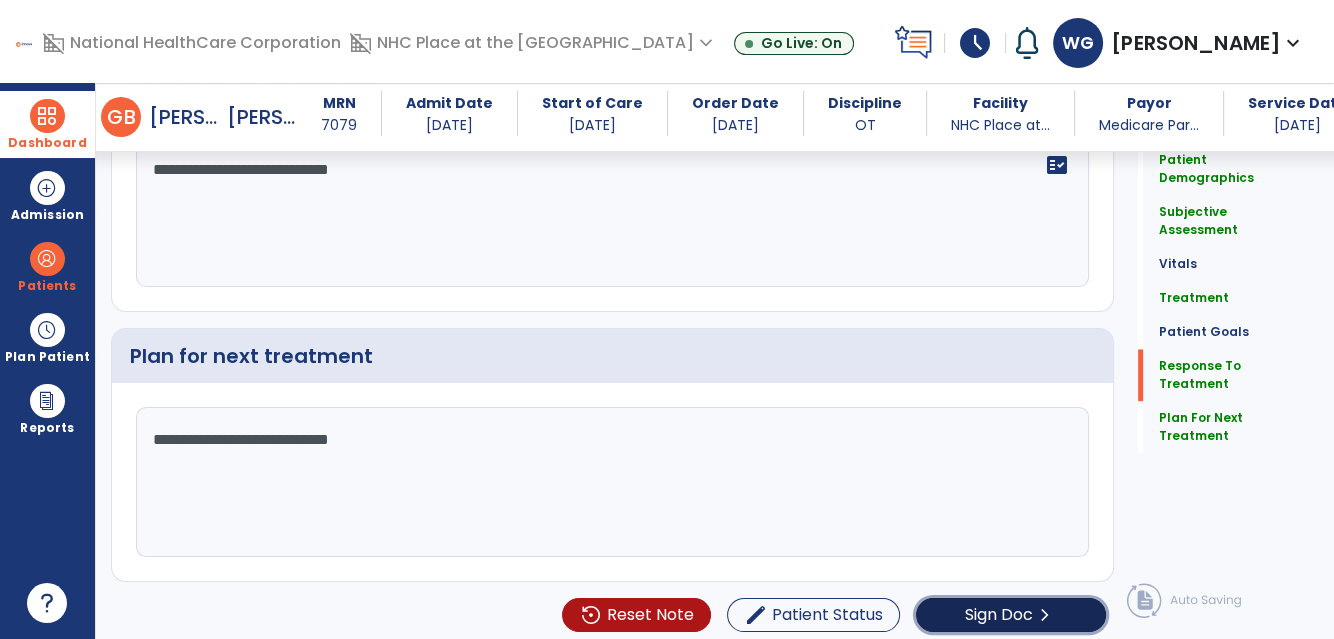 click on "Sign Doc  chevron_right" 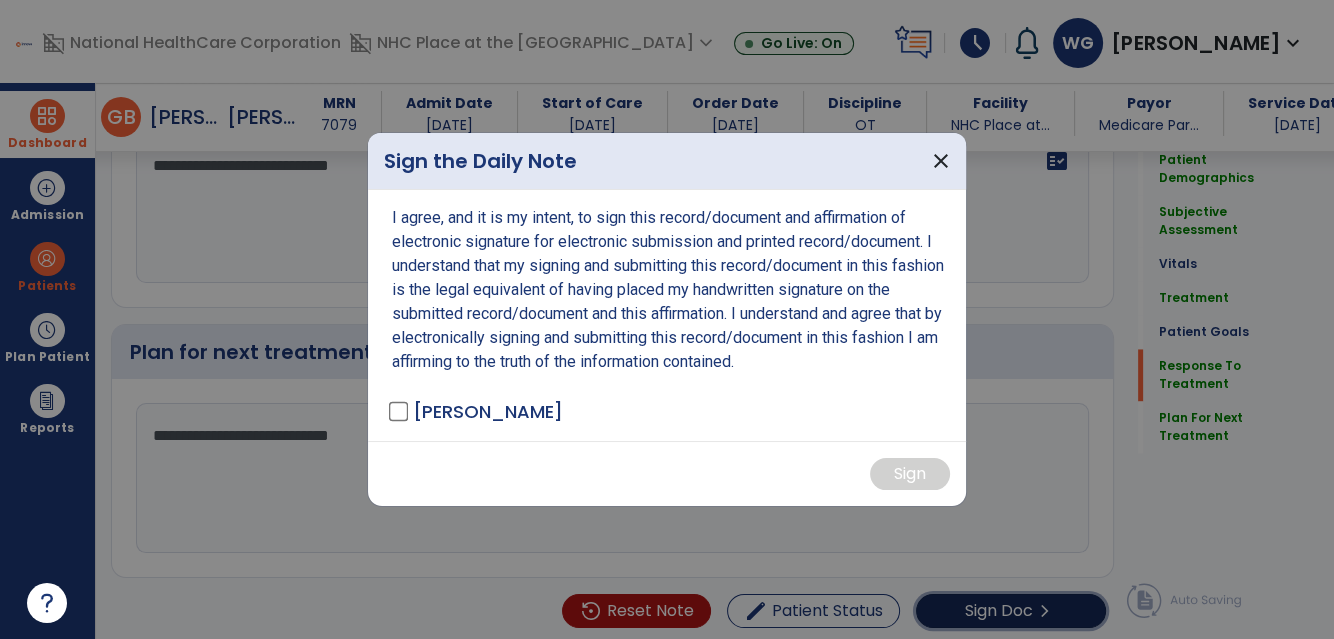 scroll, scrollTop: 2957, scrollLeft: 0, axis: vertical 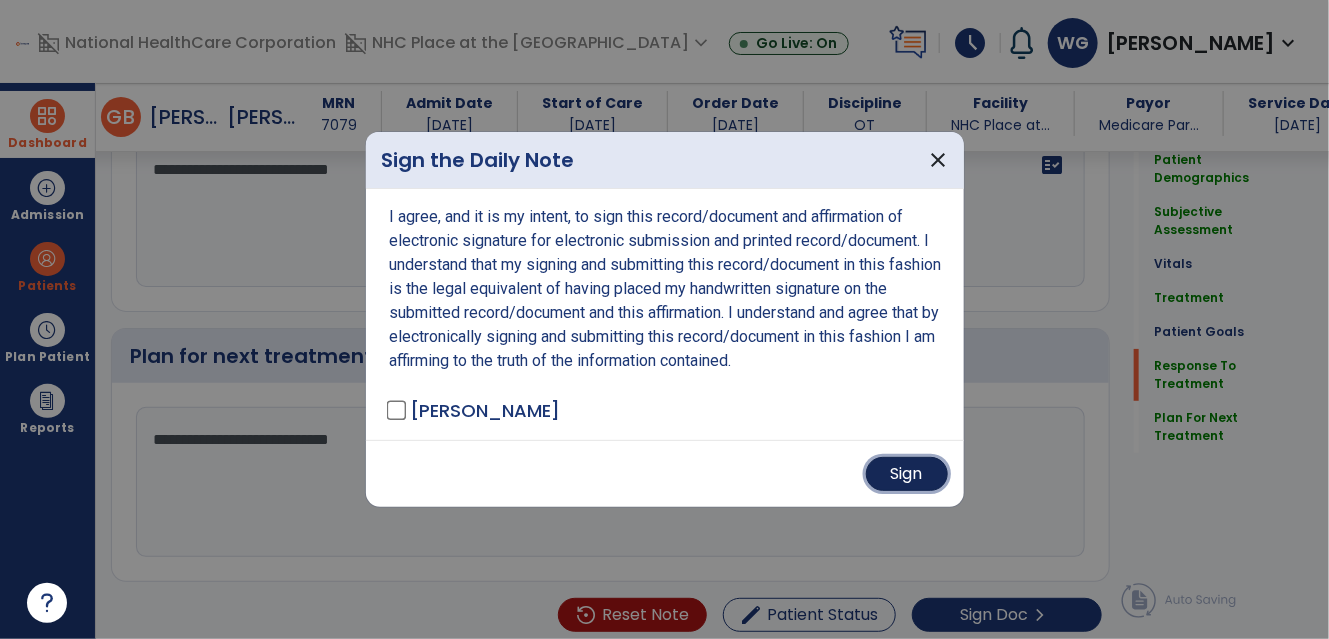click on "Sign" at bounding box center [907, 474] 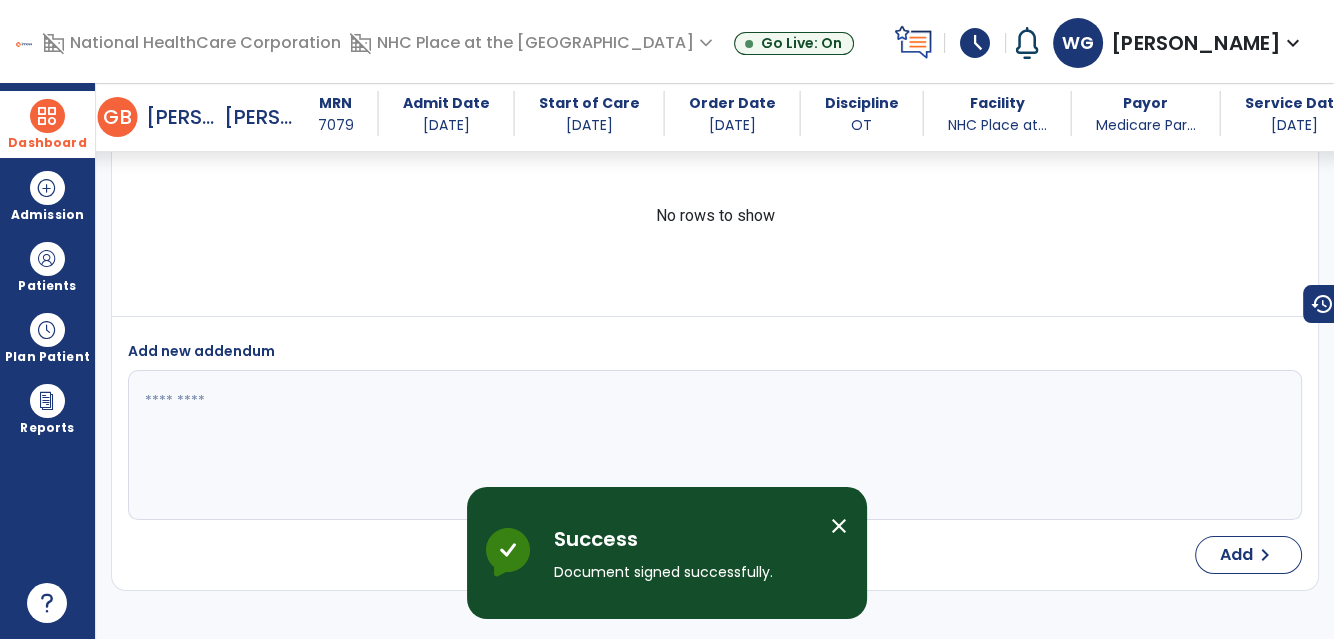scroll, scrollTop: 4492, scrollLeft: 0, axis: vertical 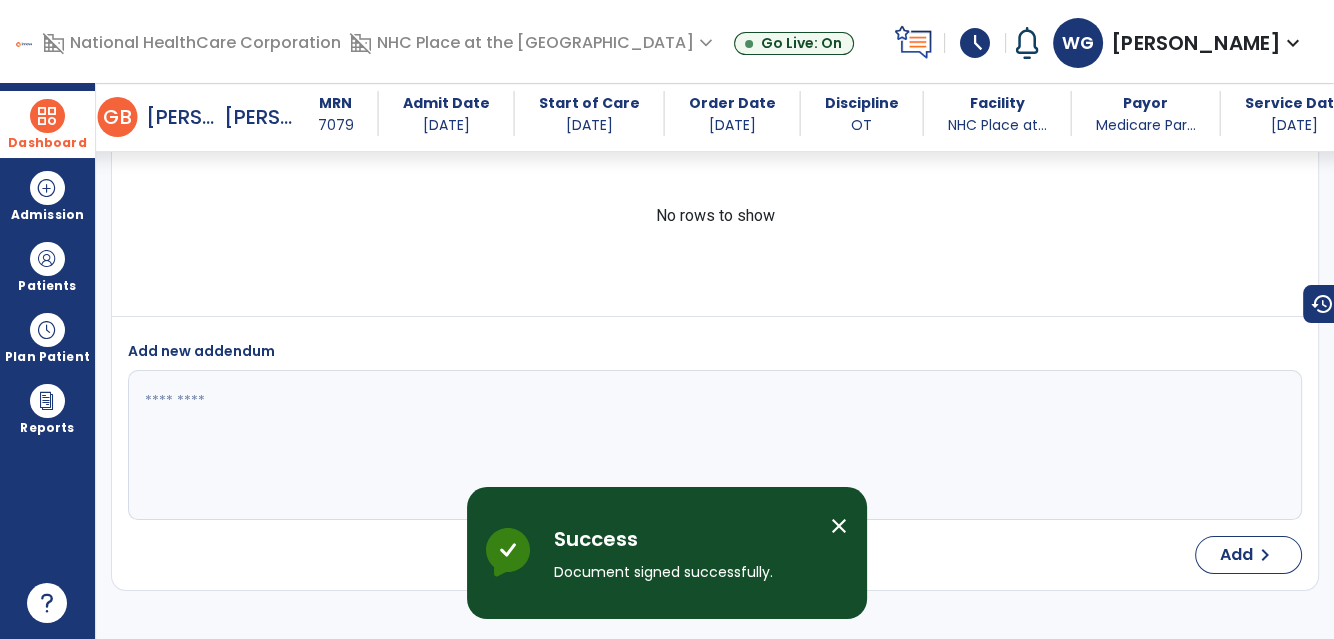 click at bounding box center (47, 116) 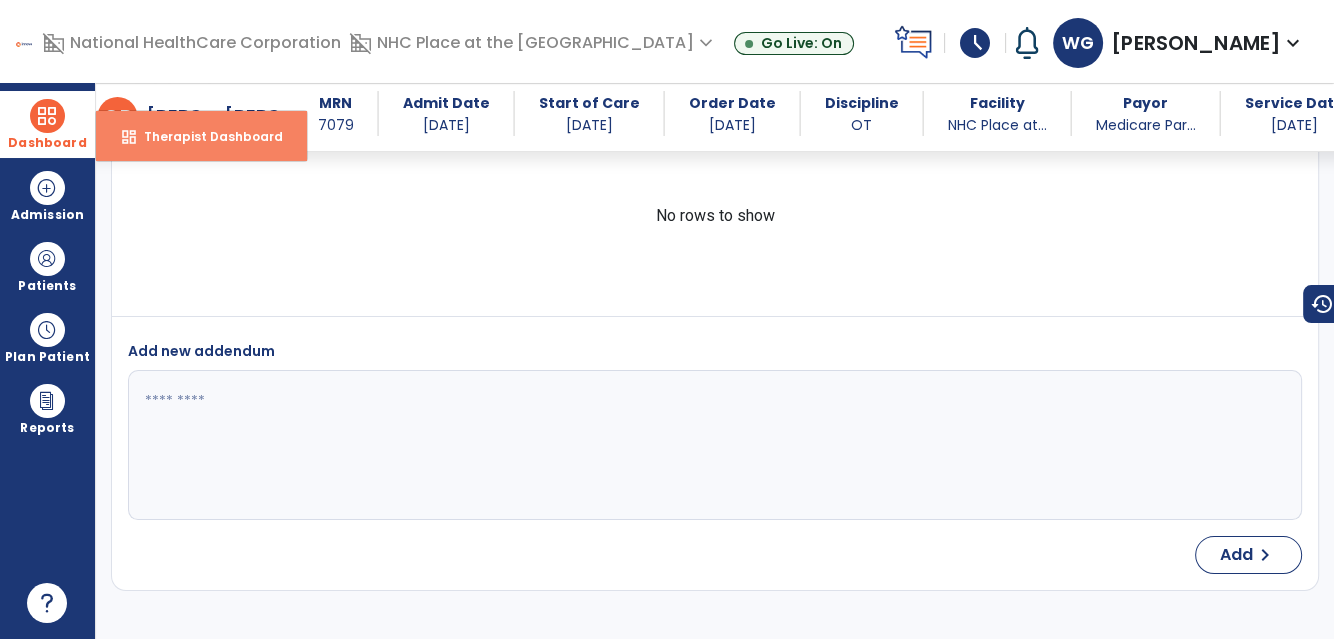 click on "Therapist Dashboard" at bounding box center (205, 136) 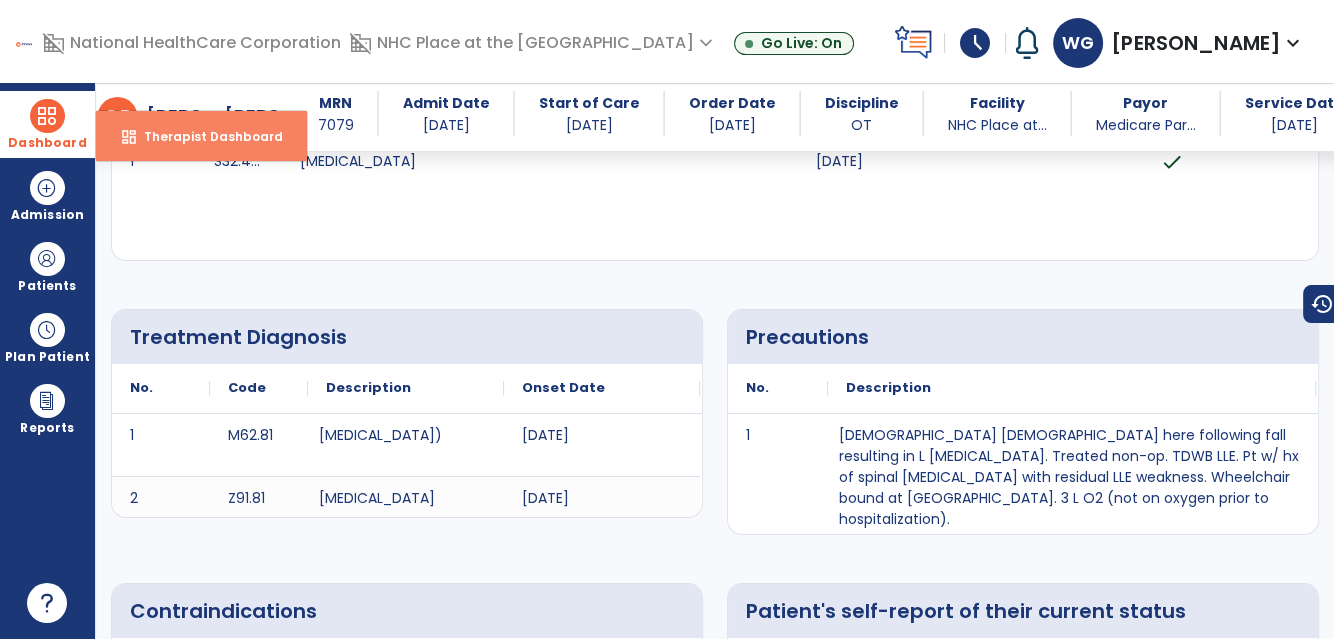 select on "****" 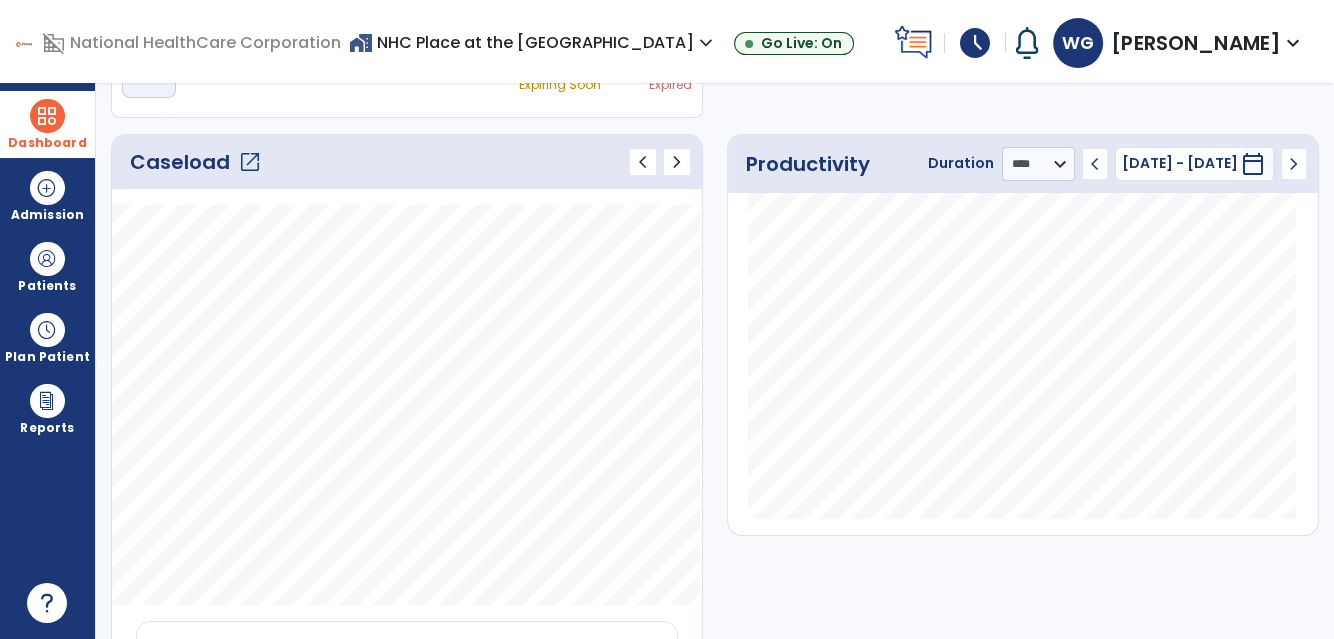 click on "open_in_new" 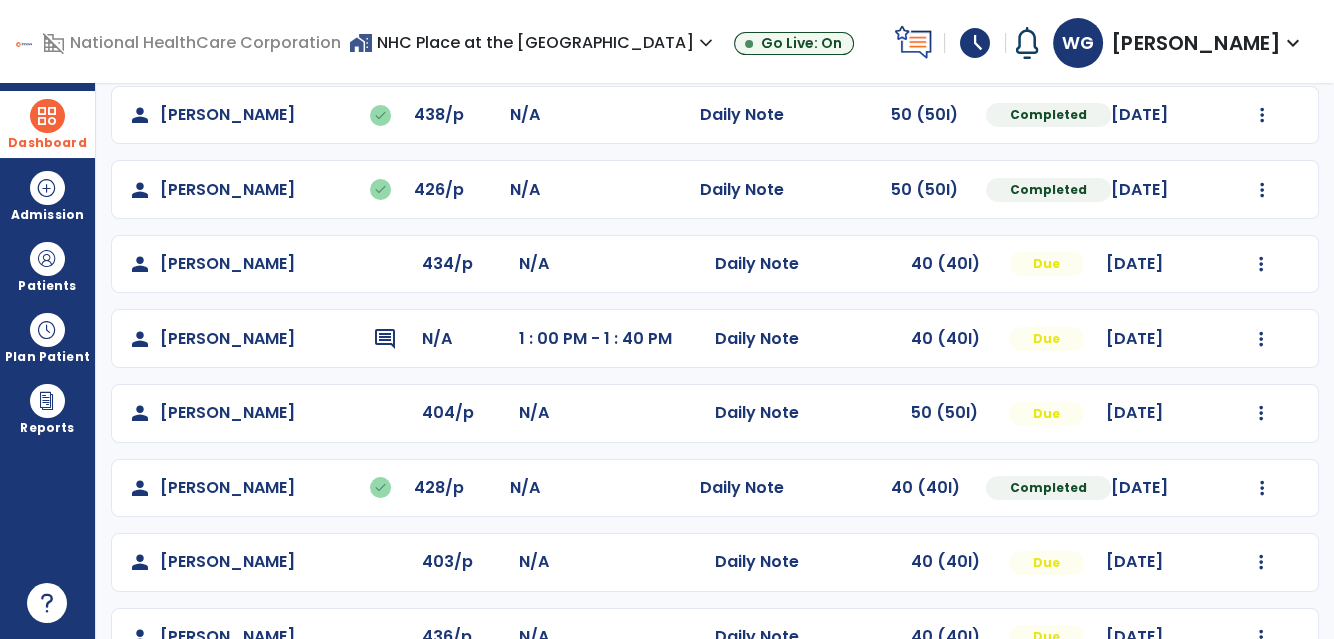 scroll, scrollTop: 82, scrollLeft: 0, axis: vertical 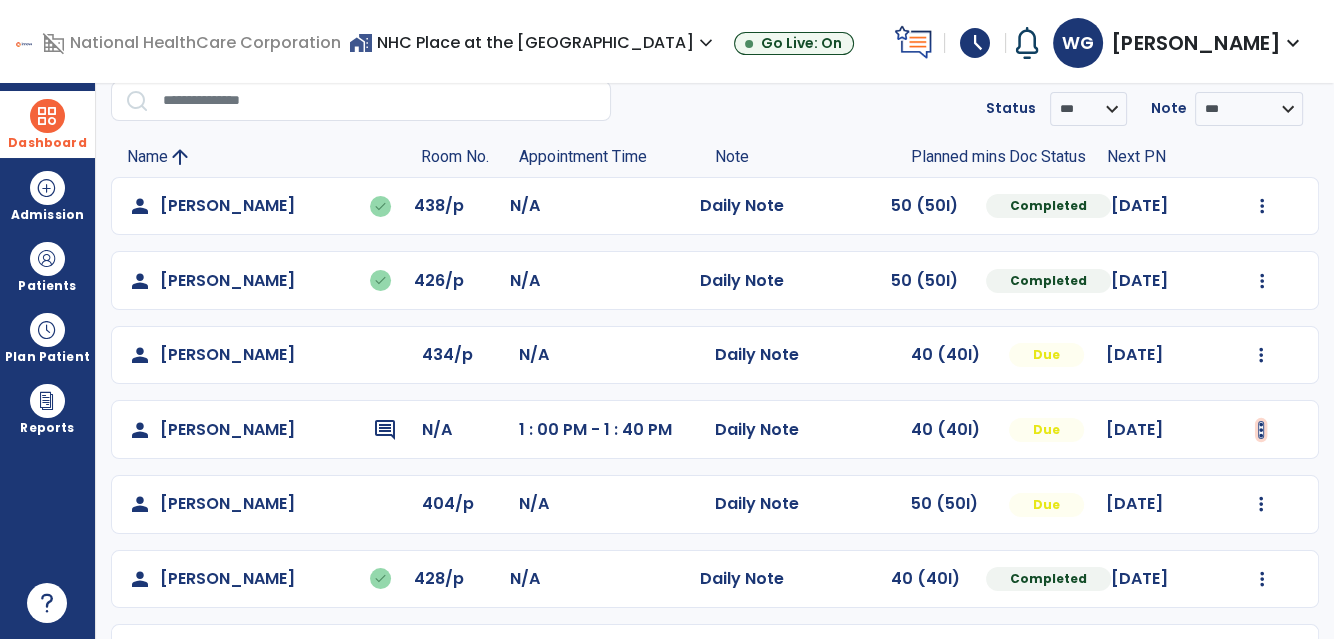click at bounding box center [1262, 206] 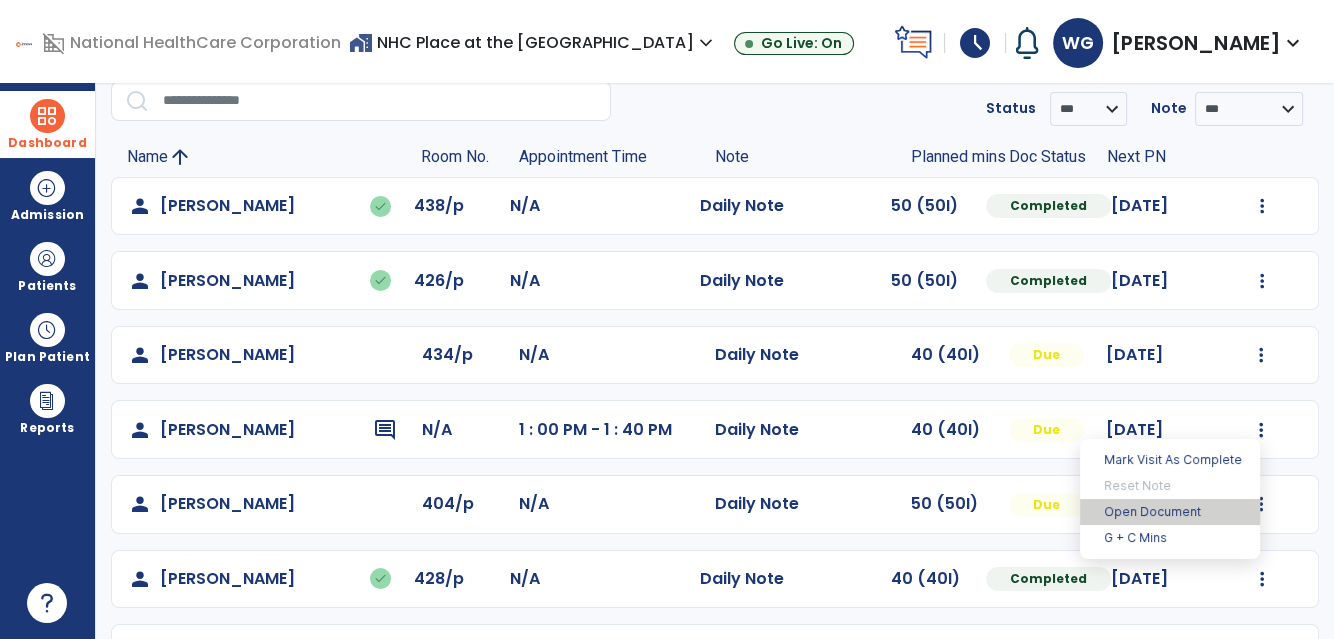 click on "Open Document" at bounding box center [1170, 512] 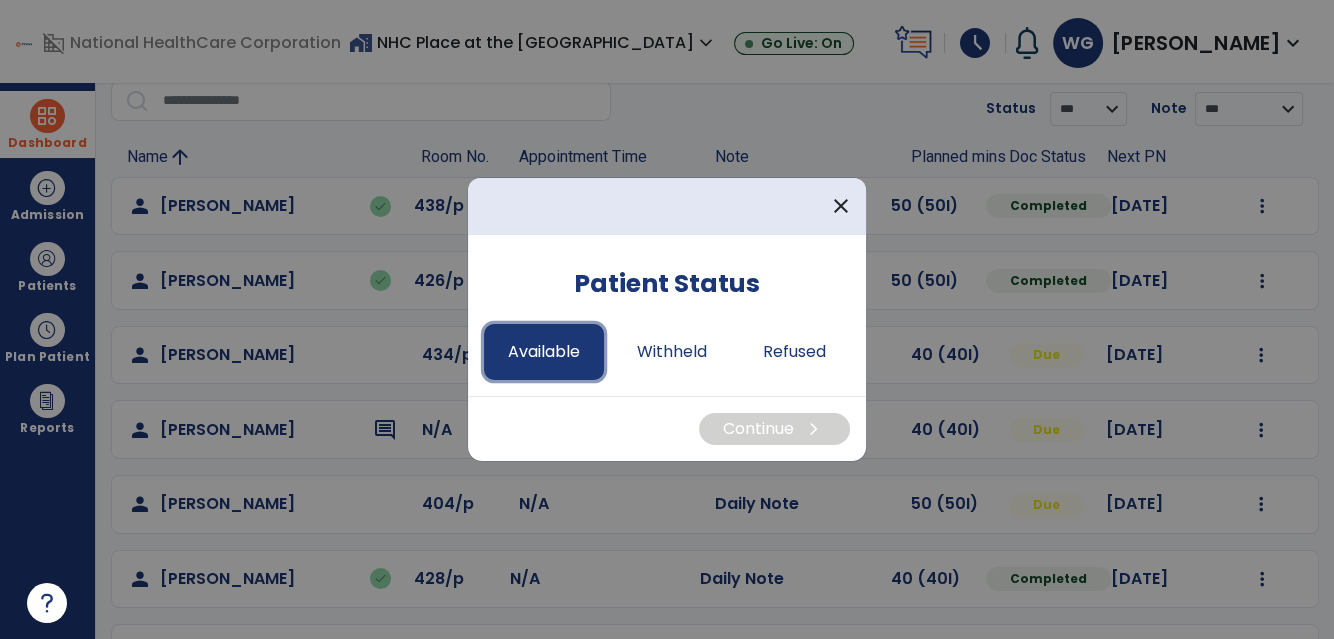 drag, startPoint x: 533, startPoint y: 347, endPoint x: 549, endPoint y: 359, distance: 20 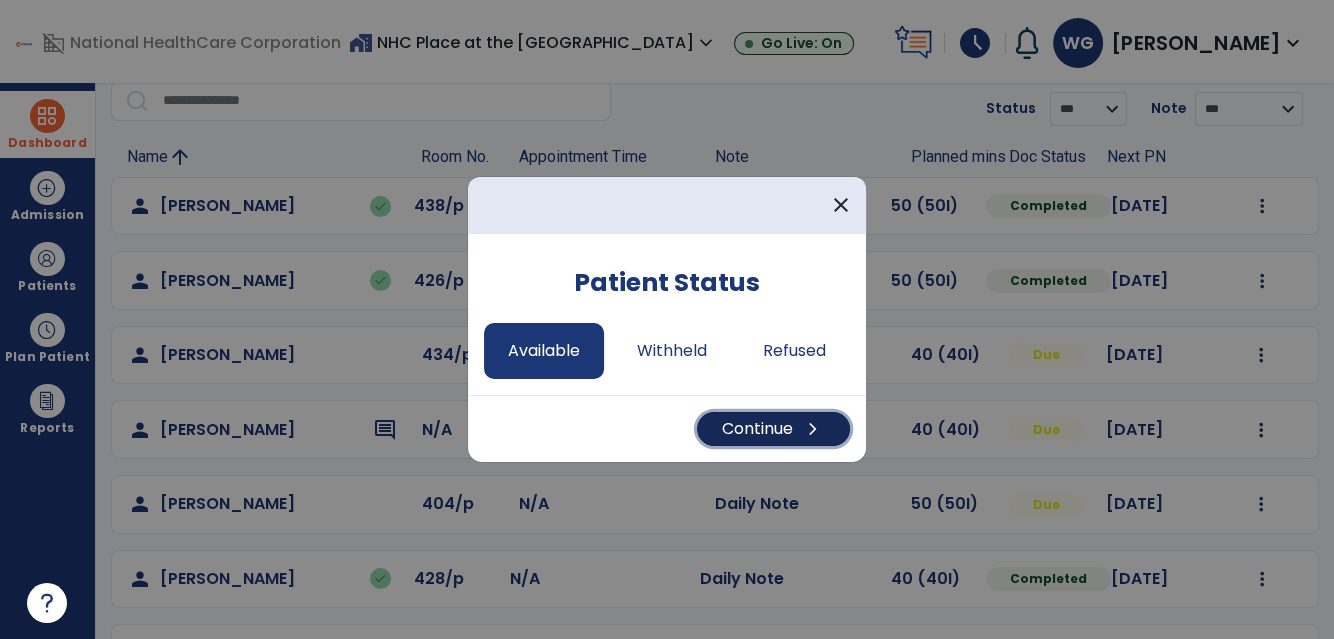 click on "Continue   chevron_right" at bounding box center [773, 429] 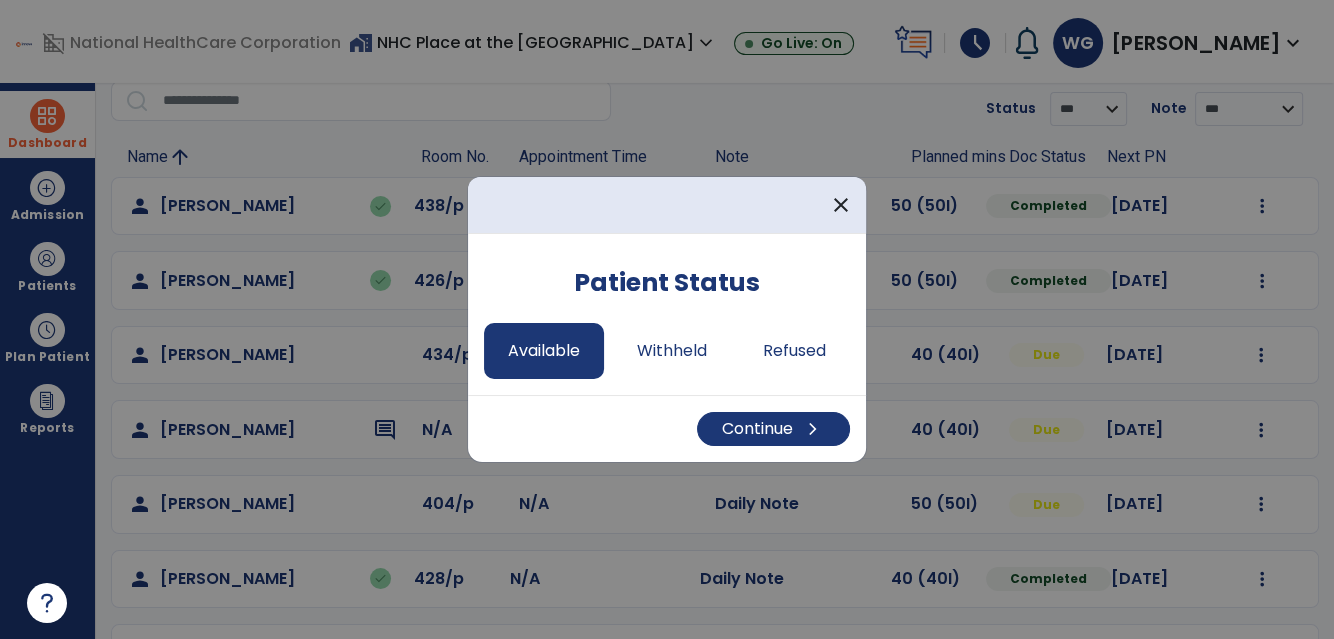 select on "*" 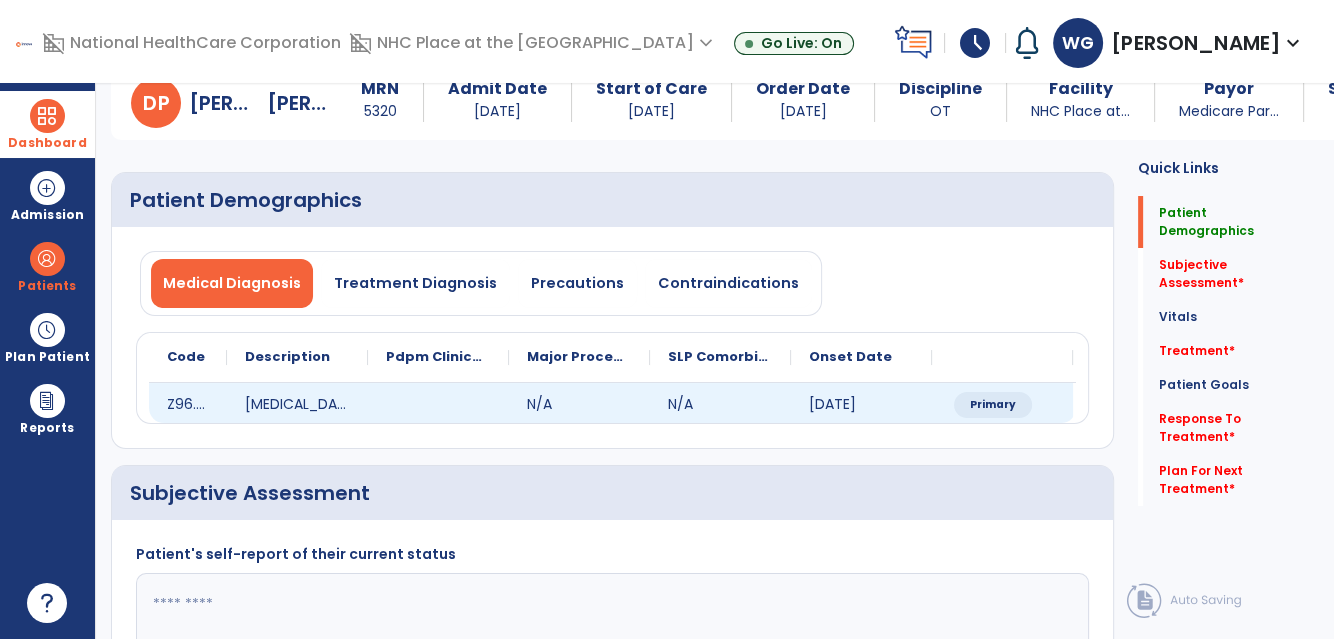 scroll, scrollTop: 355, scrollLeft: 0, axis: vertical 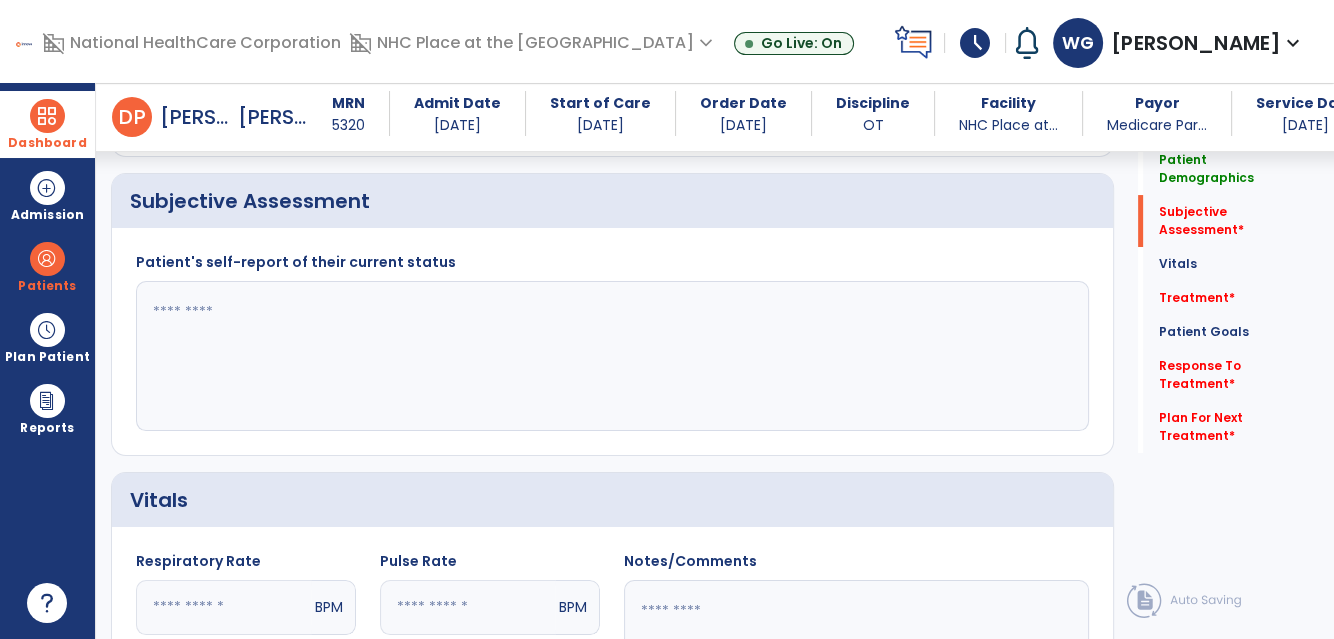 drag, startPoint x: 576, startPoint y: 398, endPoint x: 591, endPoint y: 398, distance: 15 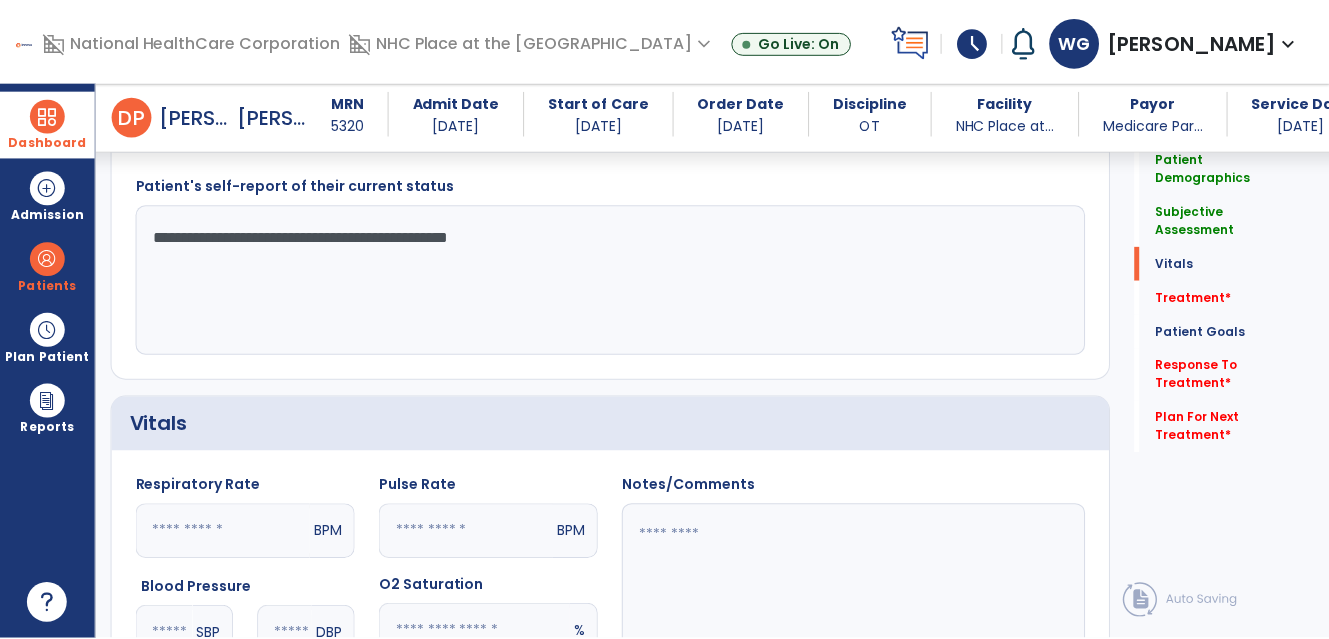 scroll, scrollTop: 901, scrollLeft: 0, axis: vertical 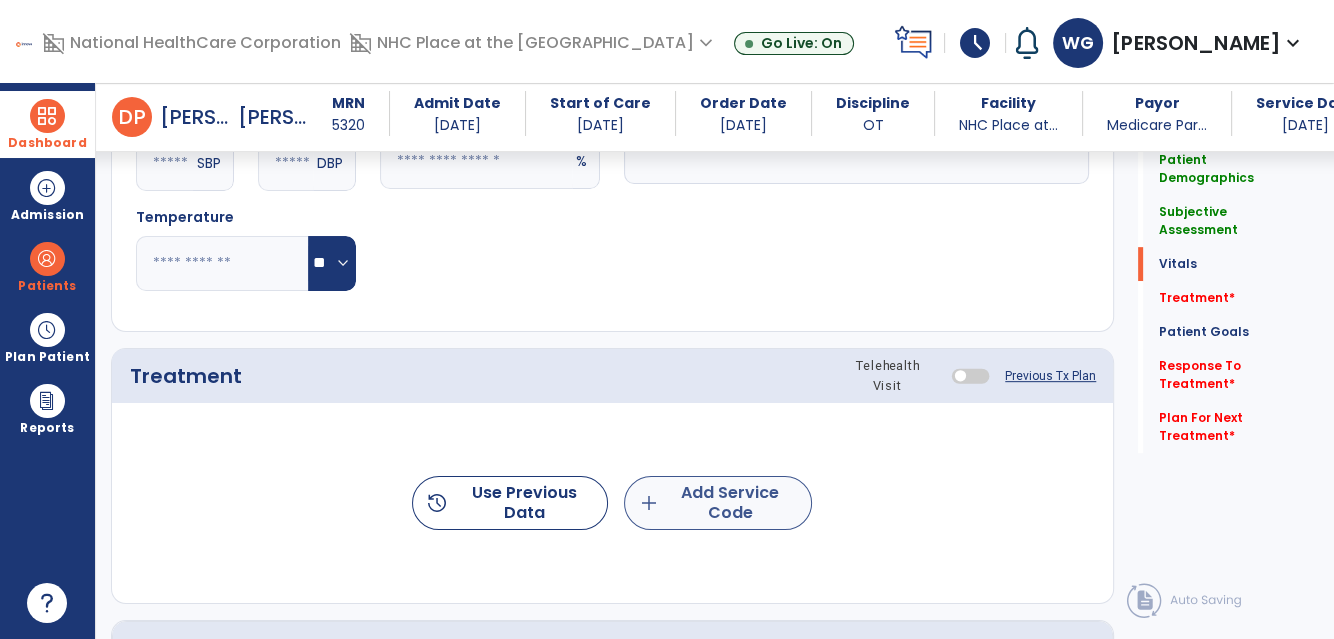 type on "**********" 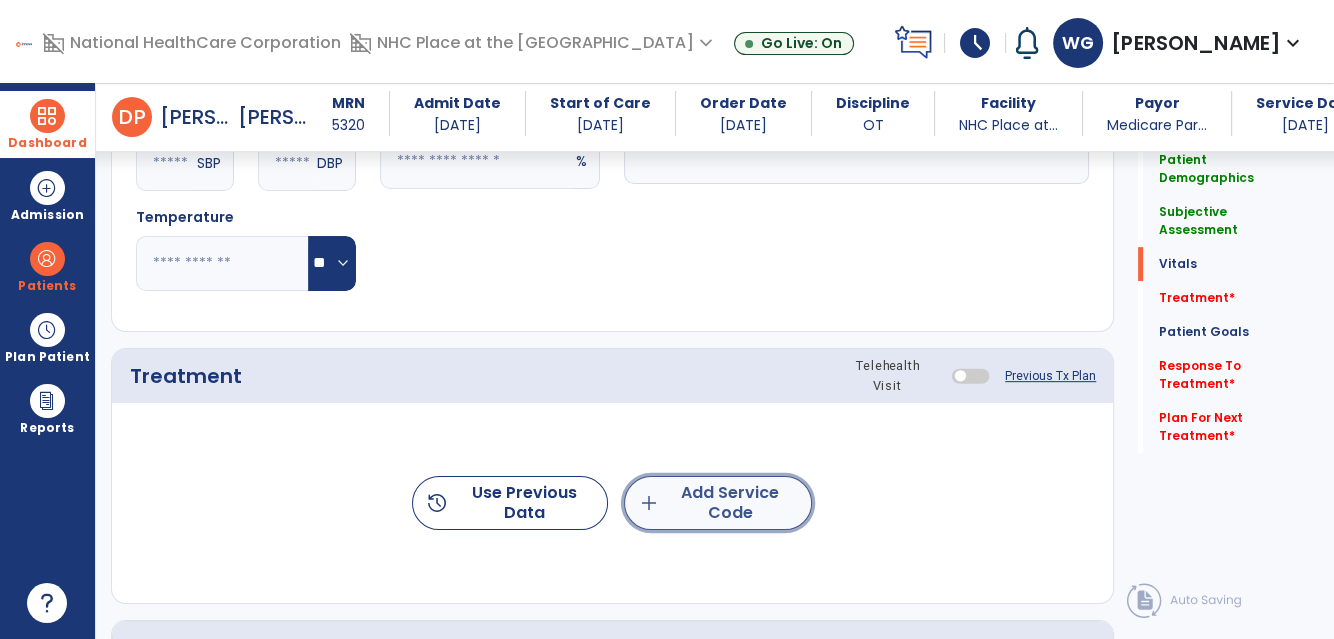 click on "add  Add Service Code" 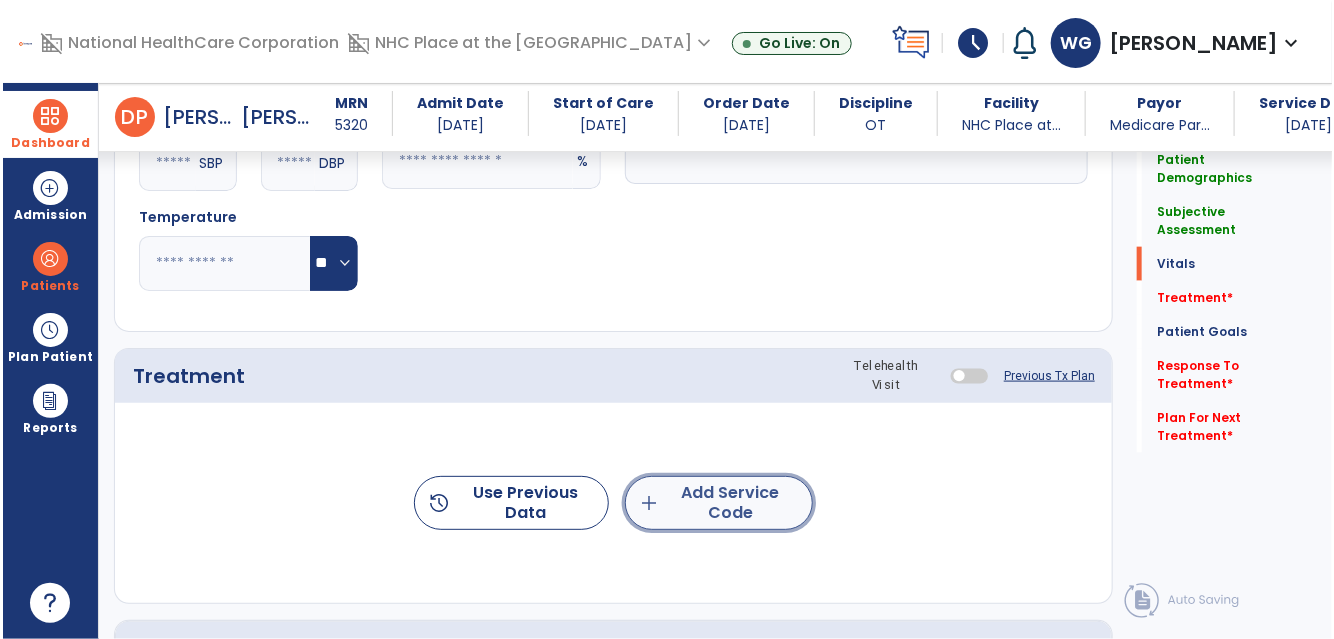 scroll, scrollTop: 901, scrollLeft: 0, axis: vertical 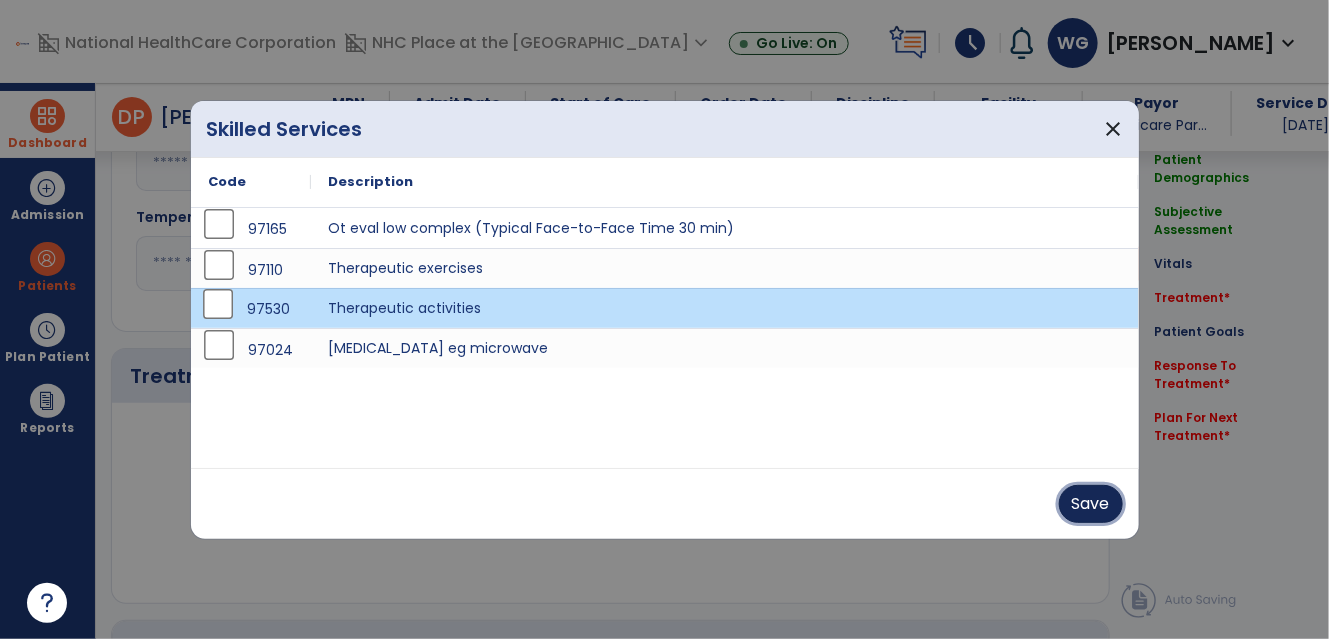 click on "Save" at bounding box center [1091, 504] 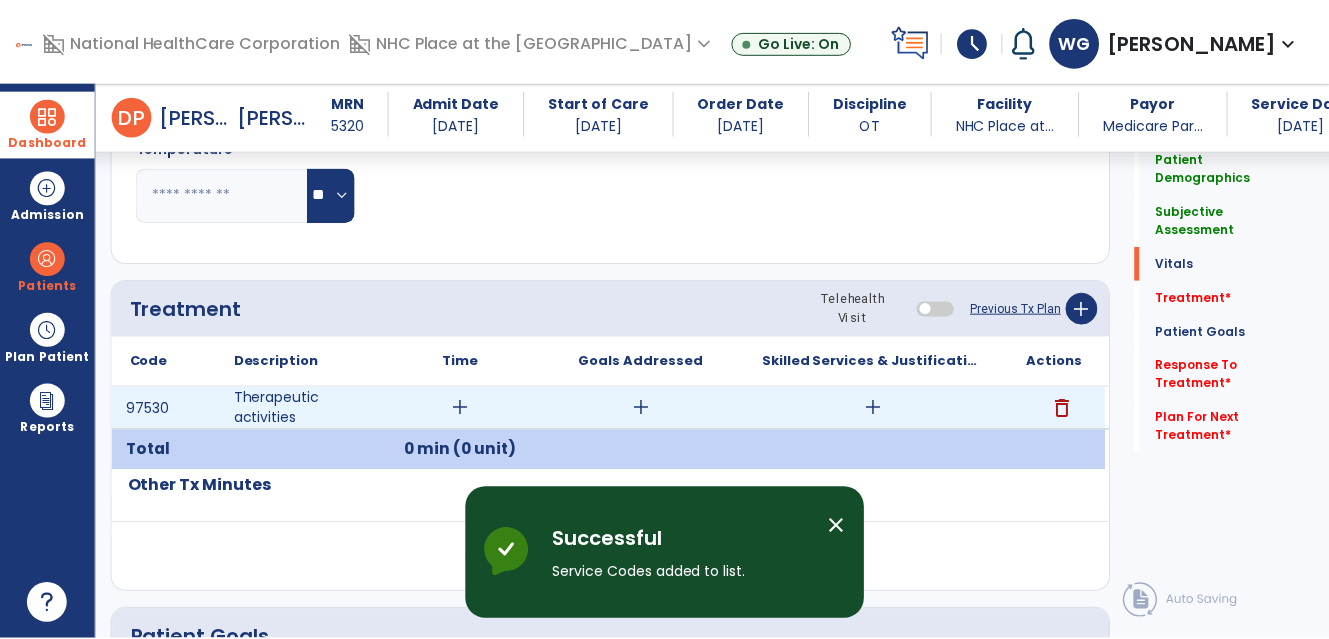 scroll, scrollTop: 992, scrollLeft: 0, axis: vertical 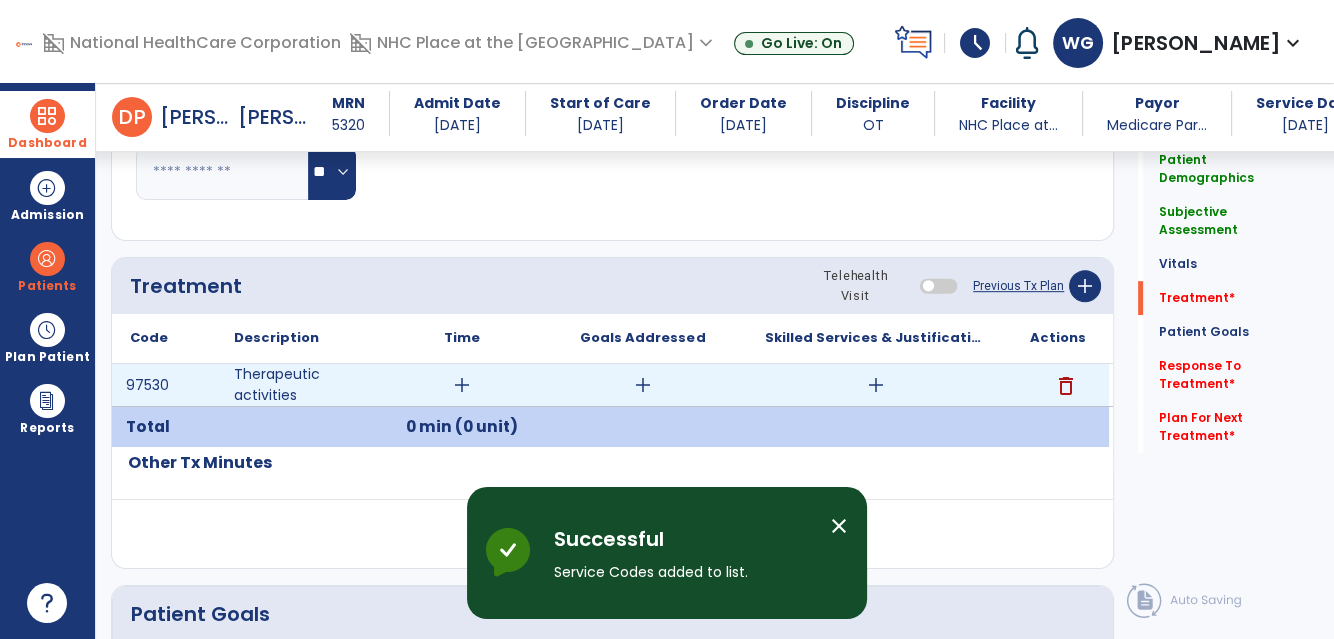 click on "add" at bounding box center [462, 385] 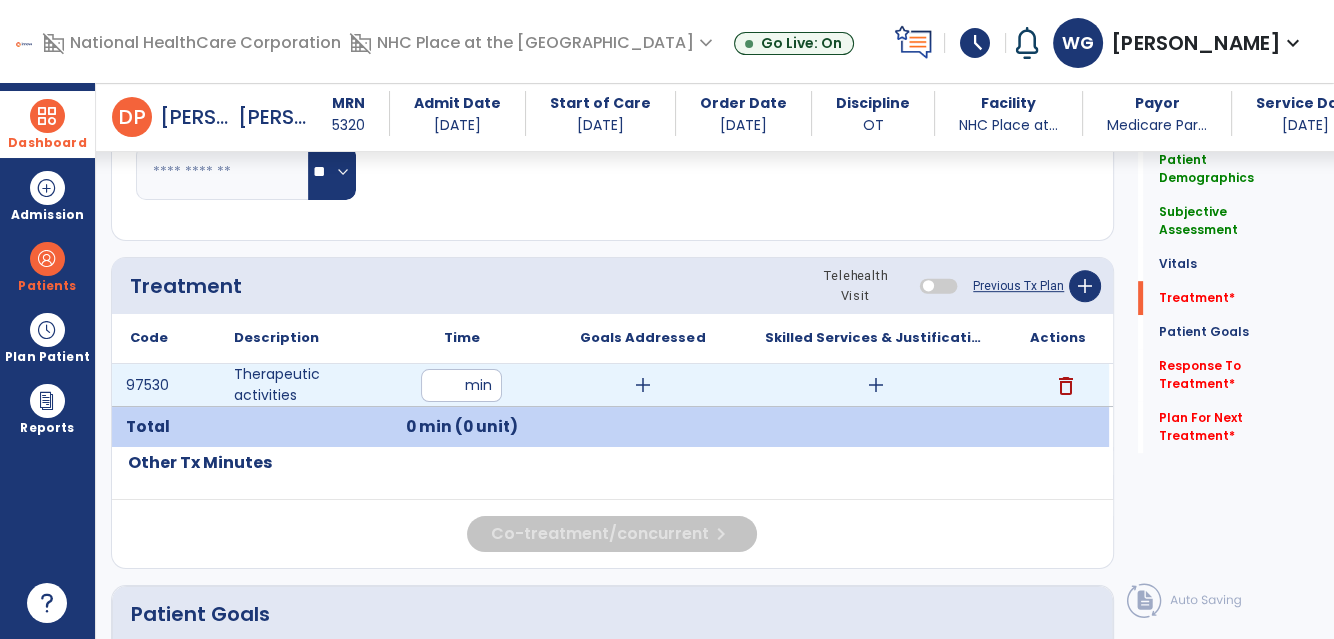 type on "**" 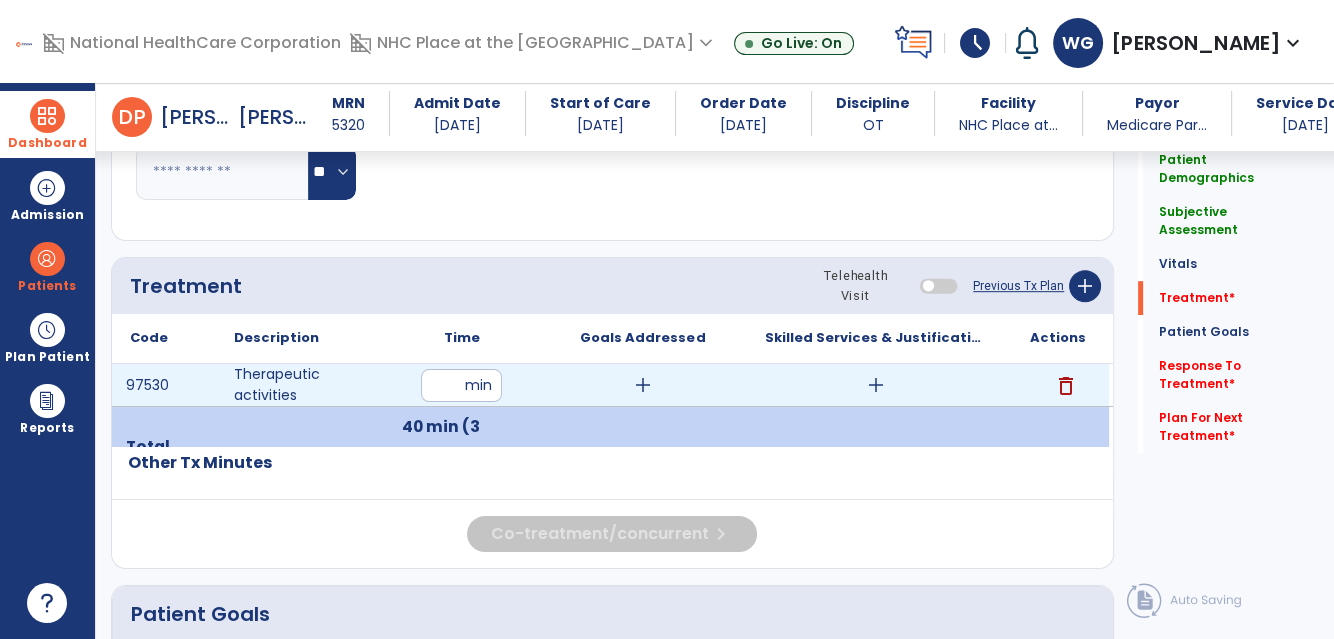 click on "add" at bounding box center (643, 385) 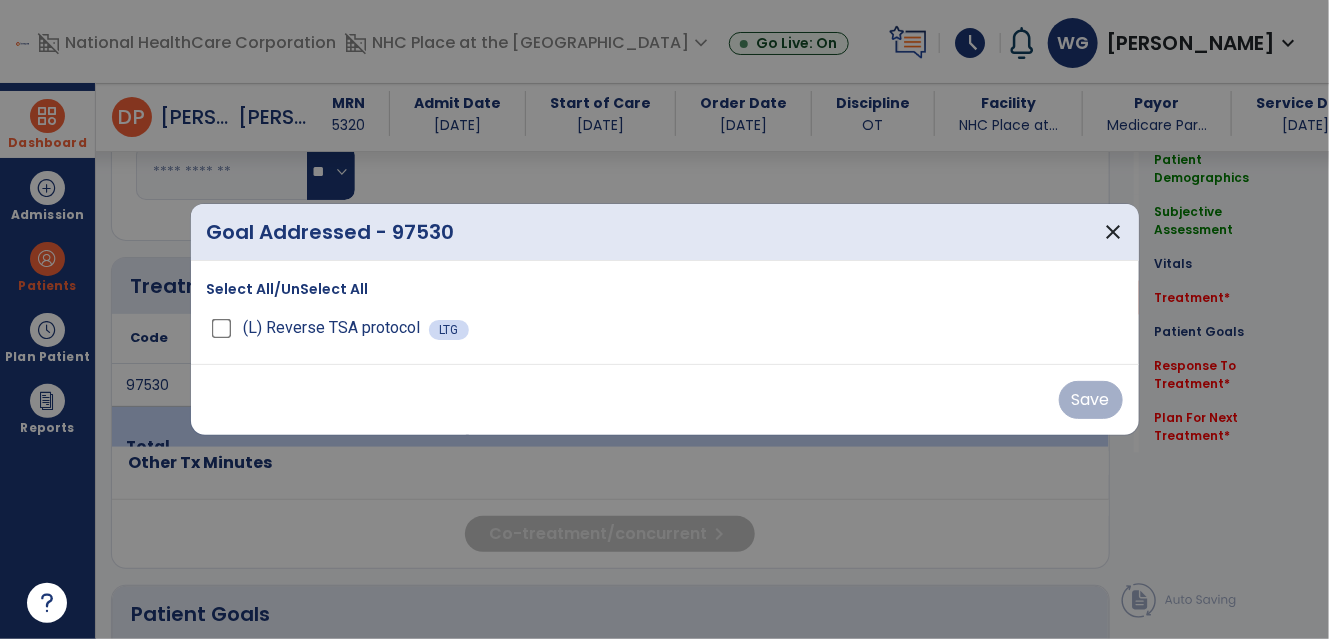scroll, scrollTop: 992, scrollLeft: 0, axis: vertical 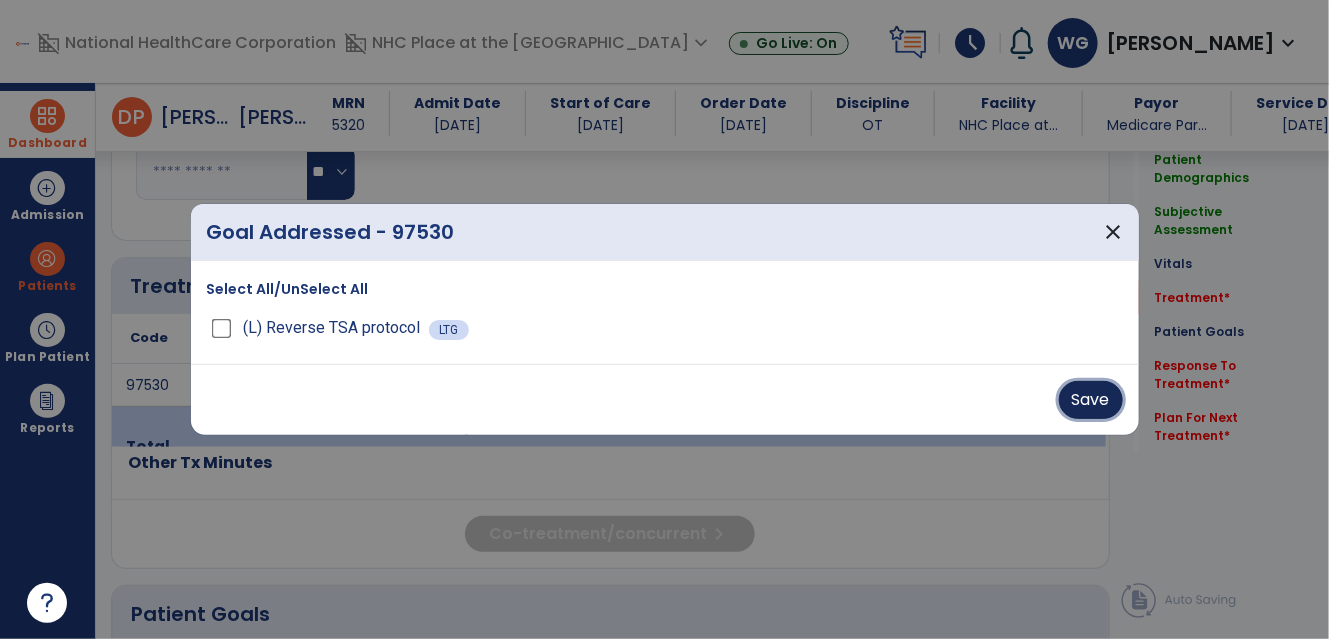 click on "Save" at bounding box center (1091, 400) 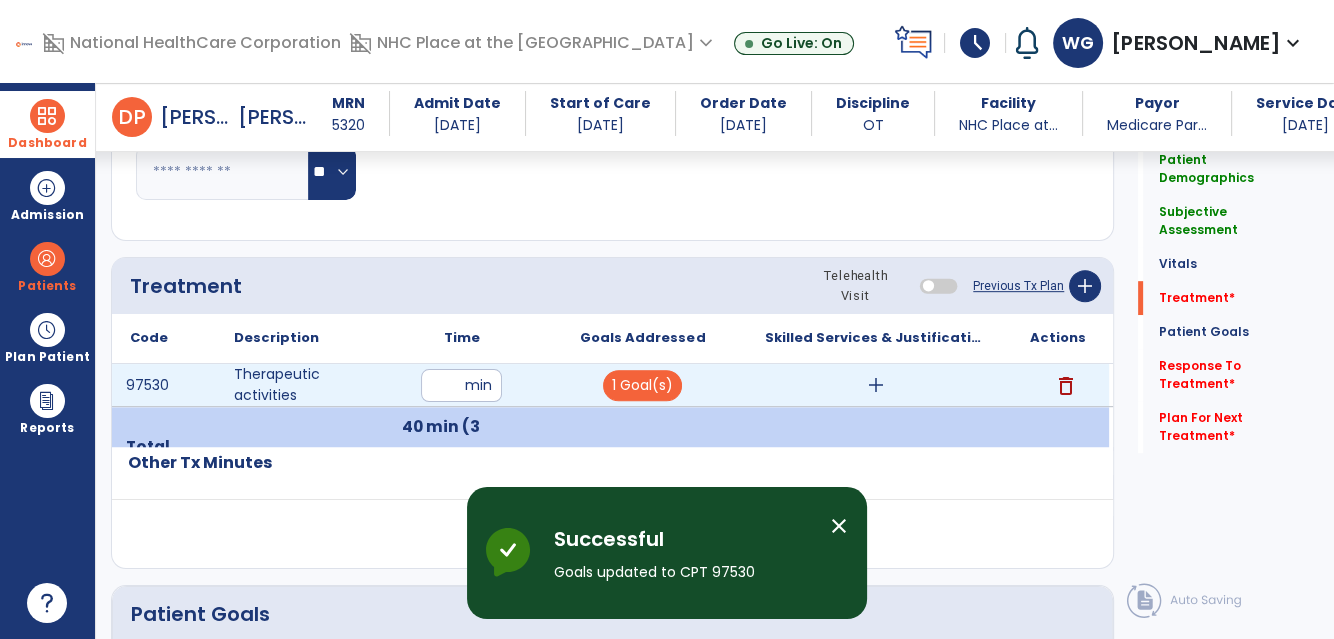 click on "add" at bounding box center (876, 385) 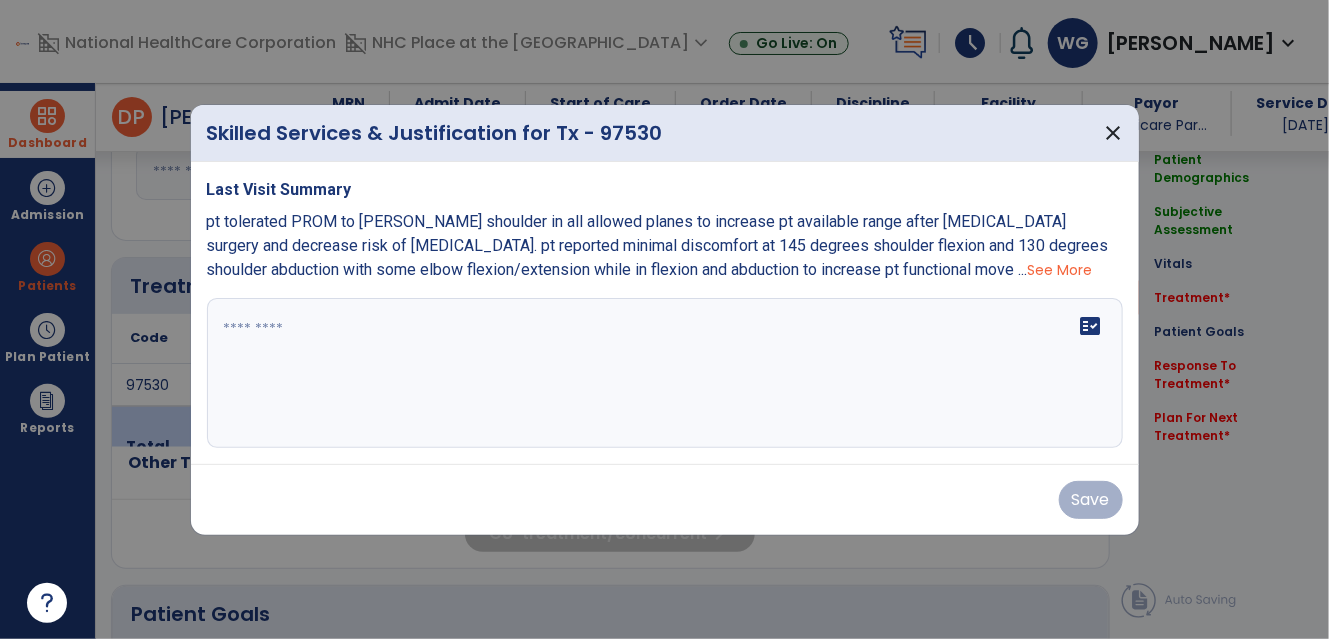 scroll, scrollTop: 992, scrollLeft: 0, axis: vertical 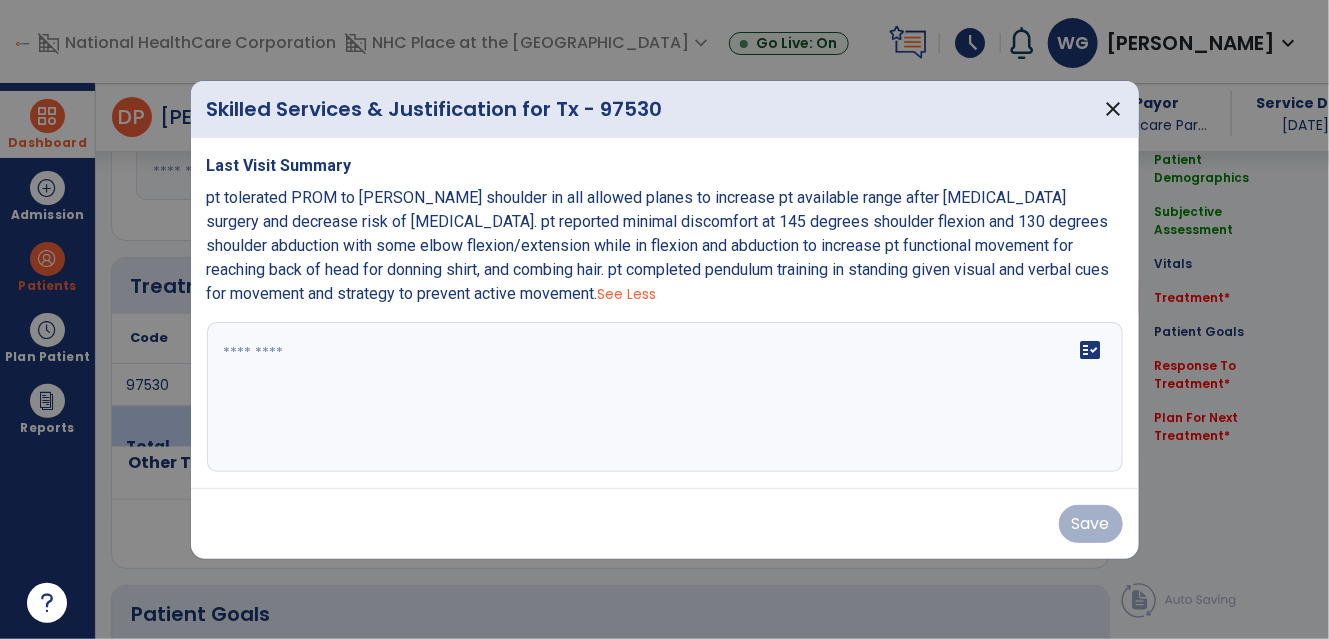 click on "pt tolerated PROM to [PERSON_NAME] shoulder in all allowed planes to increase pt available range after [MEDICAL_DATA] surgery and decrease risk of [MEDICAL_DATA]. pt reported minimal discomfort at 145 degrees shoulder flexion and 130 degrees shoulder abduction with some elbow flexion/extension while in flexion and abduction to increase pt functional movement for reaching back of head for donning shirt, and combing hair. pt completed pendulum training in standing given visual and verbal cues for movement and strategy to prevent active movement." at bounding box center [658, 245] 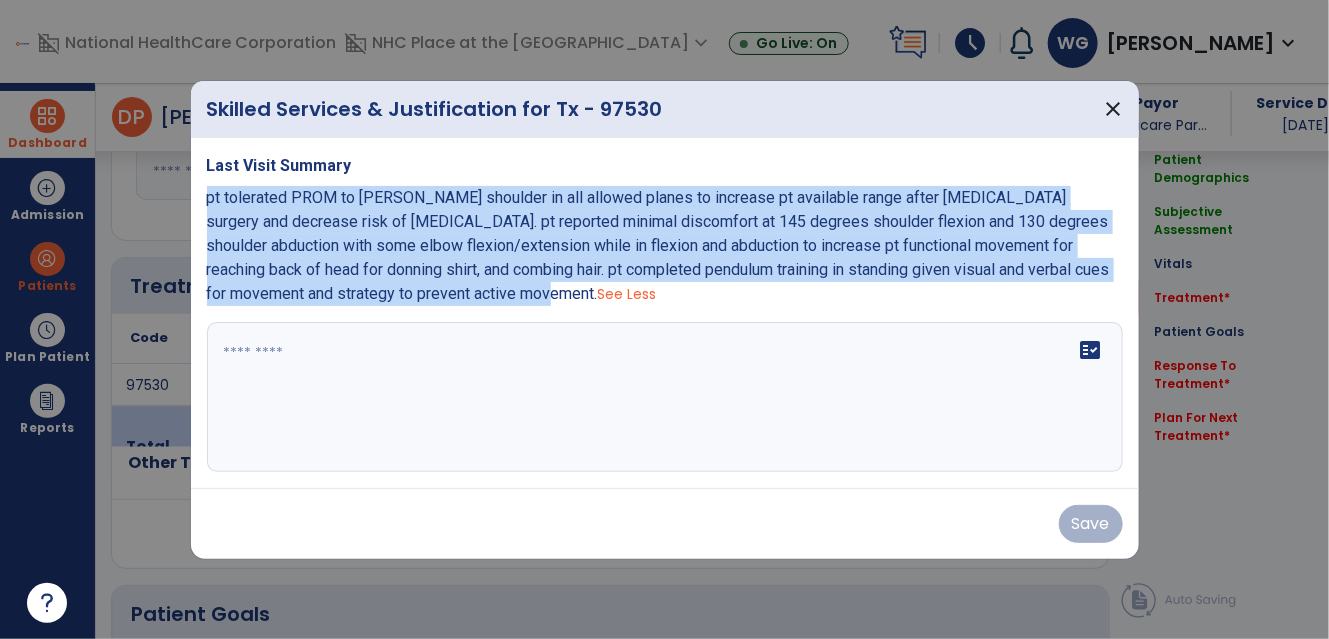 drag, startPoint x: 206, startPoint y: 198, endPoint x: 581, endPoint y: 305, distance: 389.96667 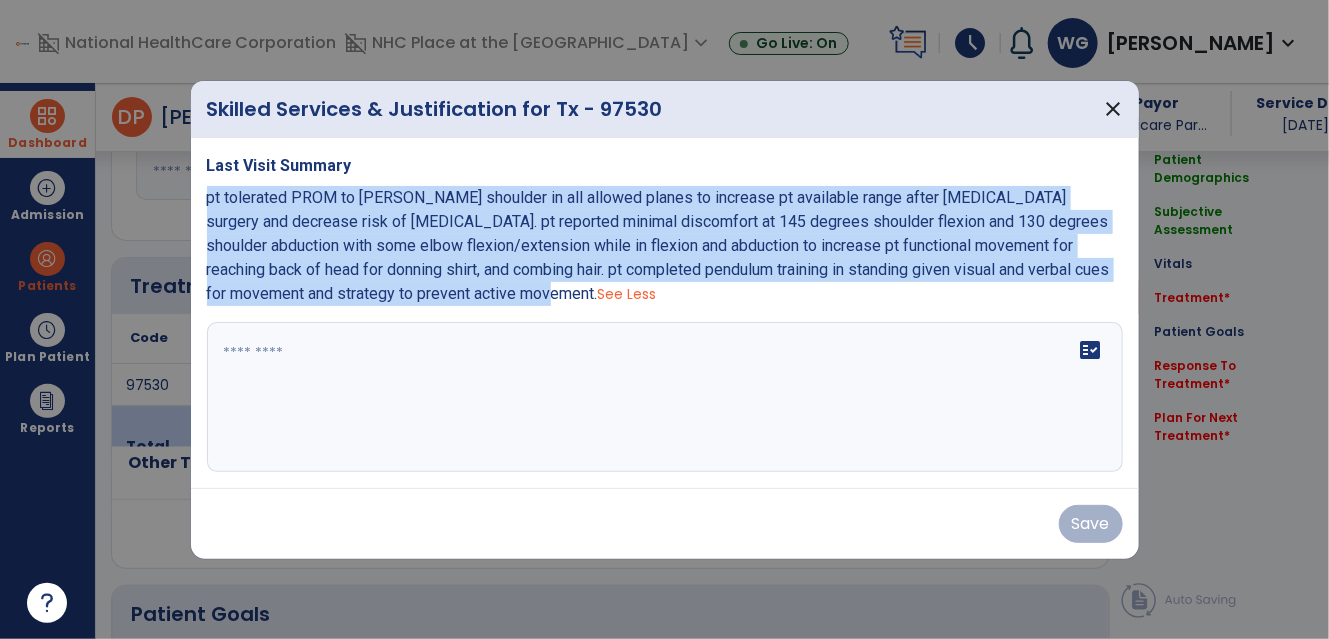 click on "pt tolerated PROM to [PERSON_NAME] shoulder in all allowed planes to increase pt available range after [MEDICAL_DATA] surgery and decrease risk of [MEDICAL_DATA]. pt reported minimal discomfort at 145 degrees shoulder flexion and 130 degrees shoulder abduction with some elbow flexion/extension while in flexion and abduction to increase pt functional movement for reaching back of head for donning shirt, and combing hair. pt completed pendulum training in standing given visual and verbal cues for movement and strategy to prevent active movement.   See Less" at bounding box center (665, 246) 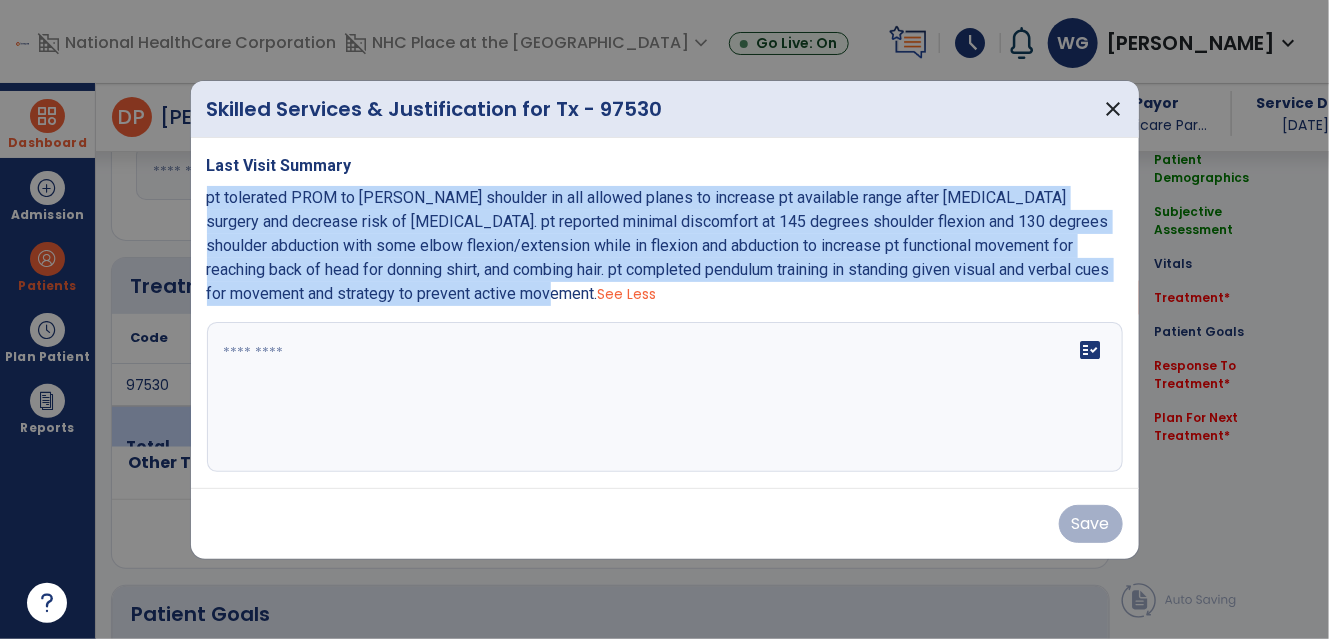 copy on "pt tolerated PROM to [PERSON_NAME] shoulder in all allowed planes to increase pt available range after [MEDICAL_DATA] surgery and decrease risk of [MEDICAL_DATA]. pt reported minimal discomfort at 145 degrees shoulder flexion and 130 degrees shoulder abduction with some elbow flexion/extension while in flexion and abduction to increase pt functional movement for reaching back of head for donning shirt, and combing hair. pt completed pendulum training in standing given visual and verbal cues for movement and strategy to prevent active movement." 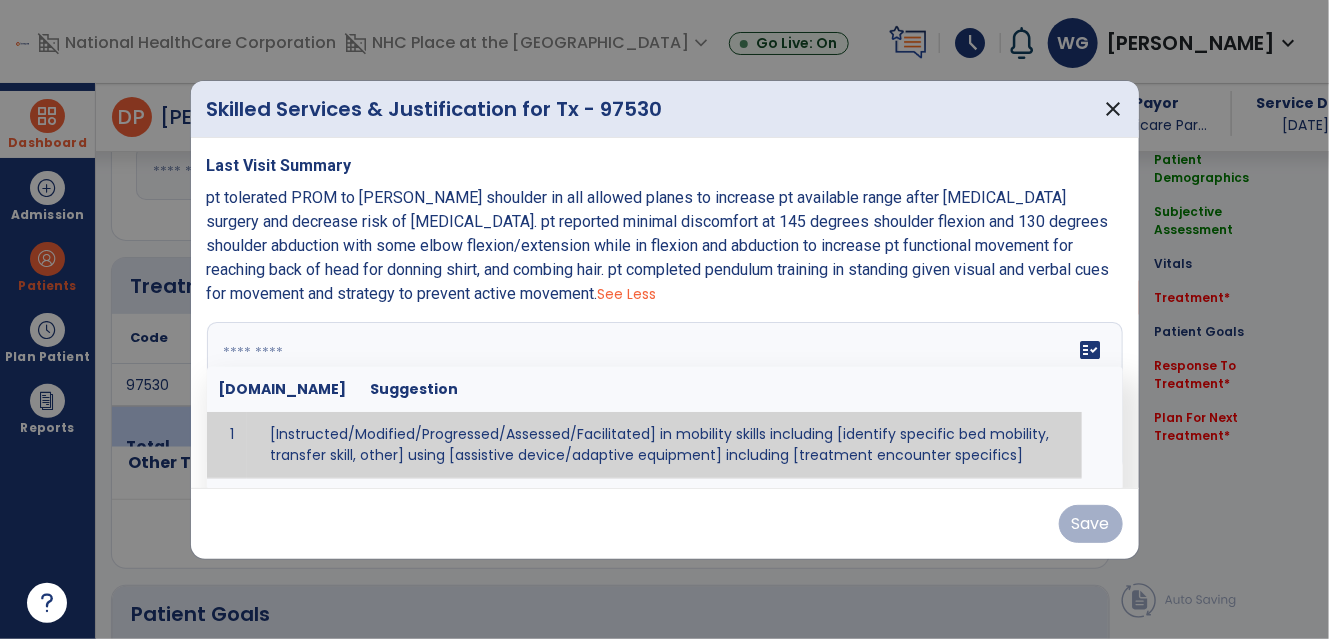 click on "fact_check  [DOMAIN_NAME] Suggestion 1 [Instructed/Modified/Progressed/Assessed/Facilitated] in mobility skills including [identify specific bed mobility, transfer skill, other] using [assistive device/adaptive equipment] including [treatment encounter specifics]" at bounding box center [665, 397] 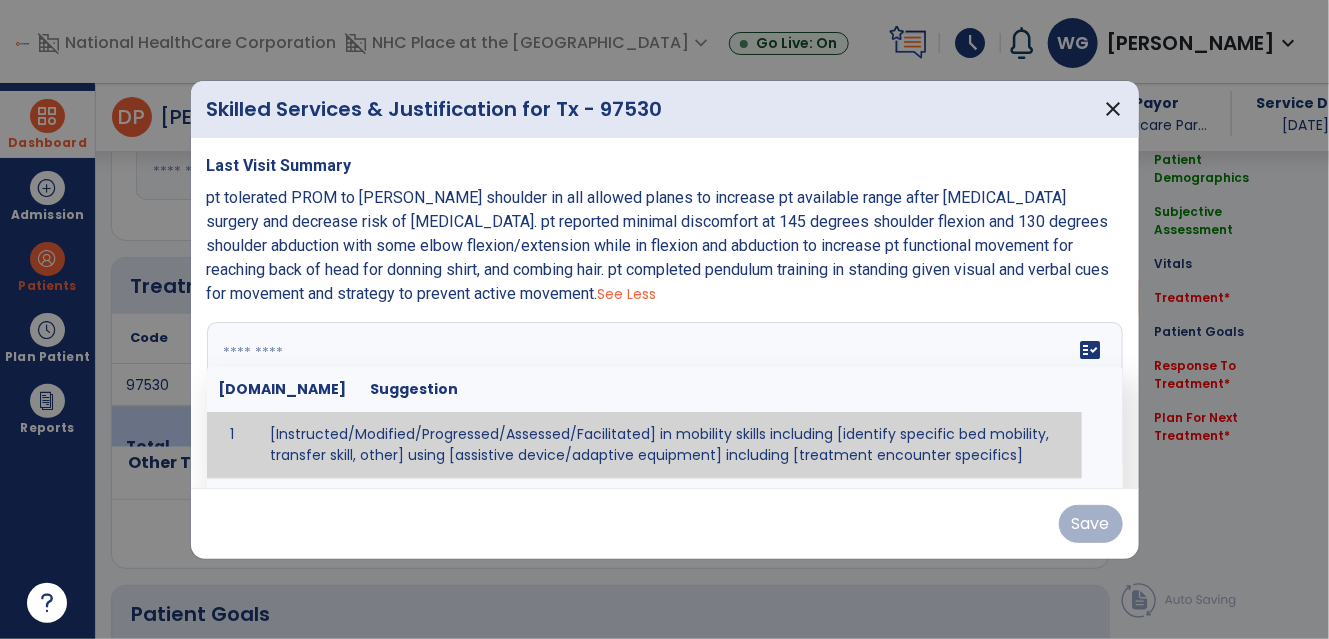 paste on "**********" 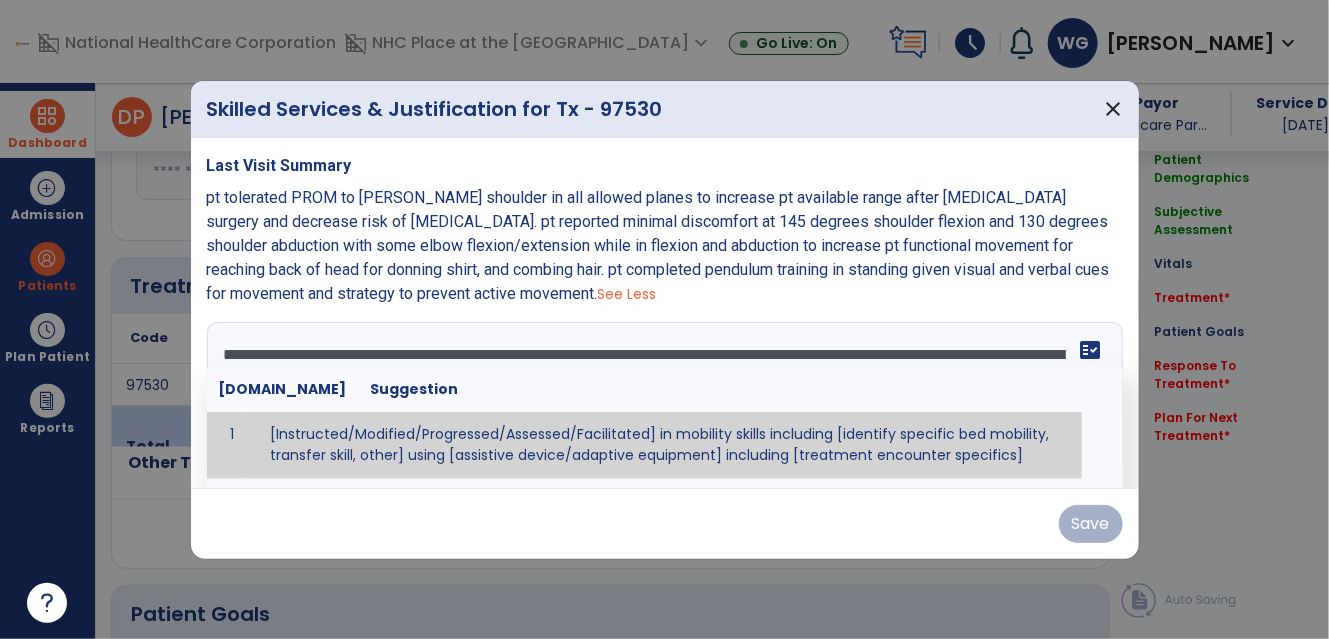 scroll, scrollTop: 16, scrollLeft: 0, axis: vertical 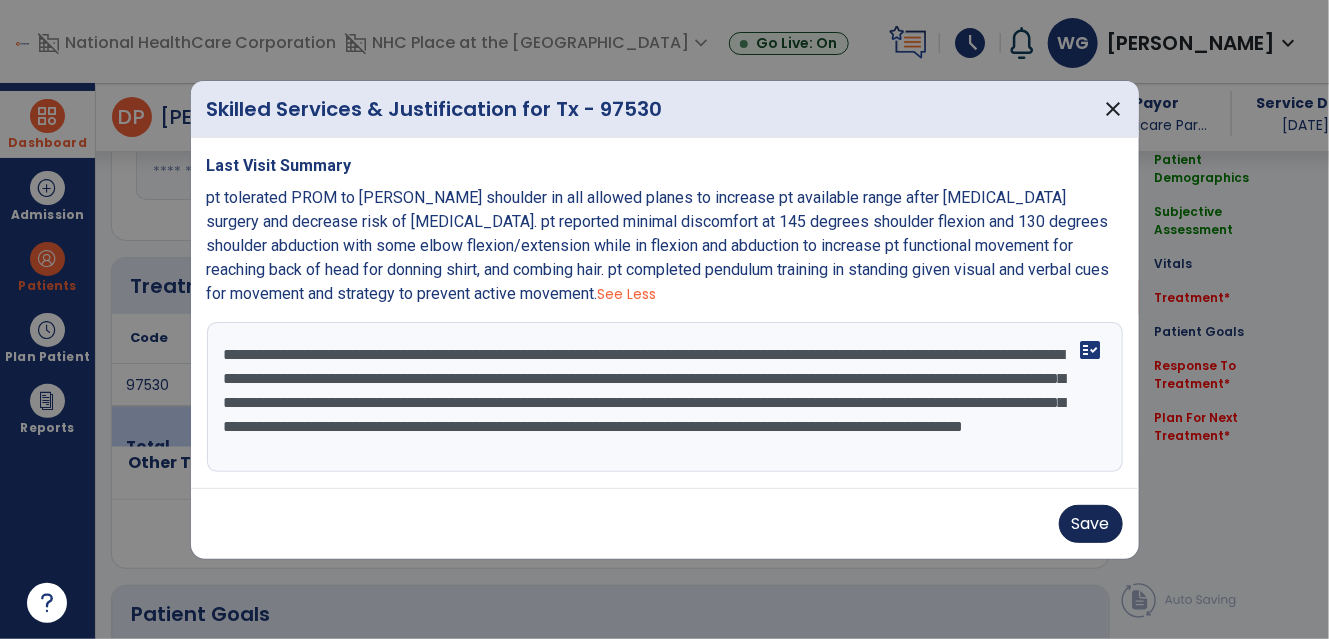 type on "**********" 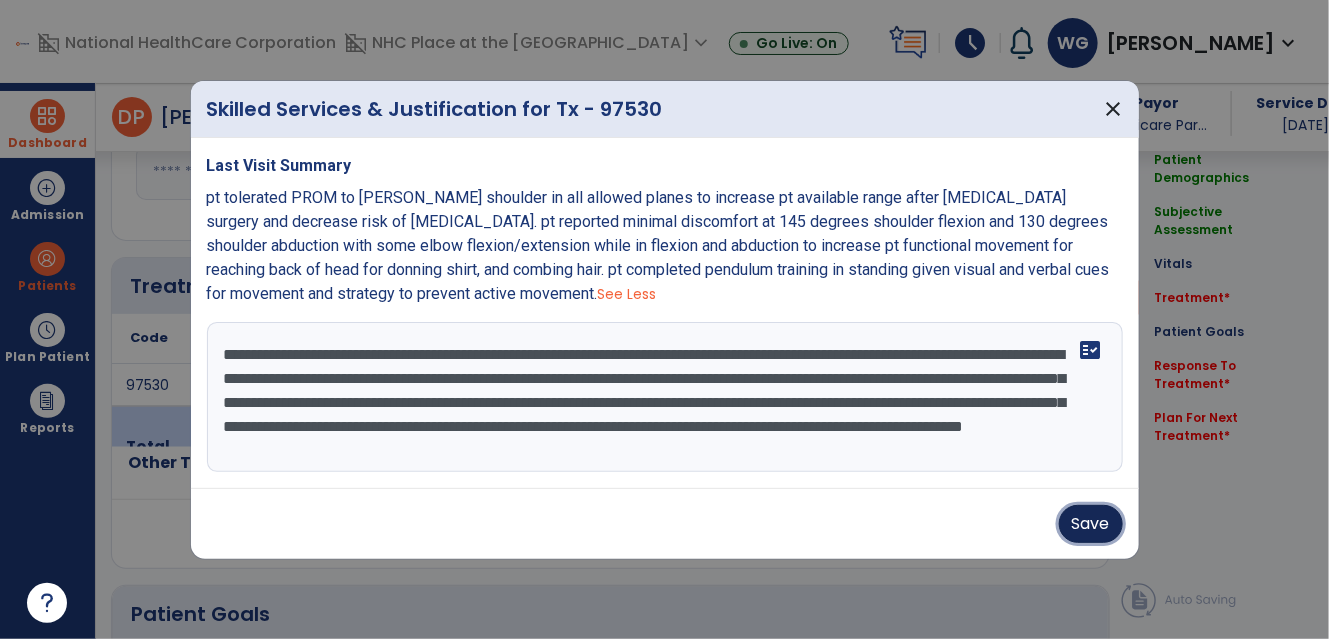 click on "Save" at bounding box center (1091, 524) 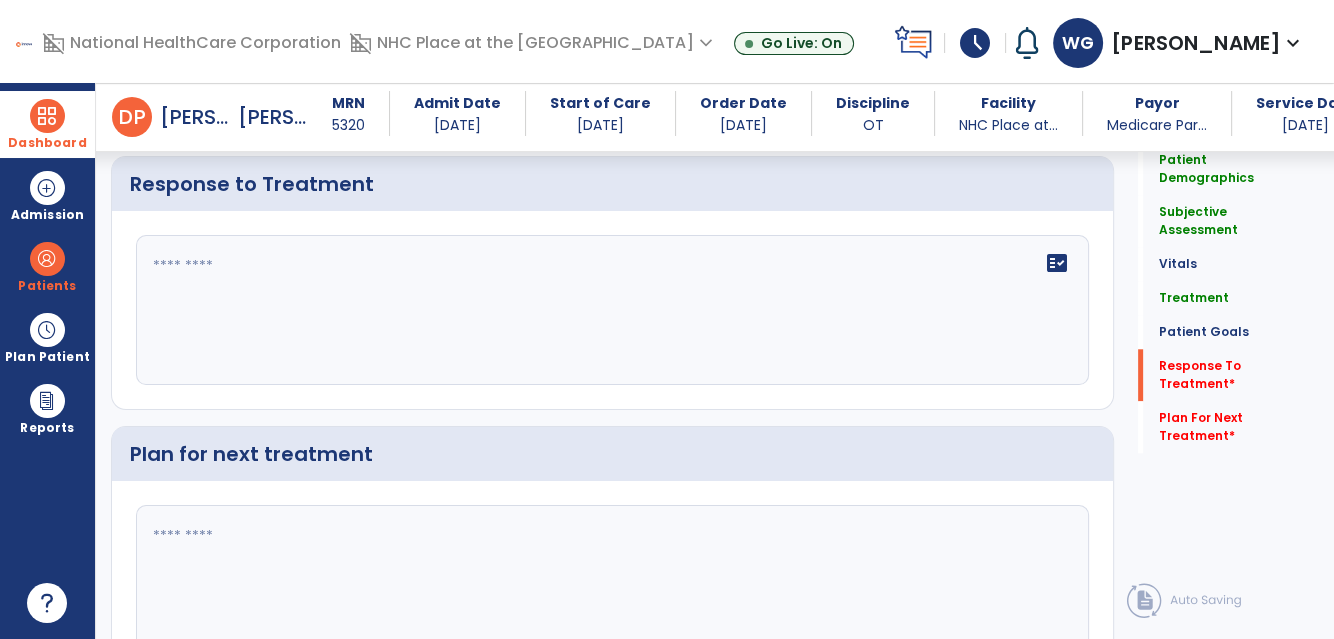 scroll, scrollTop: 1726, scrollLeft: 0, axis: vertical 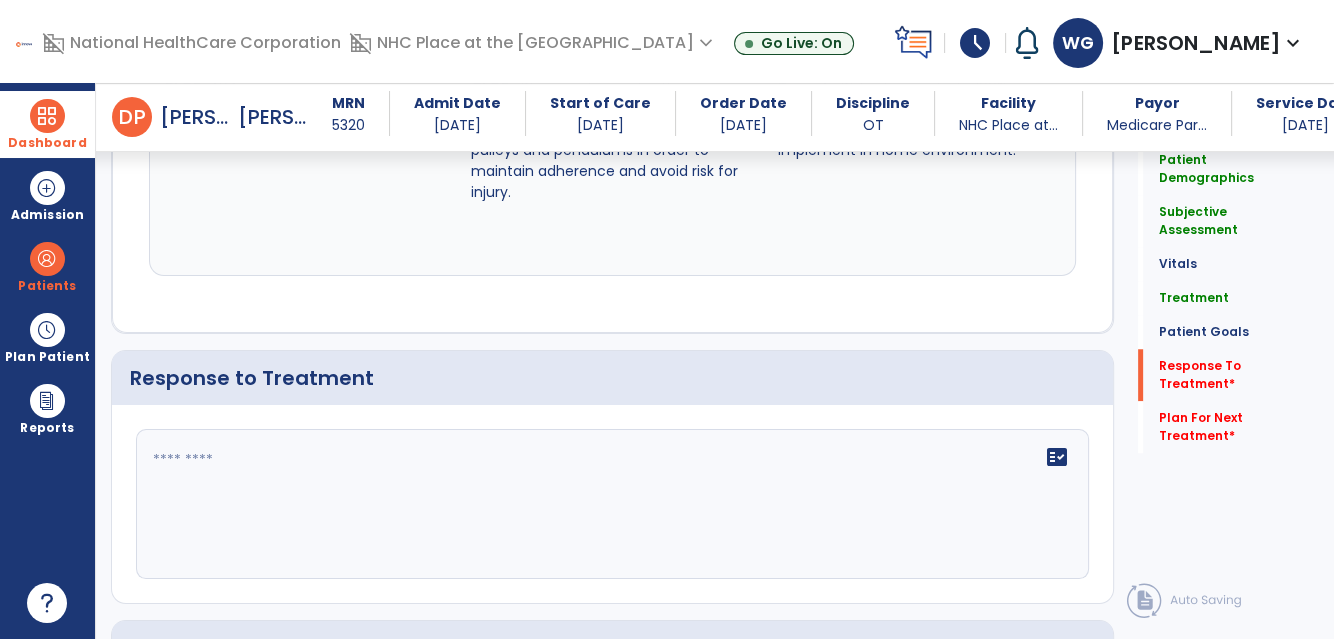 click on "fact_check" 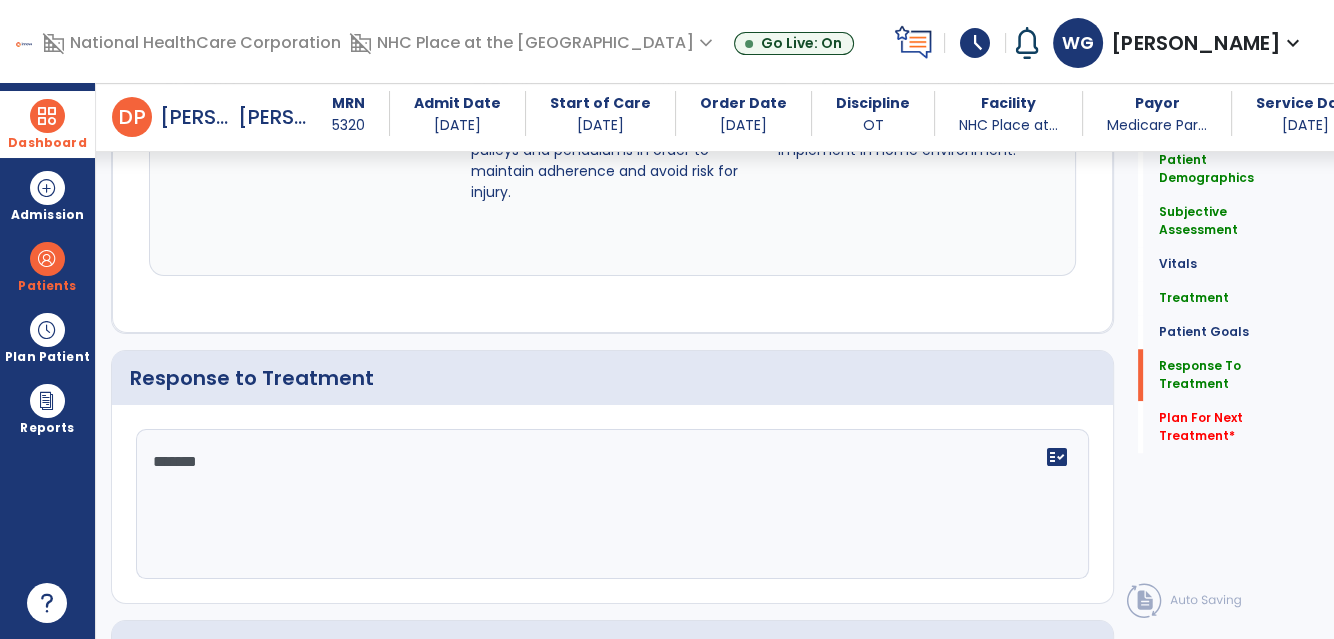 scroll, scrollTop: 1727, scrollLeft: 0, axis: vertical 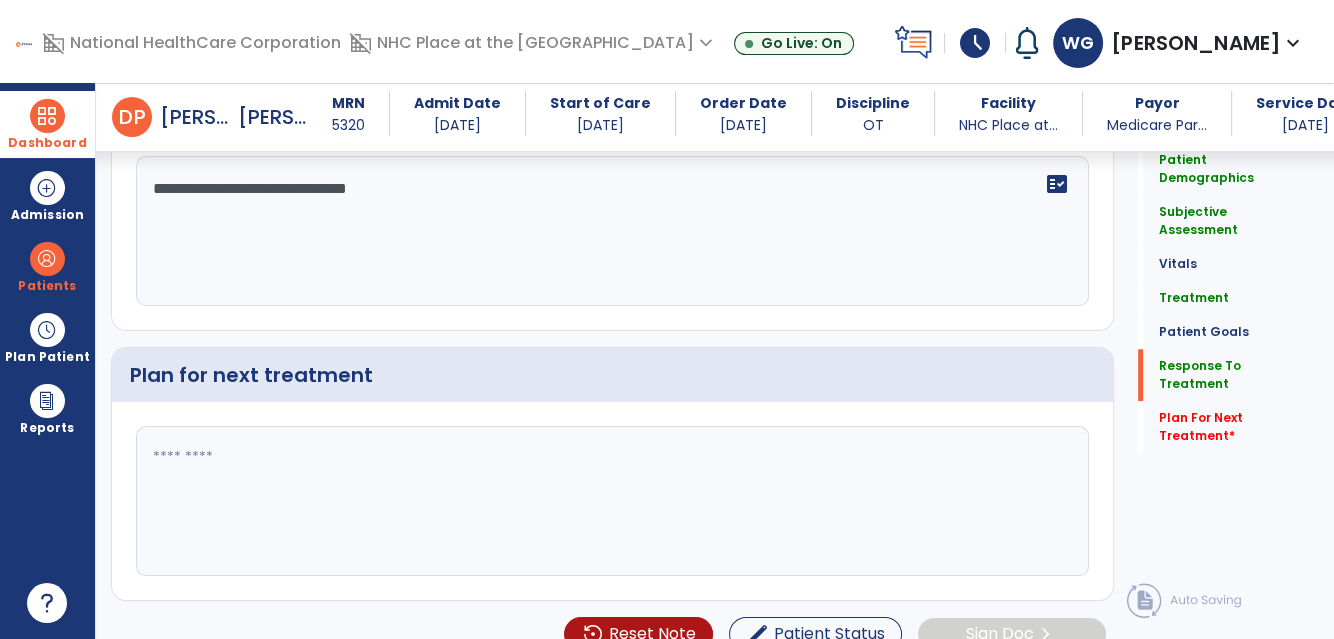 type on "**********" 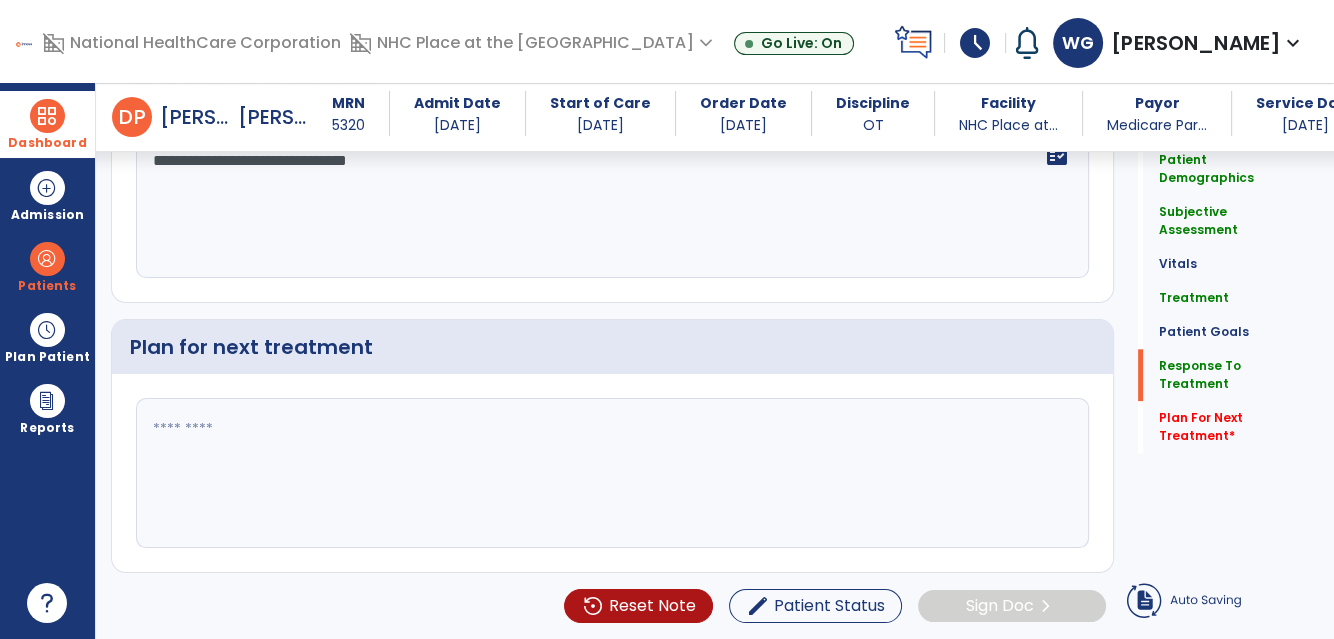 scroll, scrollTop: 1999, scrollLeft: 0, axis: vertical 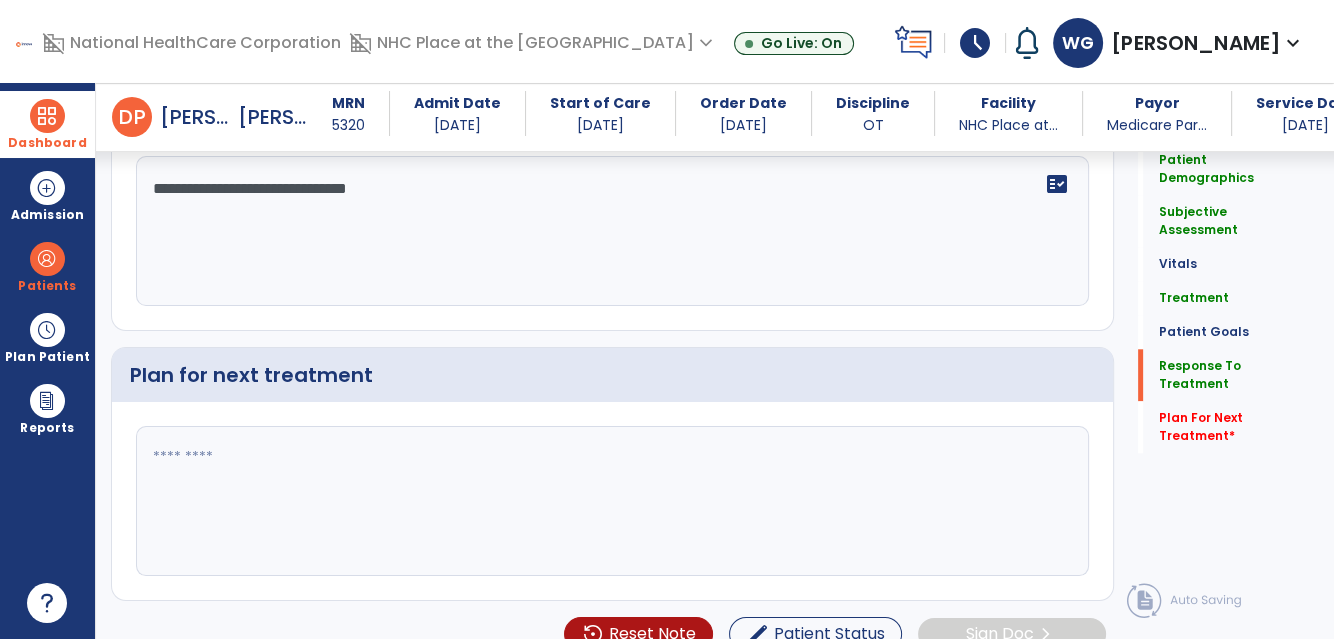 type on "*" 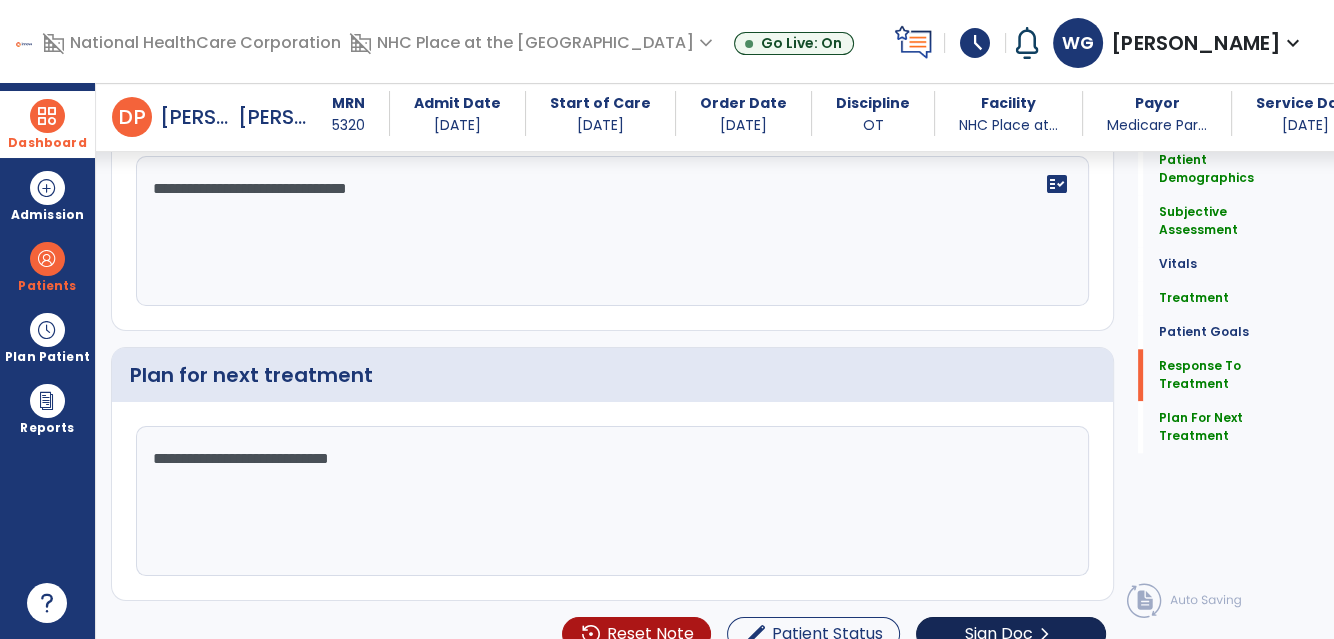 type on "**********" 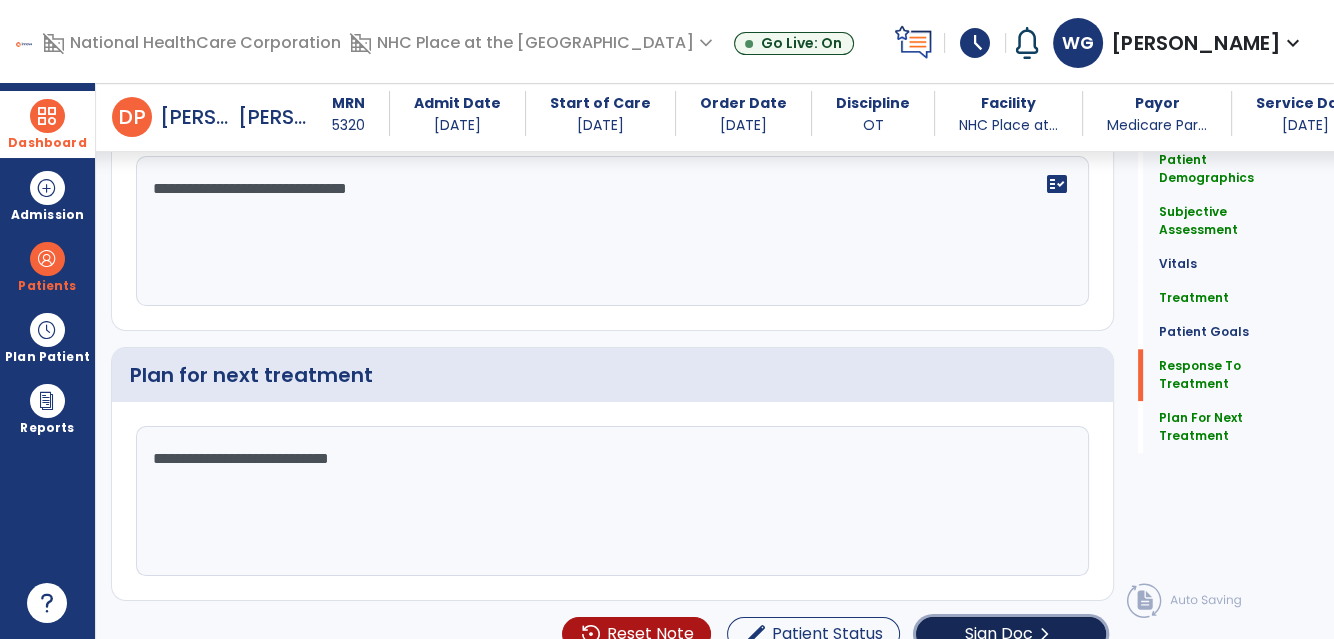 click on "Sign Doc" 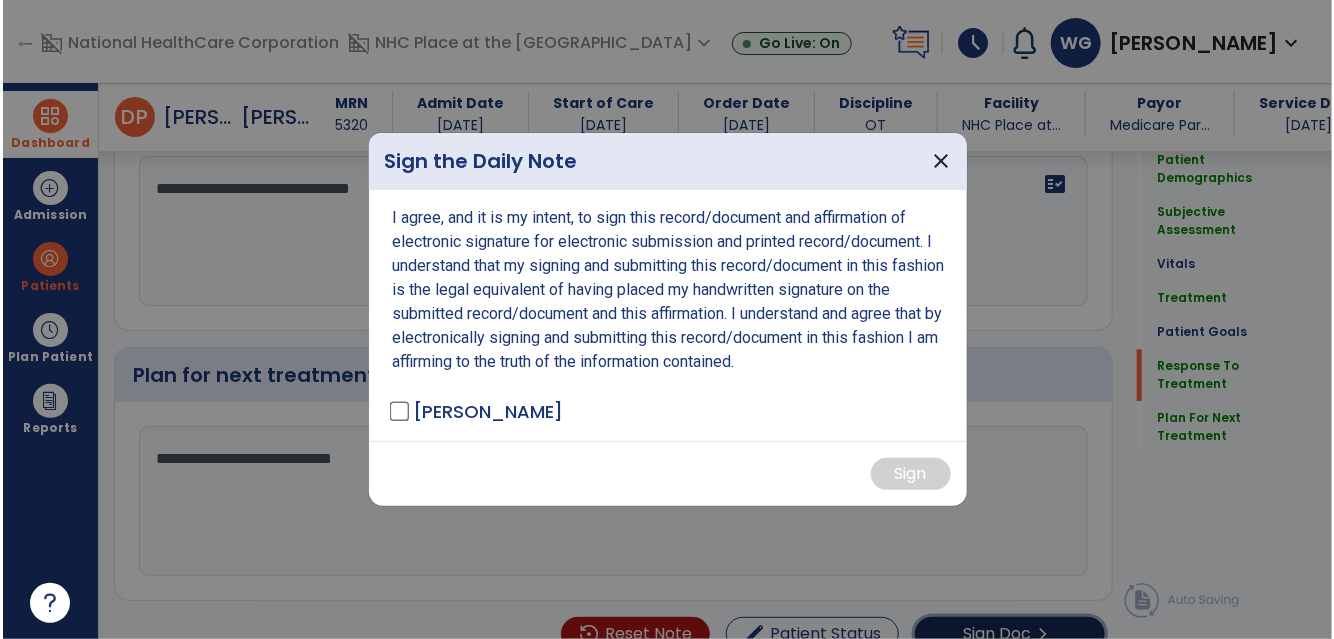 scroll, scrollTop: 1999, scrollLeft: 0, axis: vertical 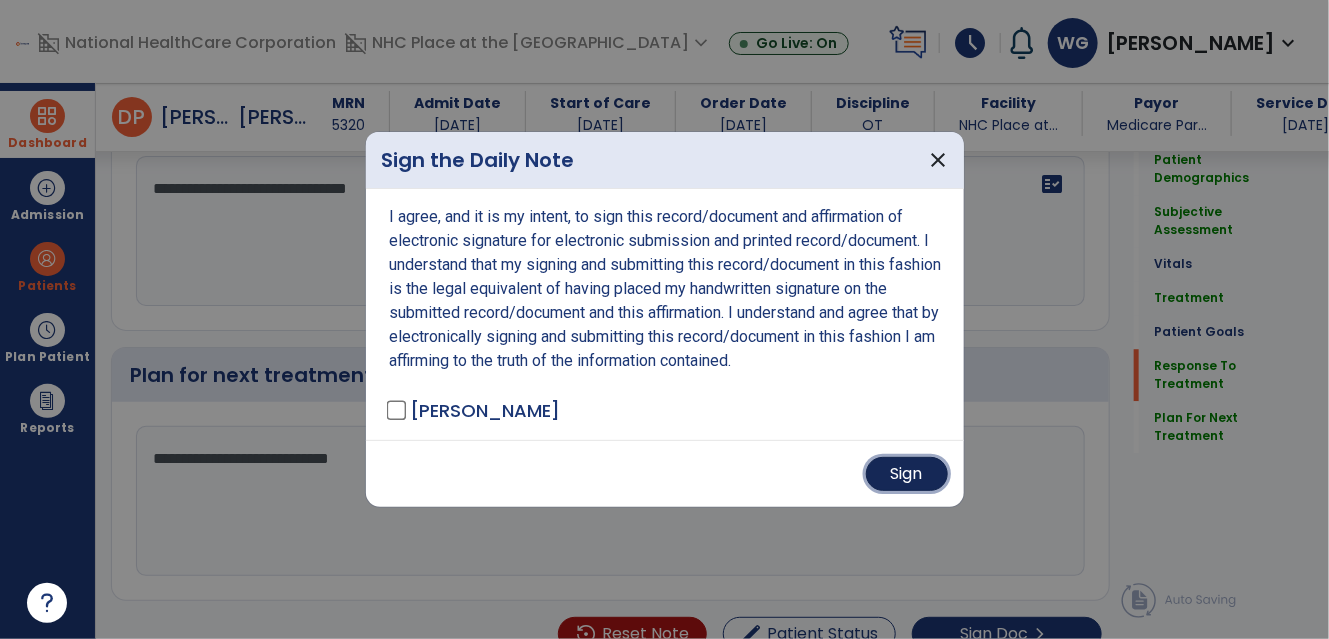 click on "Sign" at bounding box center (907, 474) 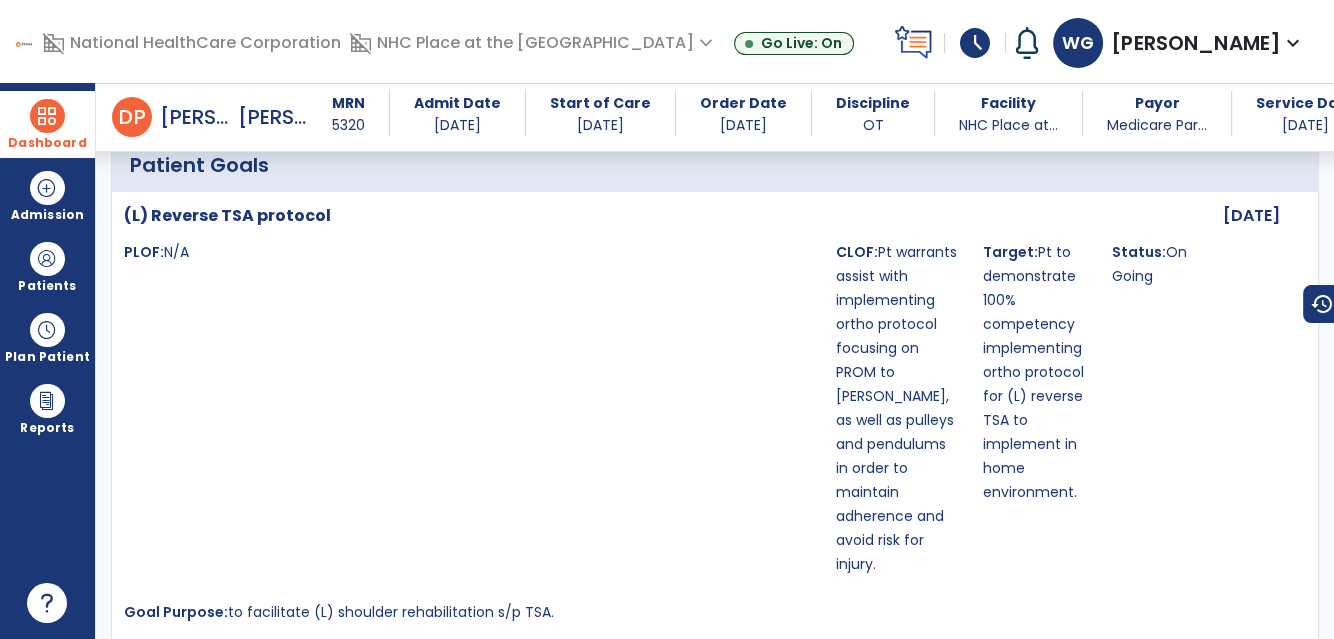 scroll, scrollTop: 2138, scrollLeft: 0, axis: vertical 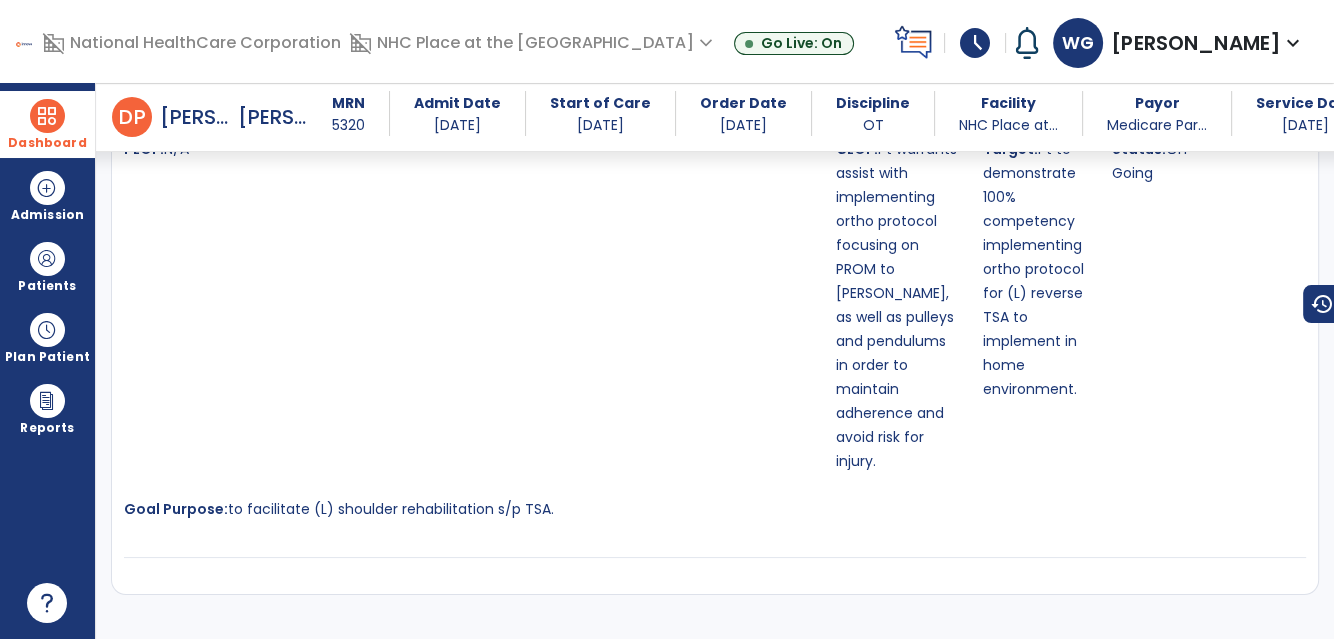 click at bounding box center (47, 116) 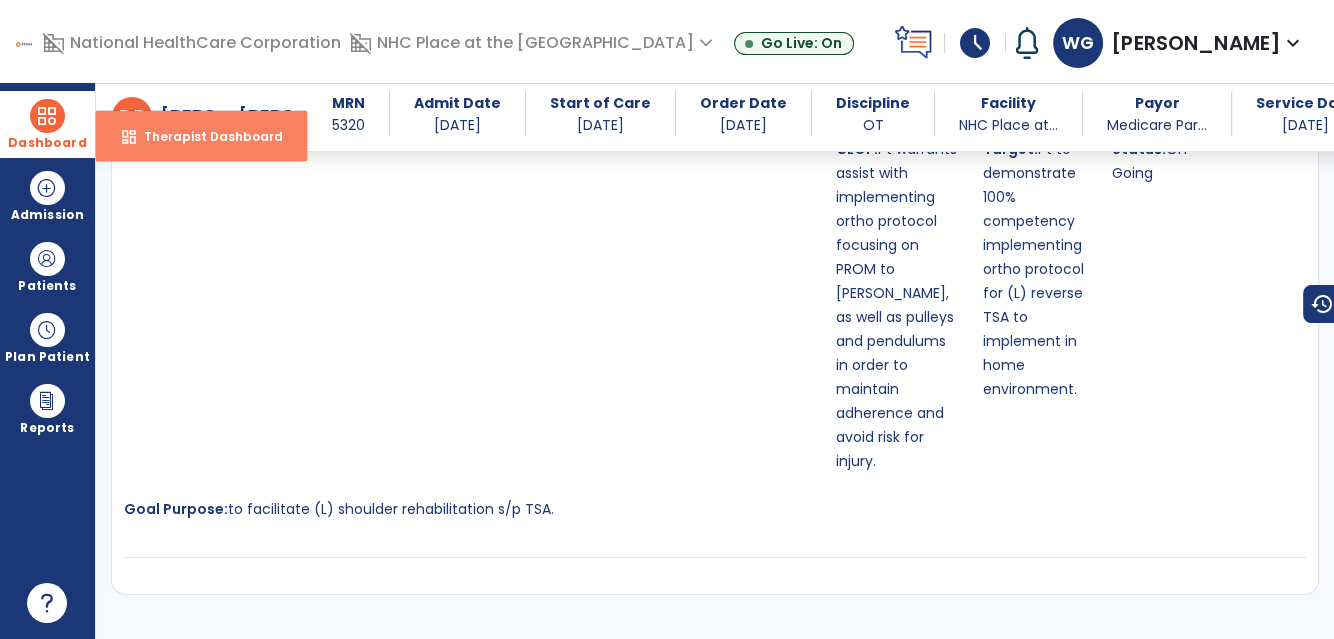 drag, startPoint x: 160, startPoint y: 138, endPoint x: 184, endPoint y: 138, distance: 24 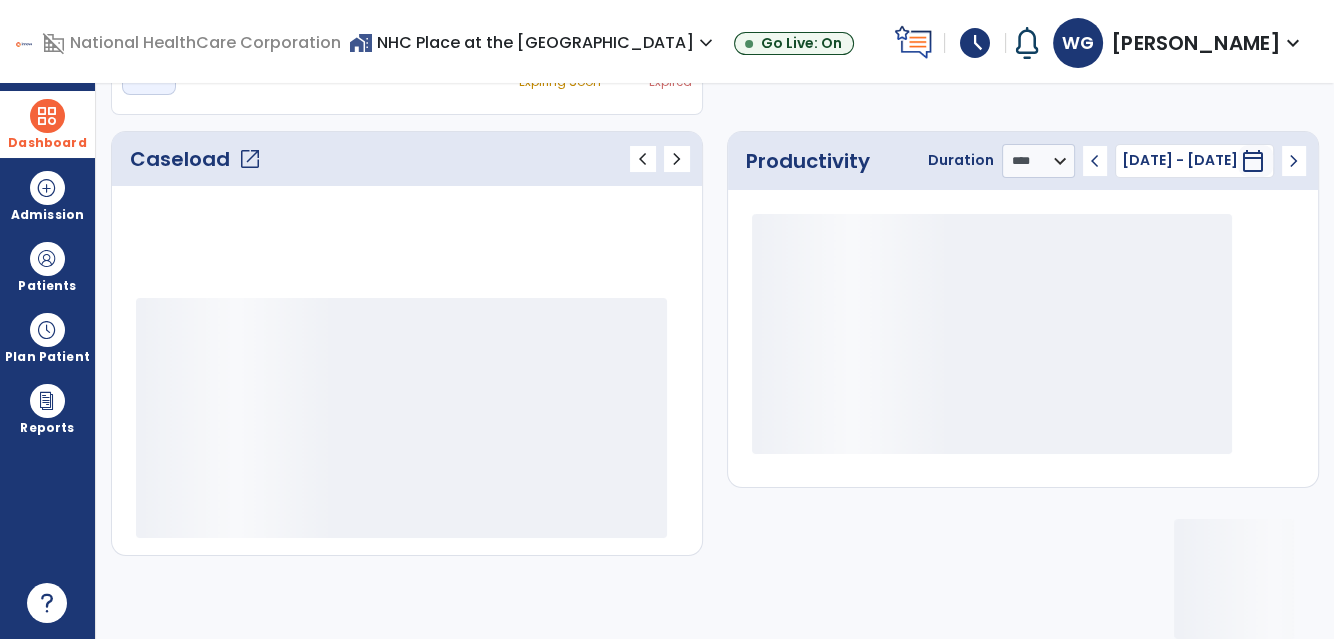 scroll, scrollTop: 233, scrollLeft: 0, axis: vertical 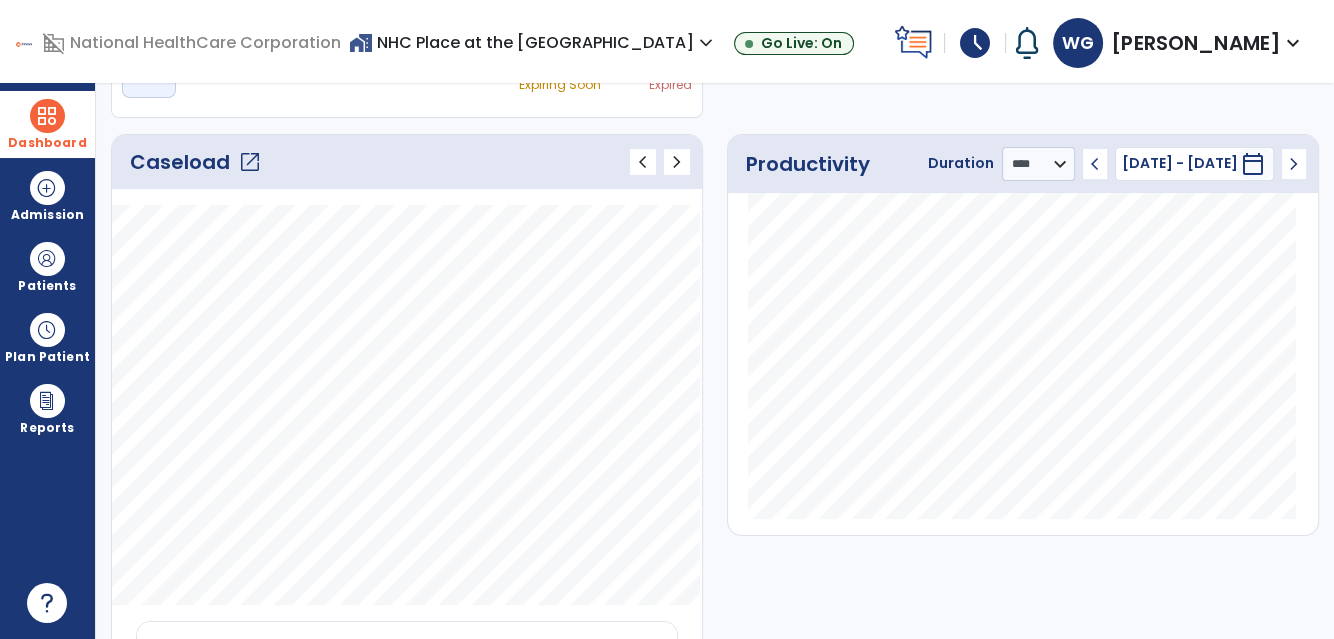 click on "open_in_new" 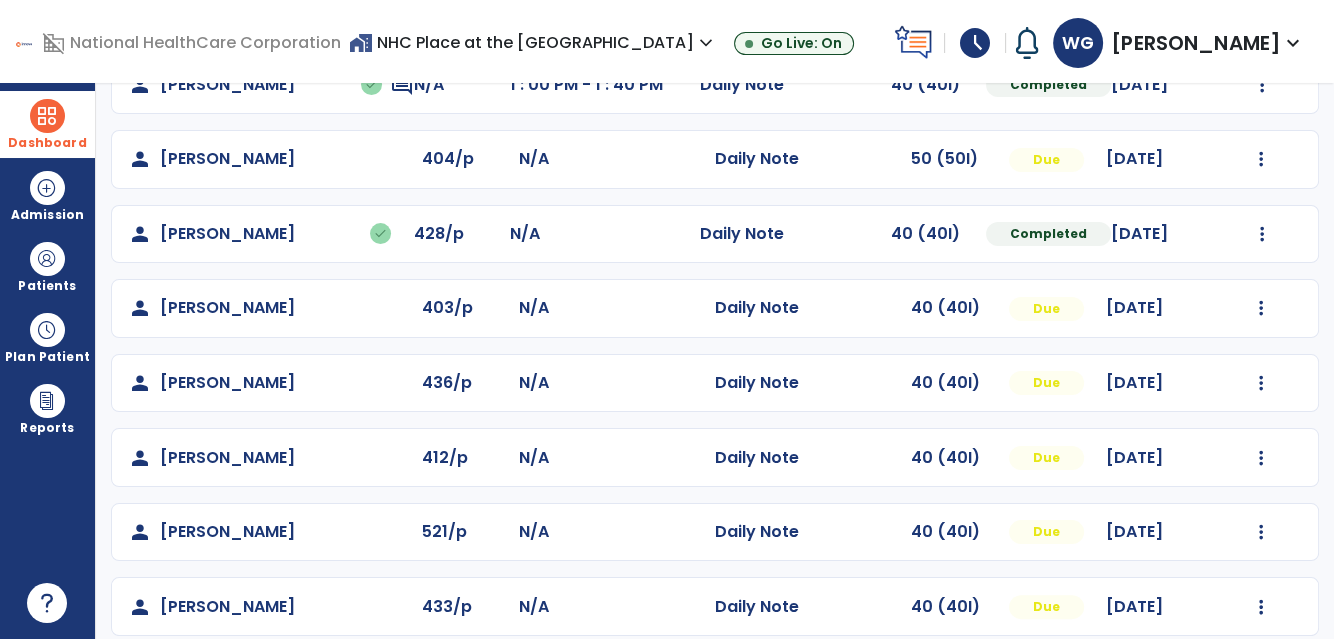 scroll, scrollTop: 446, scrollLeft: 0, axis: vertical 